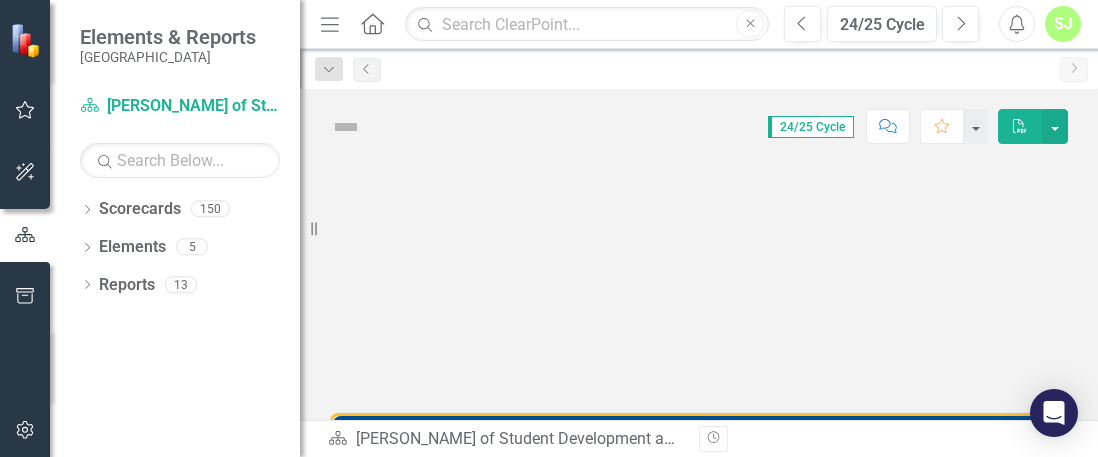 scroll, scrollTop: 0, scrollLeft: 0, axis: both 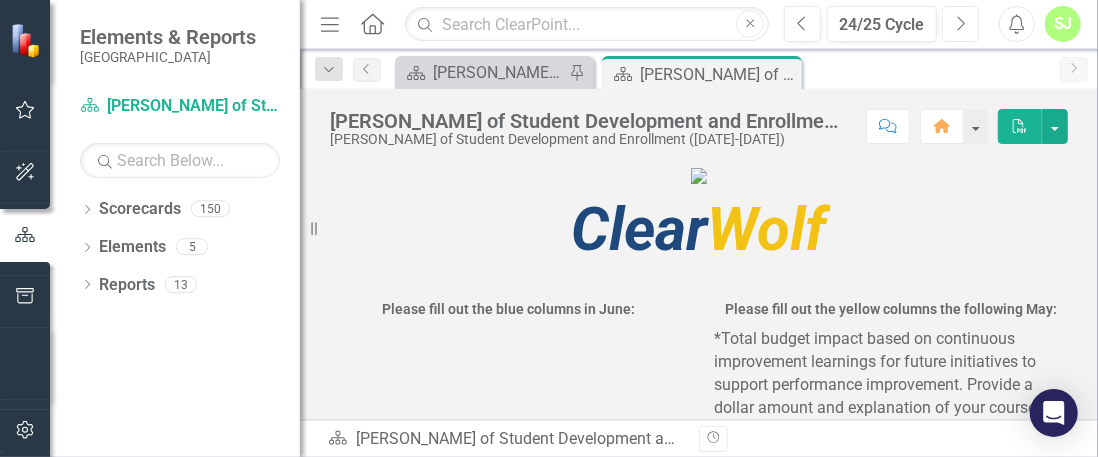 click on "Next" at bounding box center (960, 24) 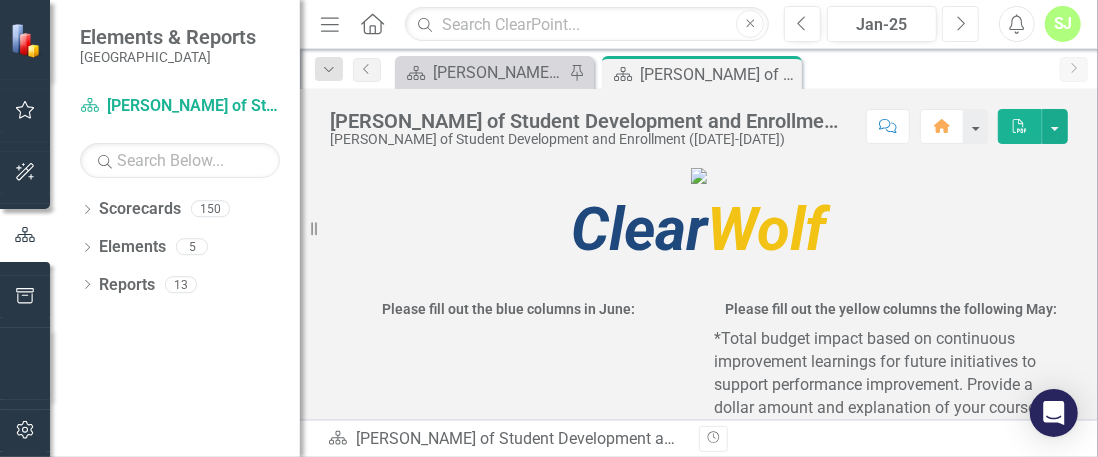 click on "Next" at bounding box center [960, 24] 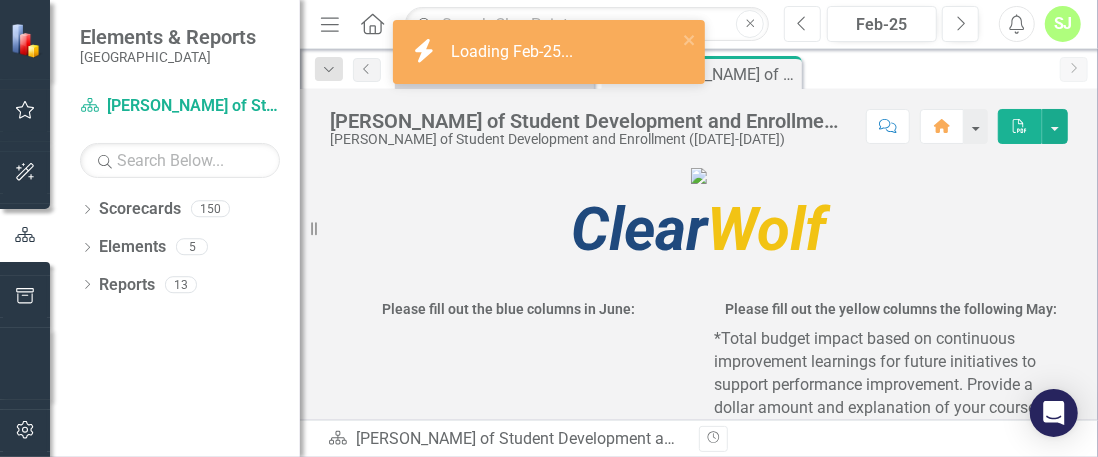 click on "Previous" 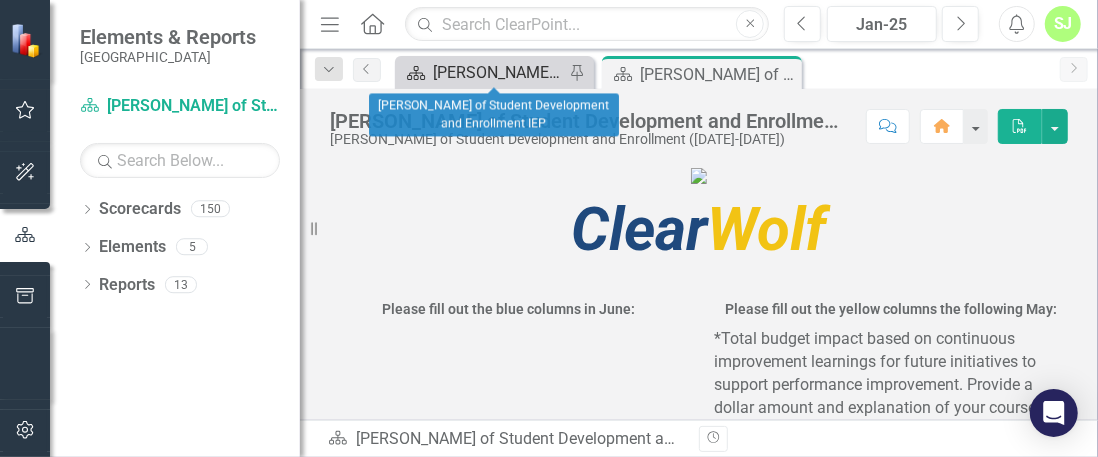 click on "[PERSON_NAME] of Student Development and Enrollment IEP" at bounding box center [498, 72] 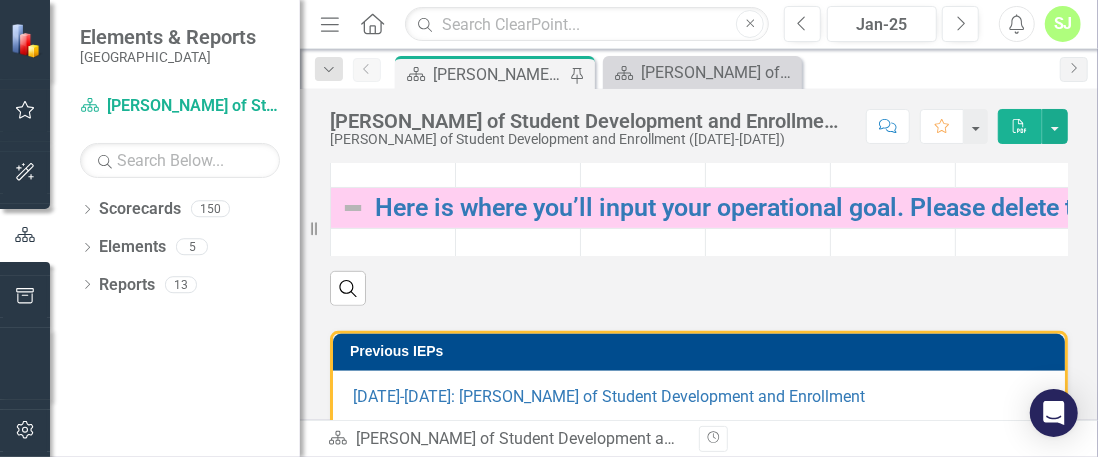 scroll, scrollTop: 496, scrollLeft: 0, axis: vertical 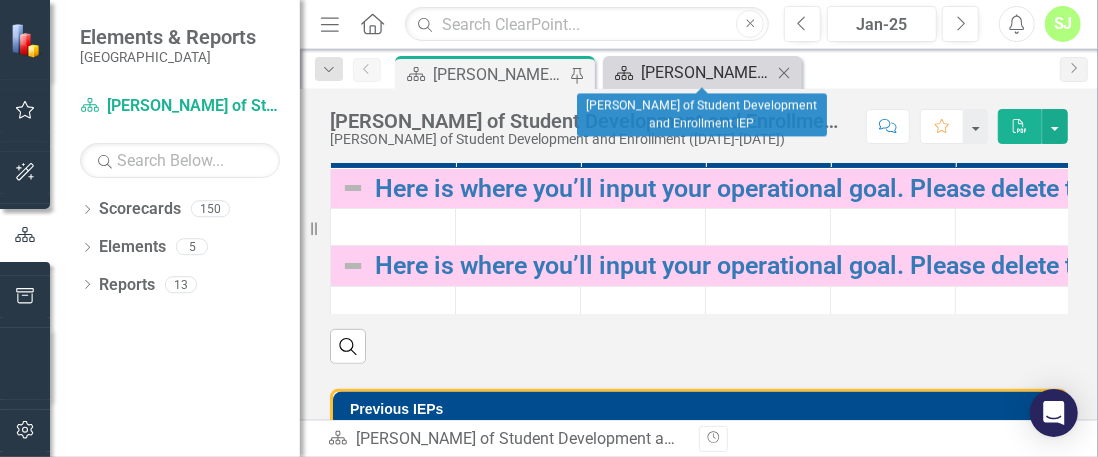 click on "[PERSON_NAME] of Student Development and Enrollment IEP" at bounding box center (706, 72) 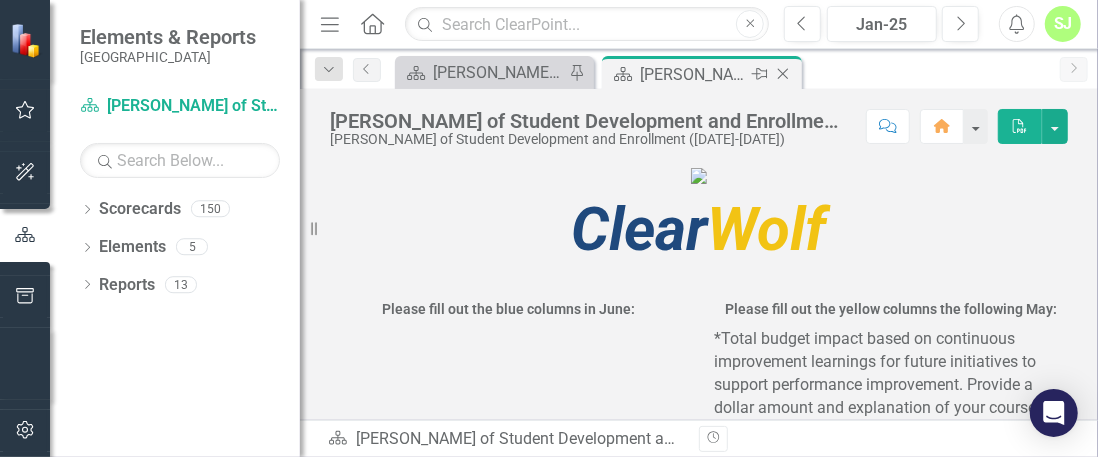 click on "Close" 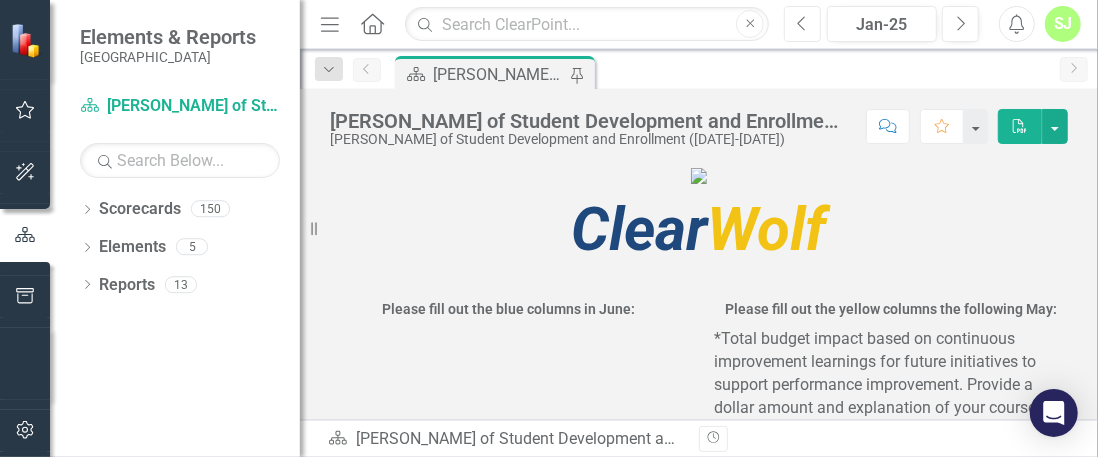 click on "Previous" at bounding box center [802, 24] 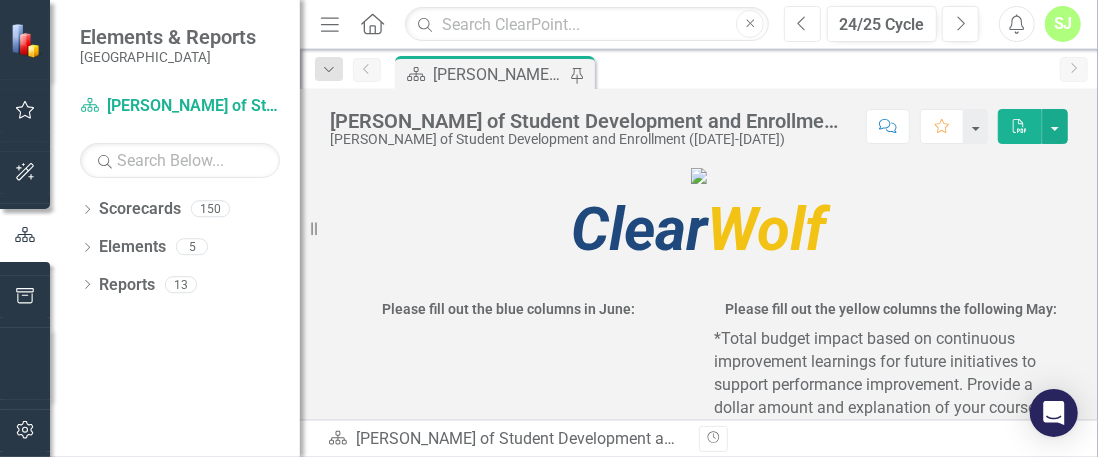 click on "Previous" at bounding box center [802, 24] 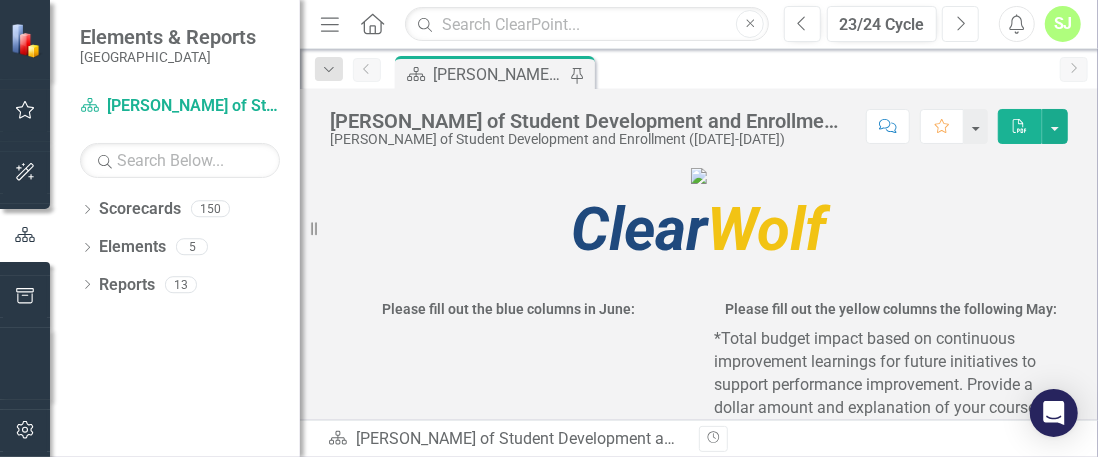 click on "Next" 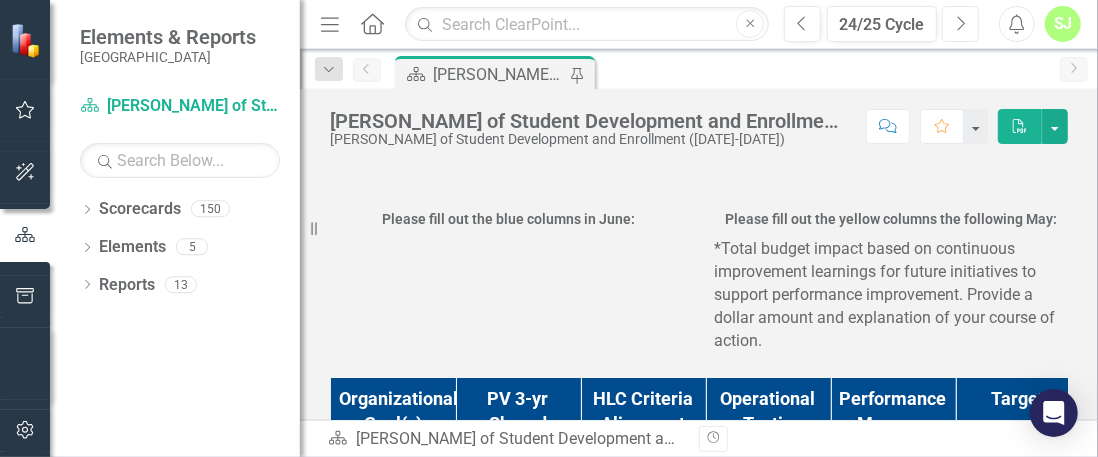 scroll, scrollTop: 0, scrollLeft: 0, axis: both 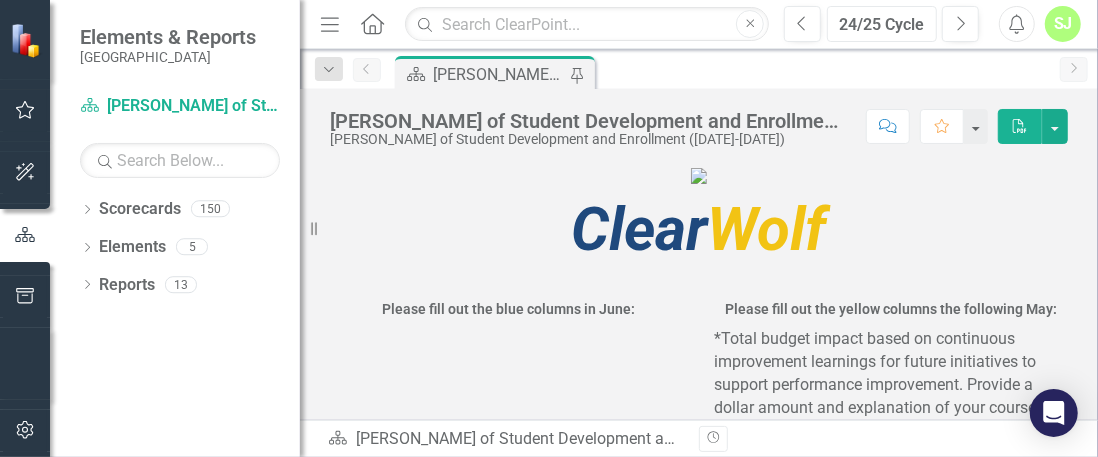 click on "24/25 Cycle" at bounding box center [882, 25] 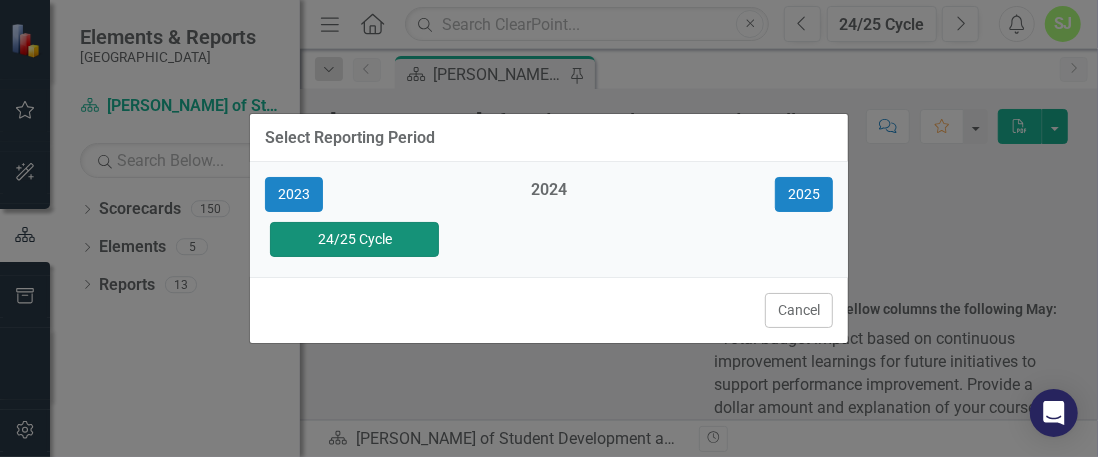 click on "24/25 Cycle" at bounding box center (354, 239) 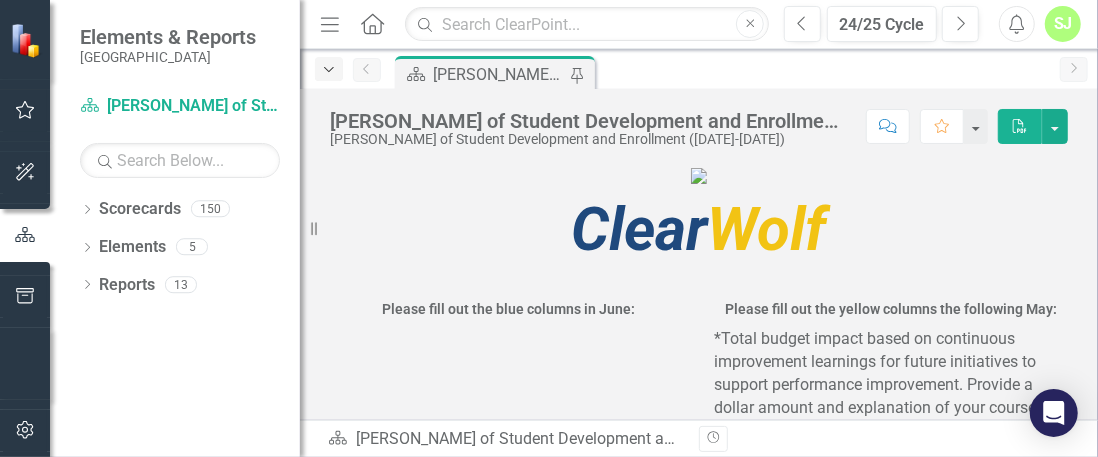 click on "Dropdown" at bounding box center [329, 69] 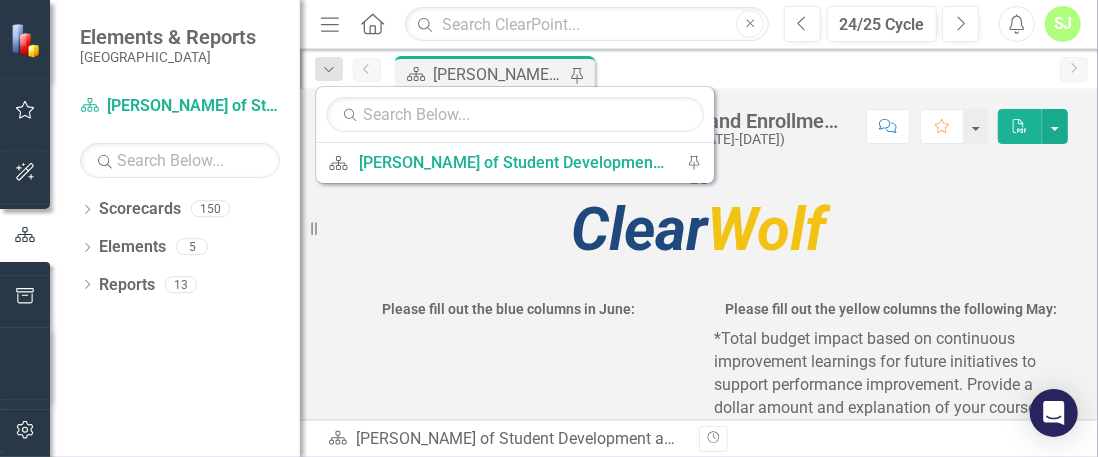 click on "Menu" 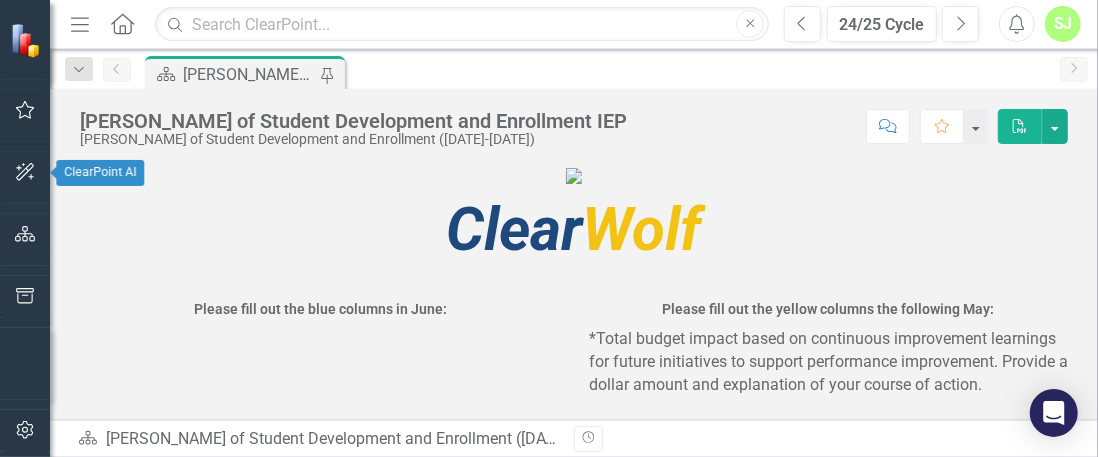 click at bounding box center (25, 173) 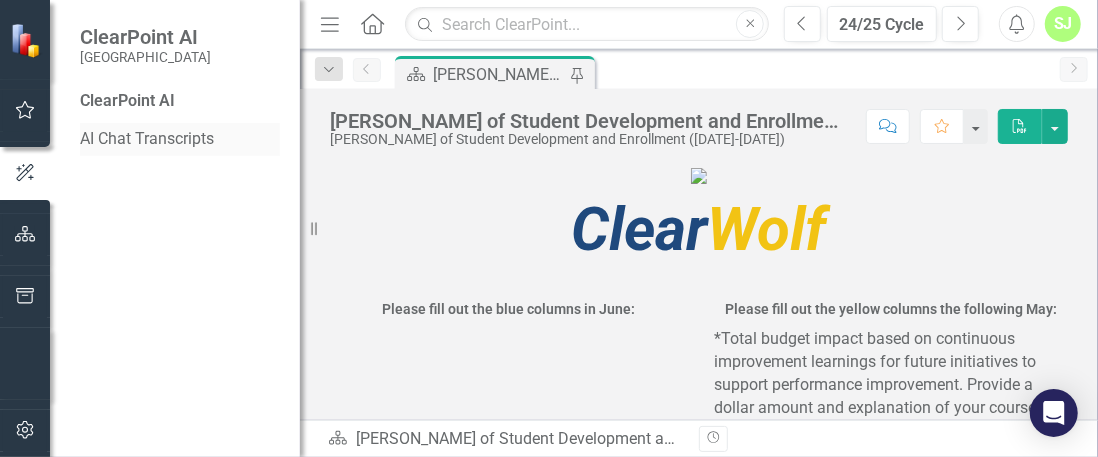 click on "AI Chat Transcripts" at bounding box center [180, 139] 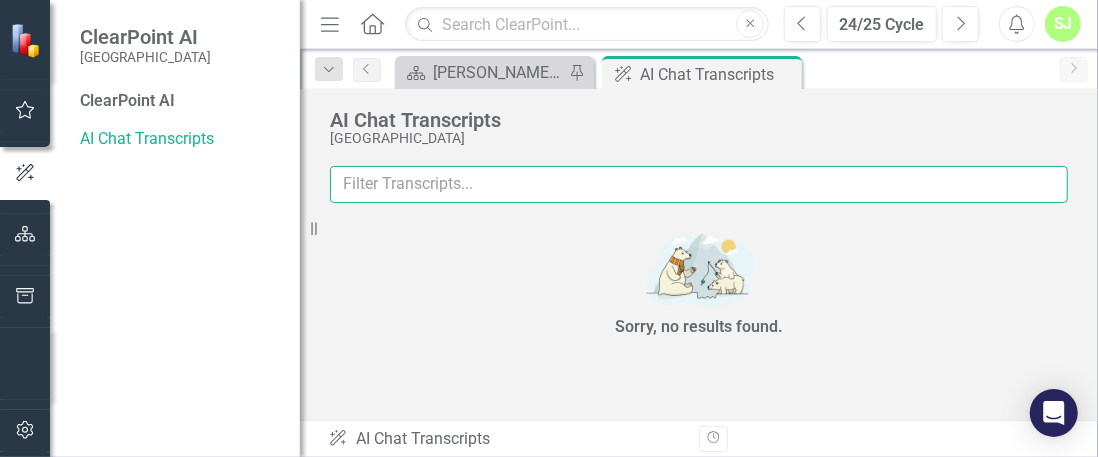 click at bounding box center [699, 184] 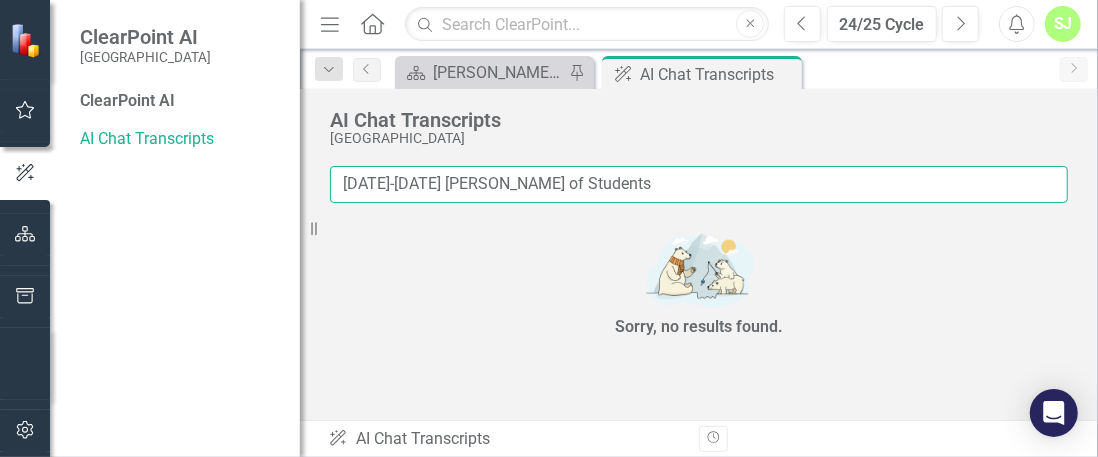click on "2024-2025 PV Dean of Students" at bounding box center [699, 184] 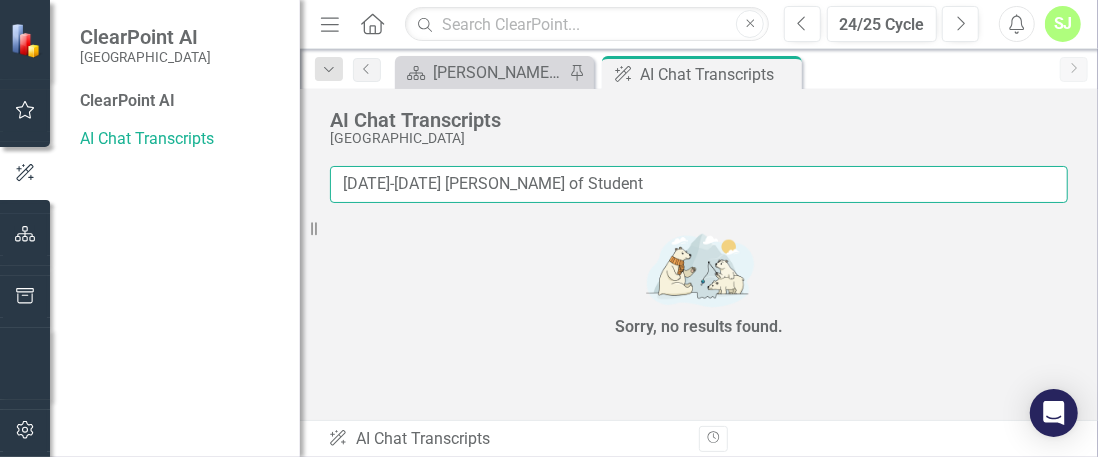 type on "2024-2025 PV Dean of Student" 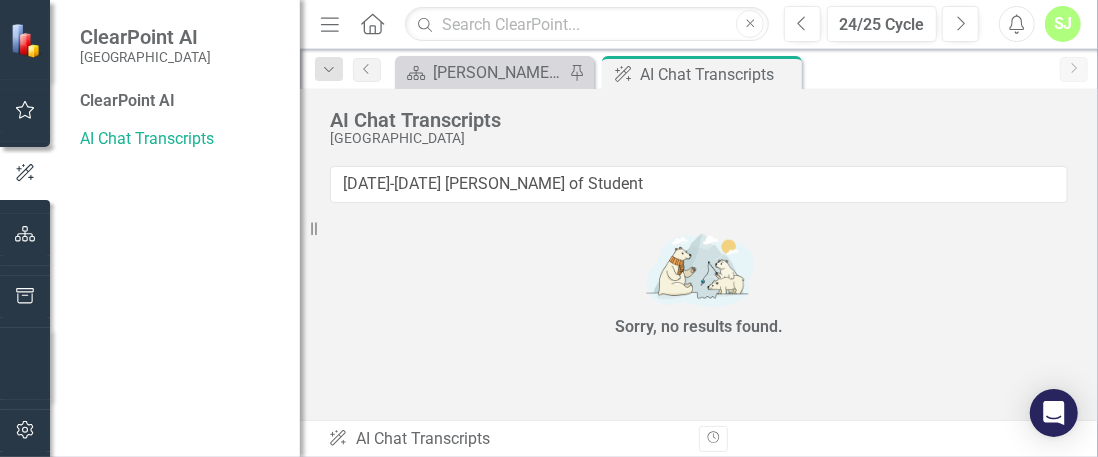 click on "2024-2025 PV Dean of Student" at bounding box center (699, 192) 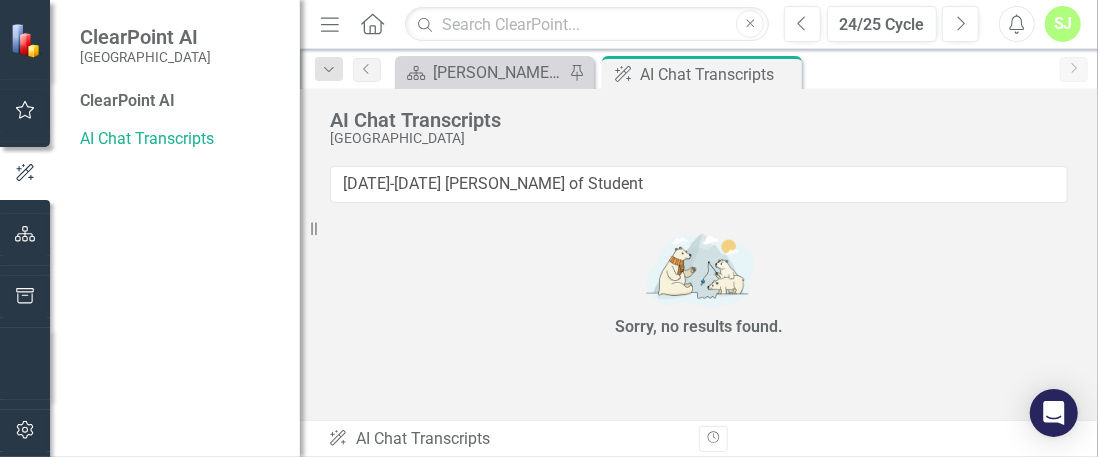 click on "Revision History" at bounding box center [713, 439] 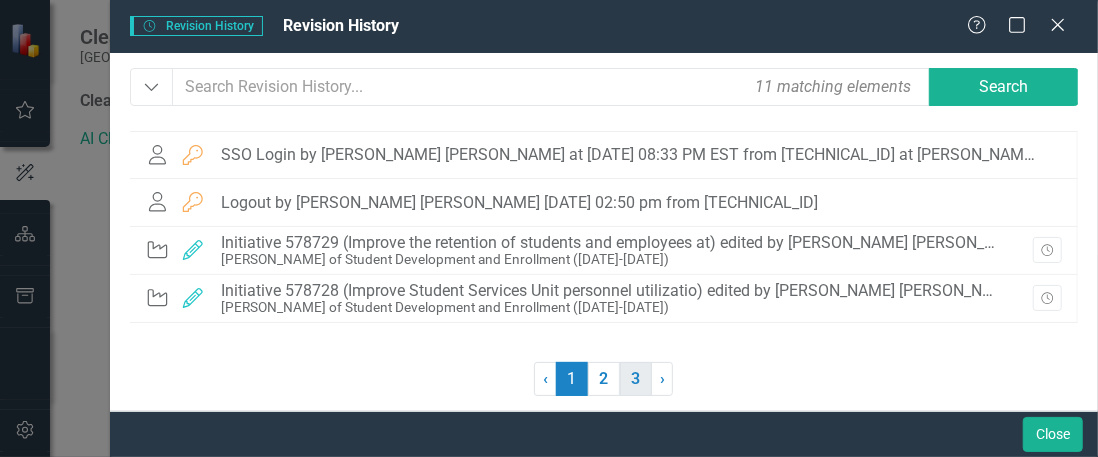 click on "3" at bounding box center (636, 379) 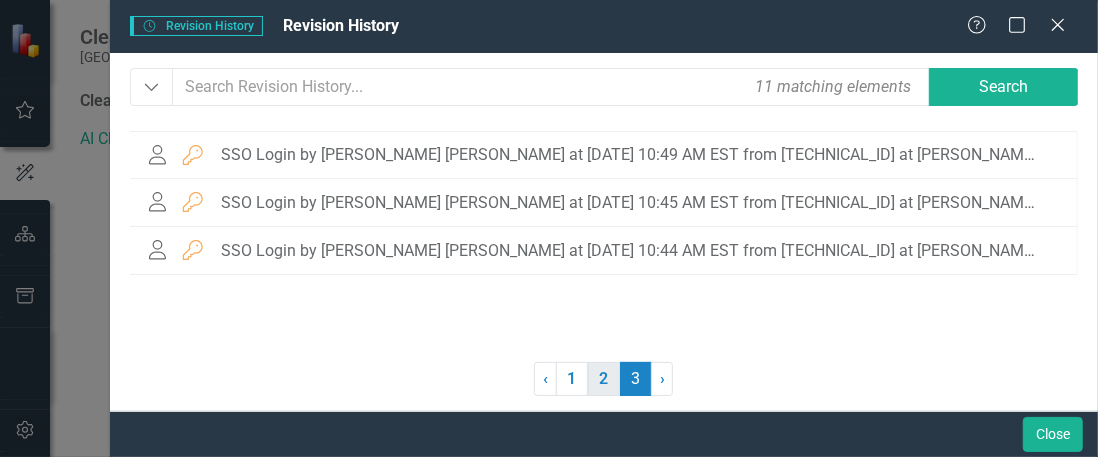 click on "2" at bounding box center [604, 379] 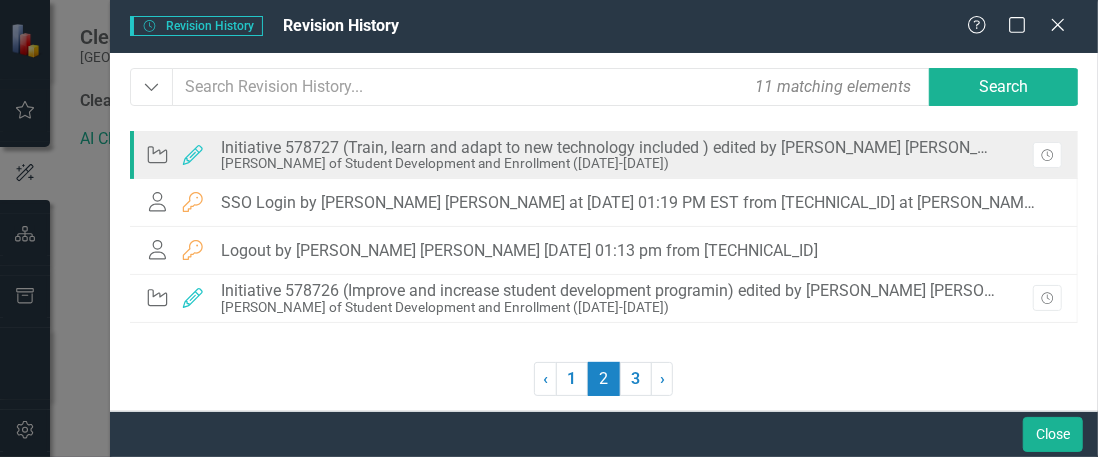 click on "Initiative 578727 (Train, learn and adapt to new technology included ) edited by Samaiyah Jones Scott on 05/28/25 at 01:30 pm" at bounding box center (609, 148) 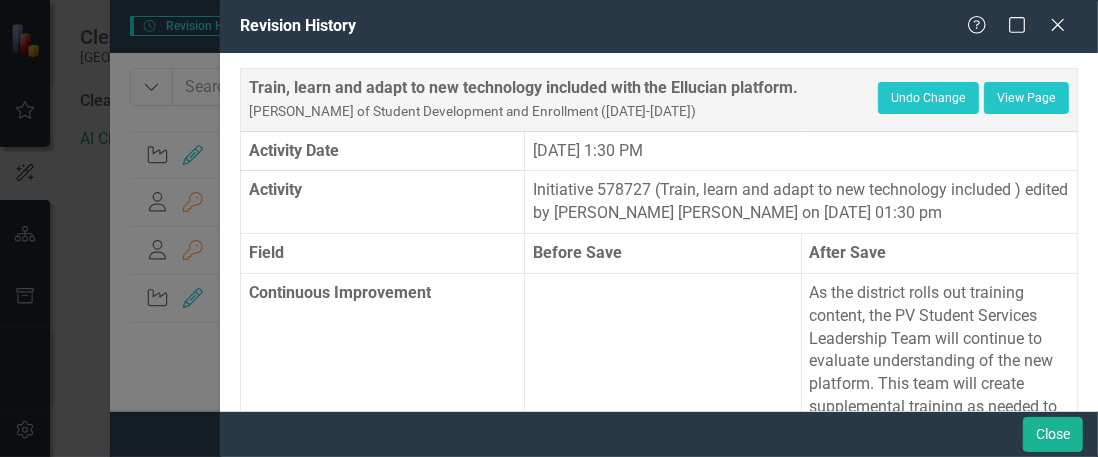 scroll, scrollTop: 1, scrollLeft: 0, axis: vertical 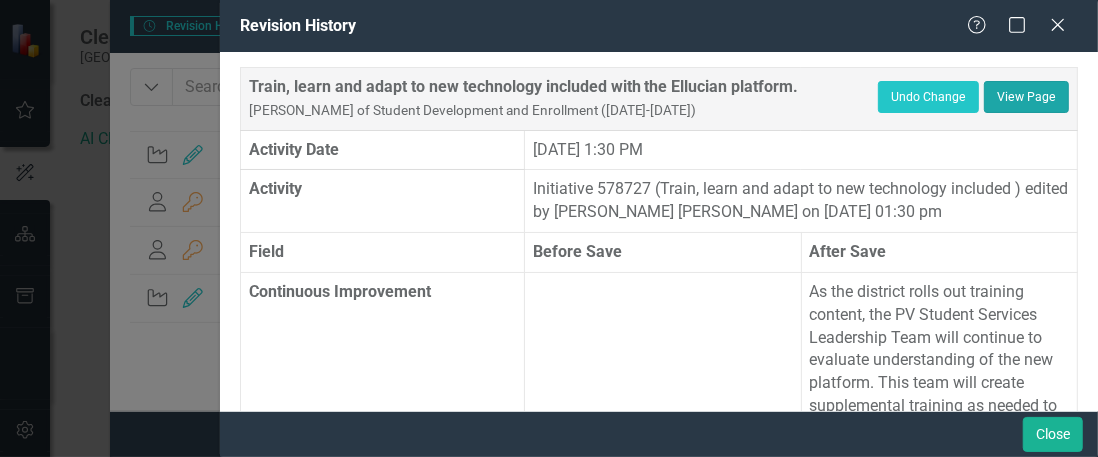 click on "View Page" at bounding box center (1026, 97) 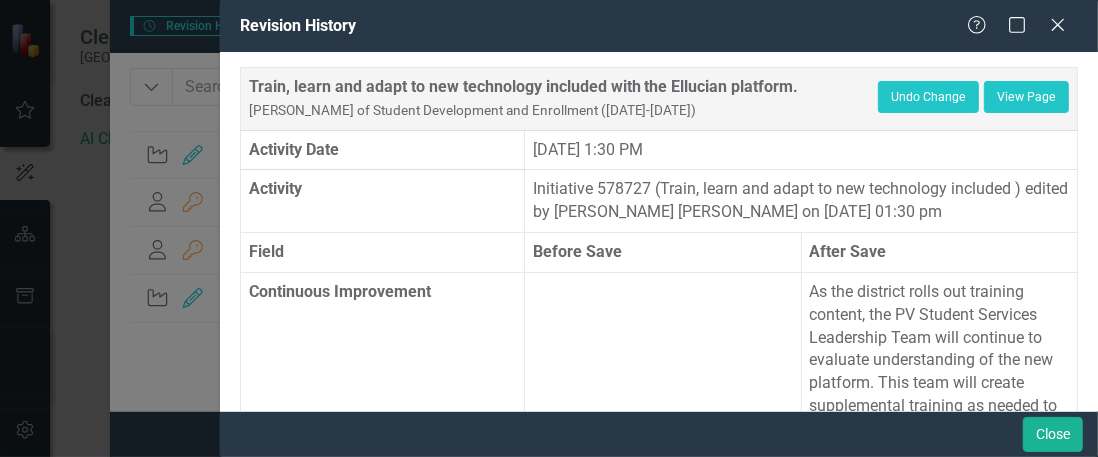 click on "Help Maximize Close" at bounding box center (1022, 26) 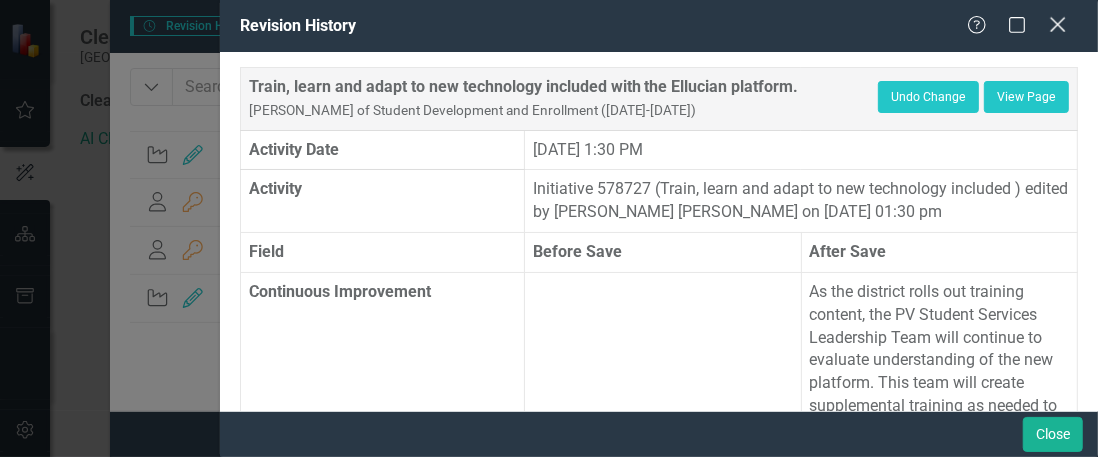 click on "Close" 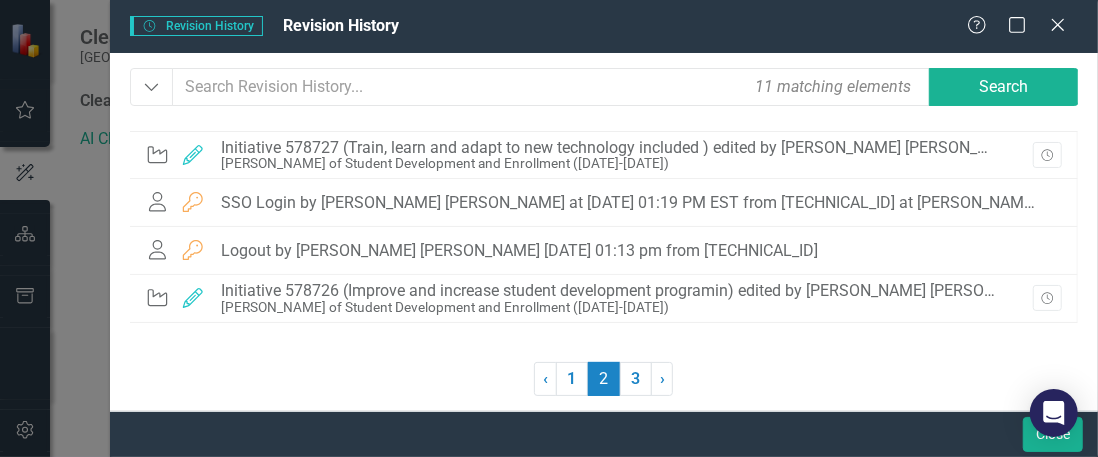 click on "Close" 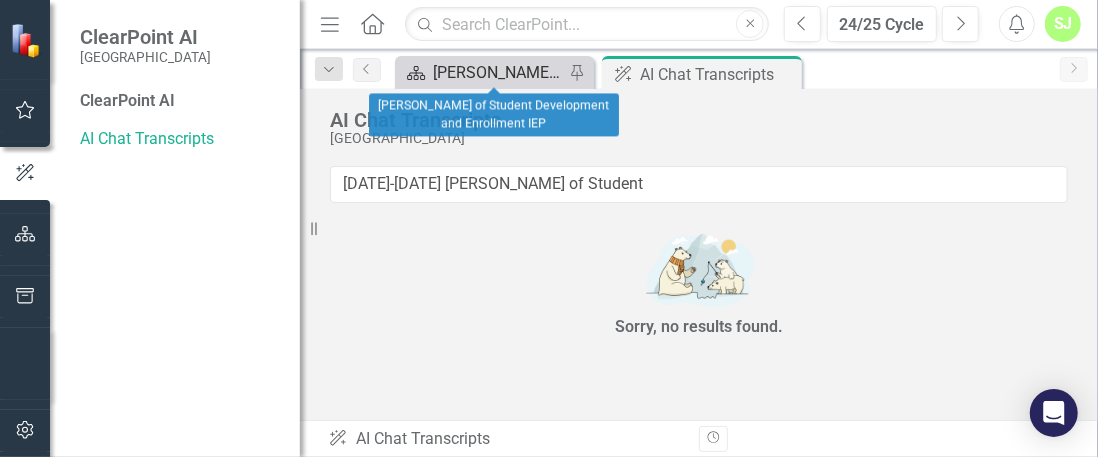 click on "[PERSON_NAME] of Student Development and Enrollment IEP" at bounding box center (498, 72) 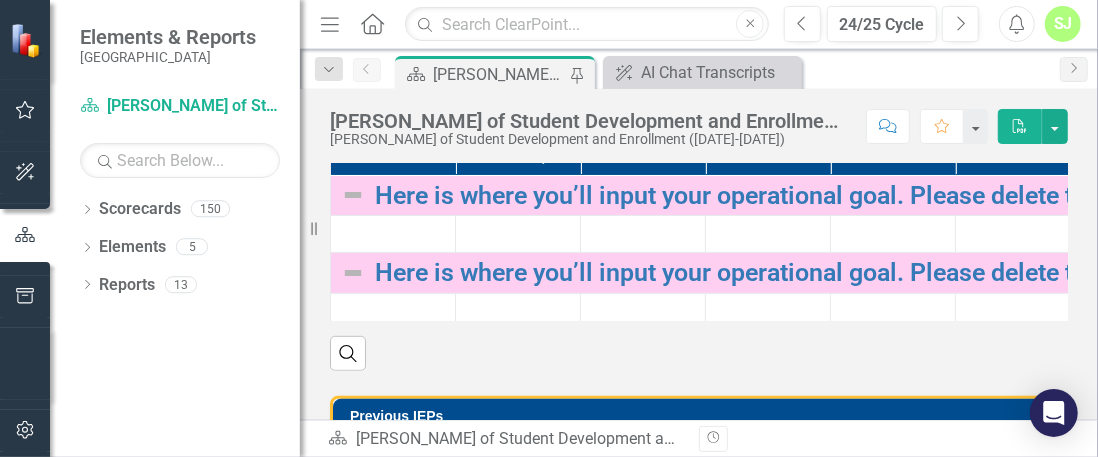 scroll, scrollTop: 502, scrollLeft: 0, axis: vertical 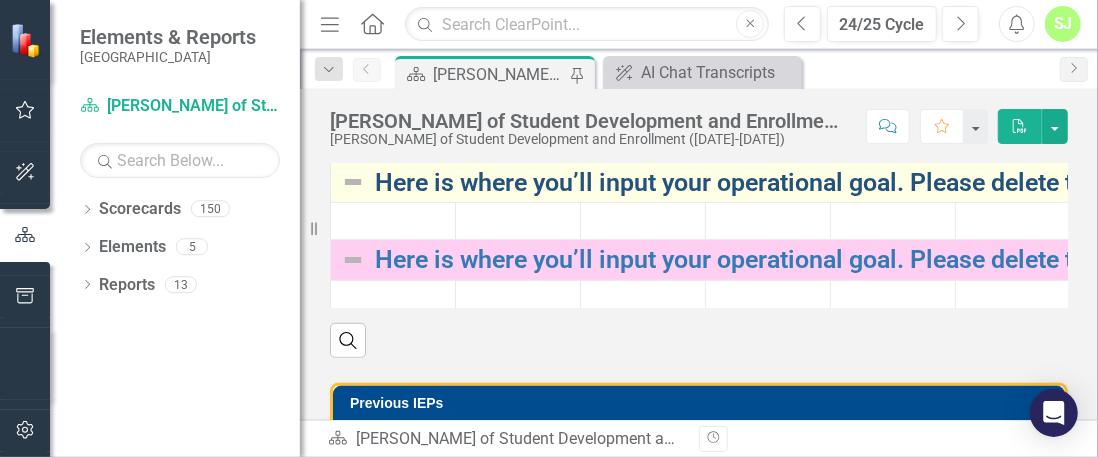 click on "Here is where you’ll input your operational goal. Please delete this text and enter your operational goal accordingly." at bounding box center [1035, 183] 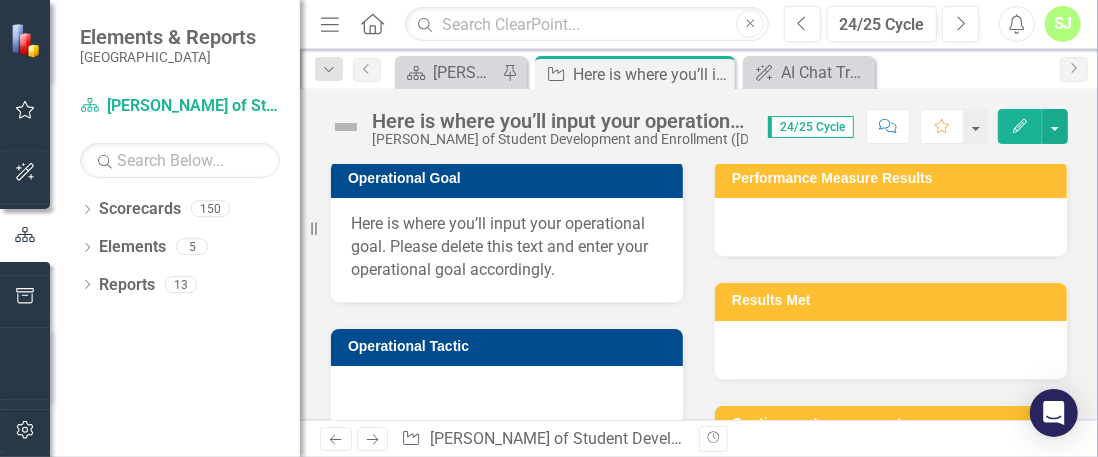 scroll, scrollTop: 187, scrollLeft: 0, axis: vertical 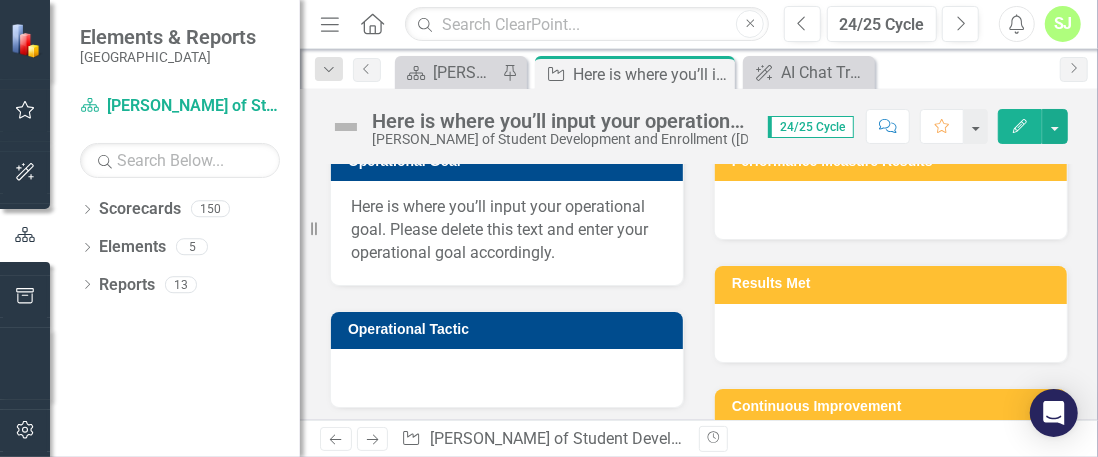 click on "Here is where you’ll input your operational goal. Please delete this text and enter your operational goal accordingly." at bounding box center [507, 230] 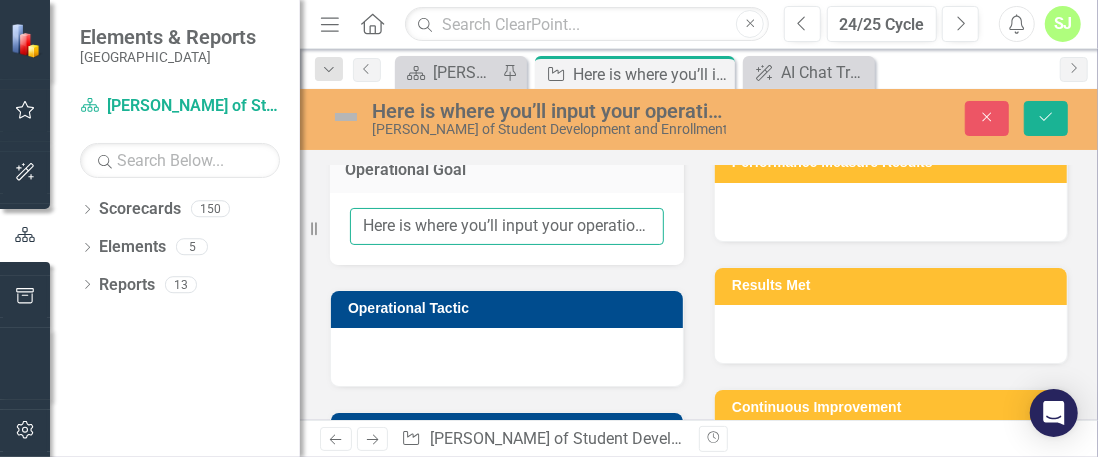 click on "Here is where you’ll input your operational goal. Please delete this text and enter your operational goal accordingly." at bounding box center [507, 226] 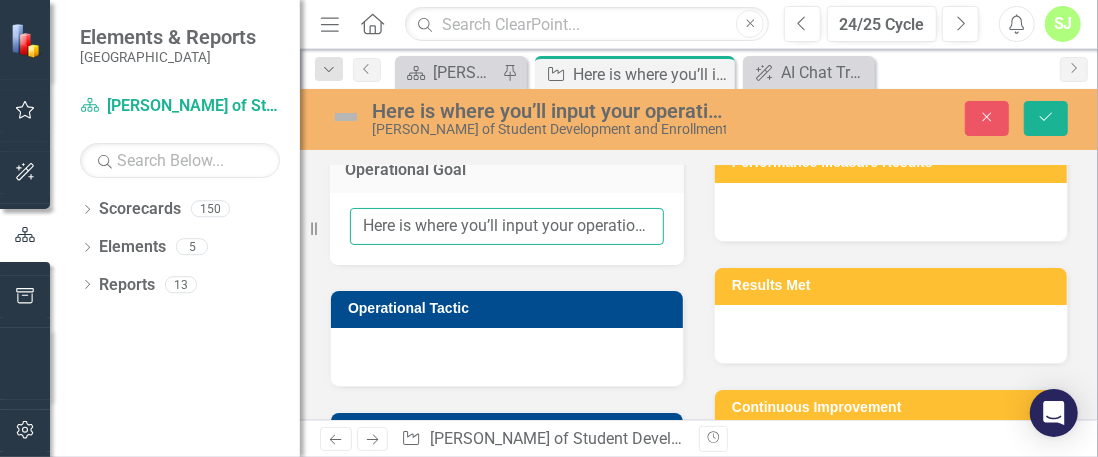 click on "Here is where you’ll input your operational goal. Please delete this text and enter your operational goal accordingly." at bounding box center (507, 226) 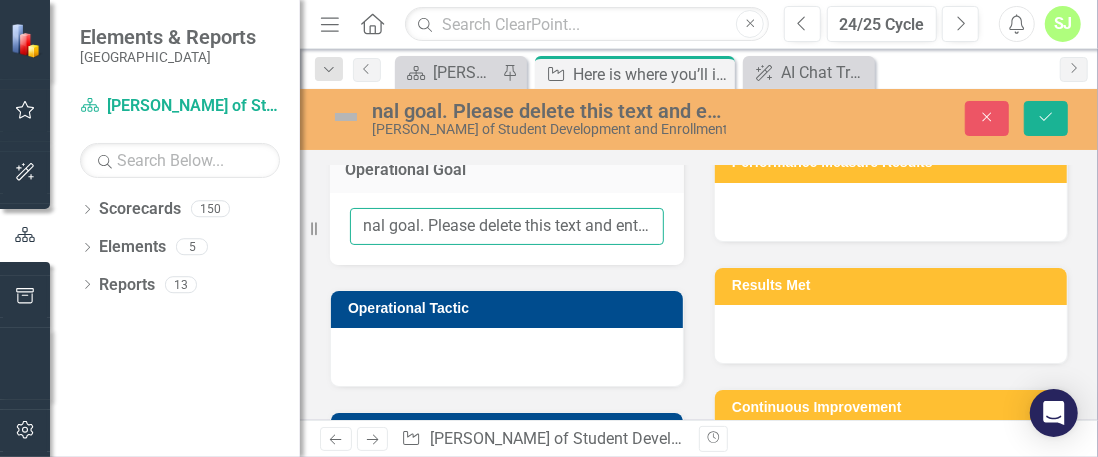 click on "nal goal. Please delete this text and enter your operational goal accordingly." at bounding box center (507, 226) 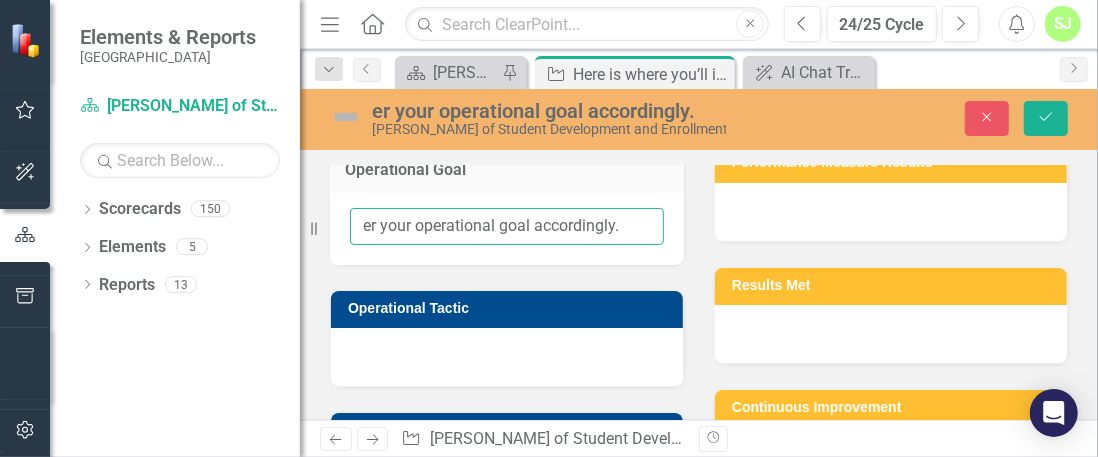 click on "er your operational goal accordingly." at bounding box center (507, 226) 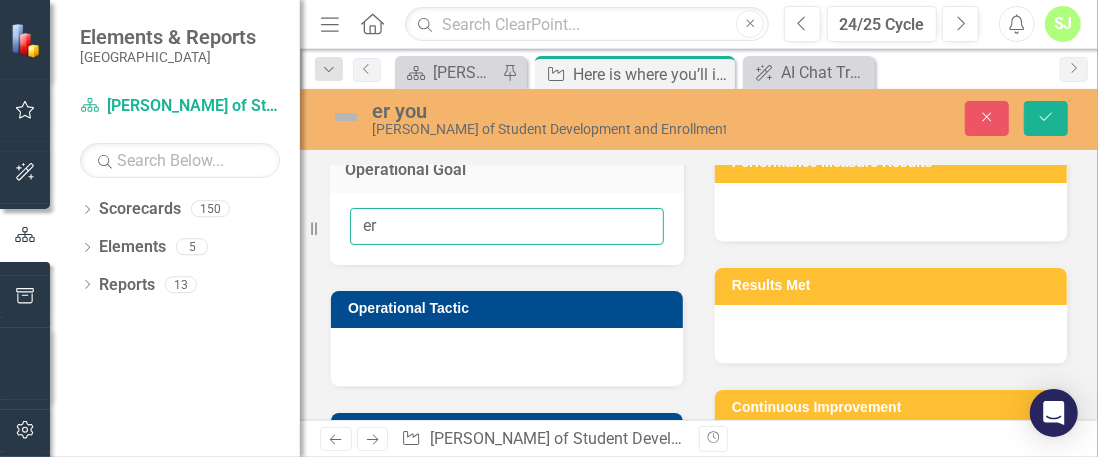 type on "e" 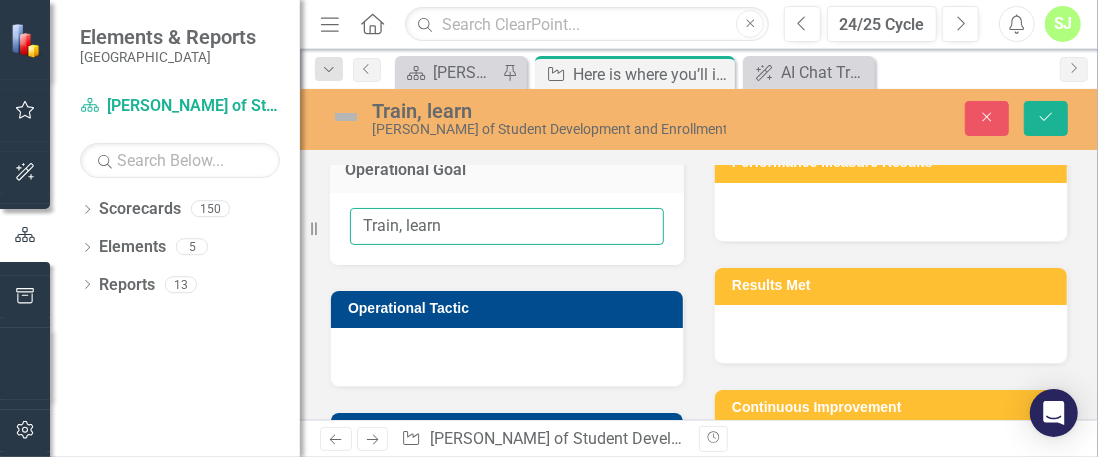 type on "Train, learn and adapt to new technology included with the Ellucian platform." 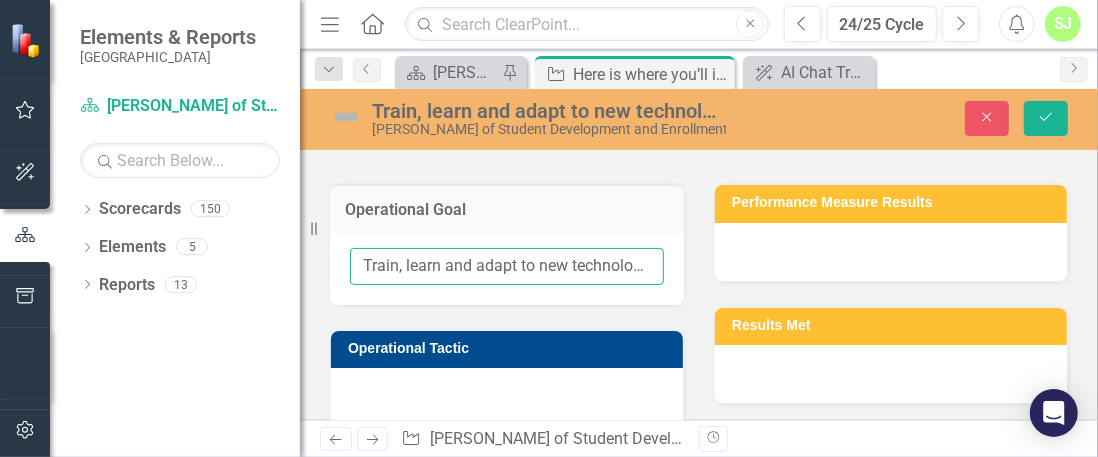 scroll, scrollTop: 136, scrollLeft: 0, axis: vertical 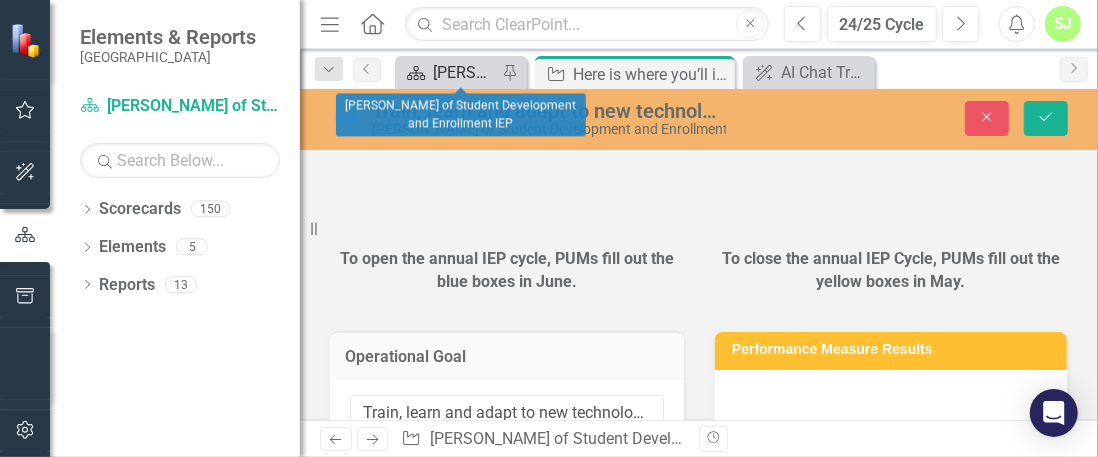 click on "[PERSON_NAME] of Student Development and Enrollment IEP" at bounding box center [465, 72] 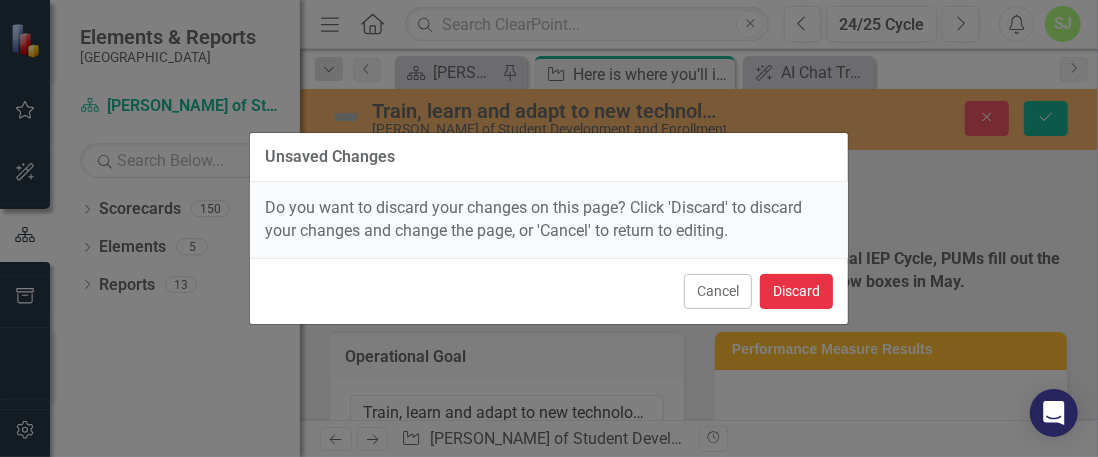 click on "Discard" at bounding box center (796, 291) 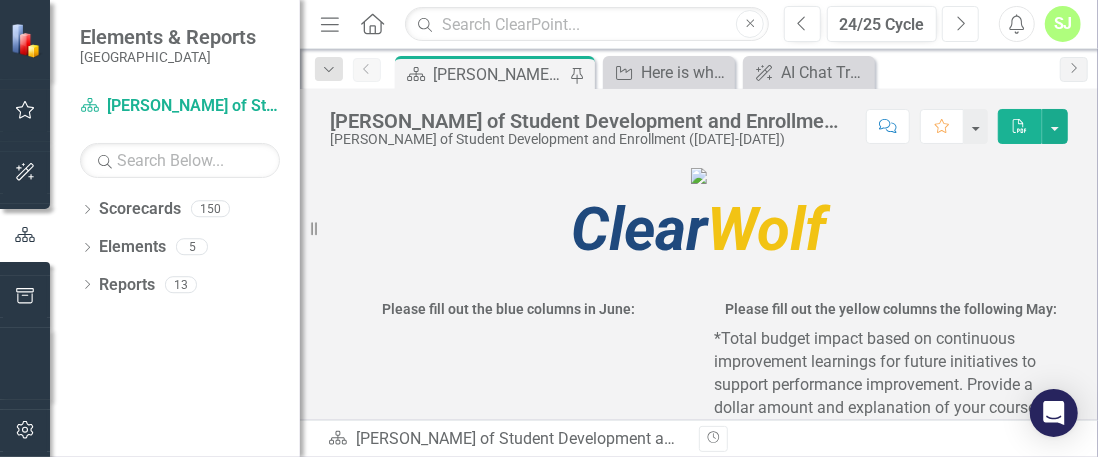 click on "Next" 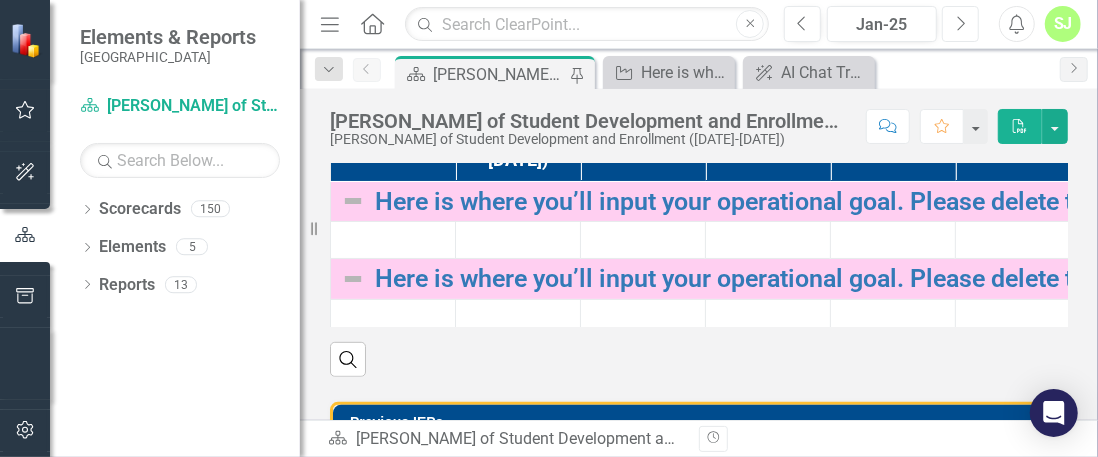 scroll, scrollTop: 528, scrollLeft: 0, axis: vertical 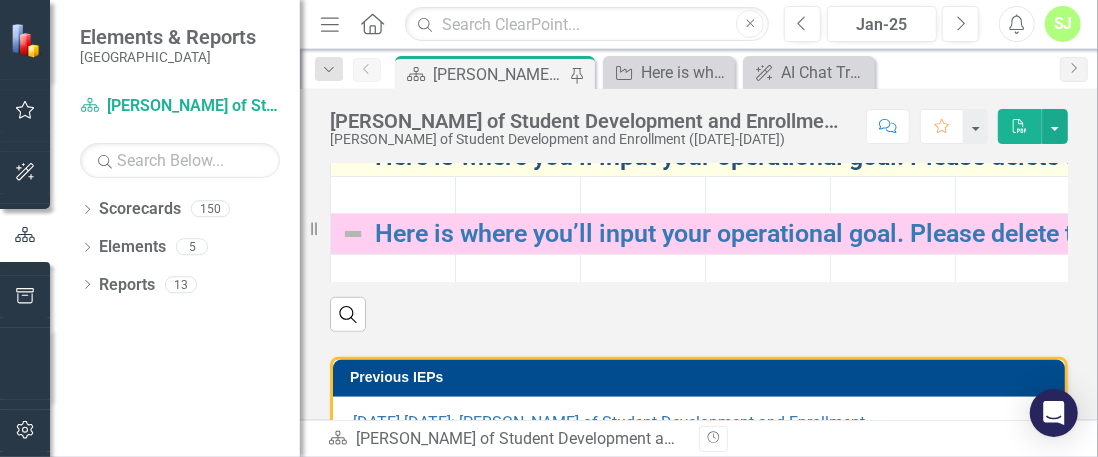click on "Here is where you’ll input your operational goal. Please delete this text and enter your operational goal accordingly." at bounding box center [1035, 157] 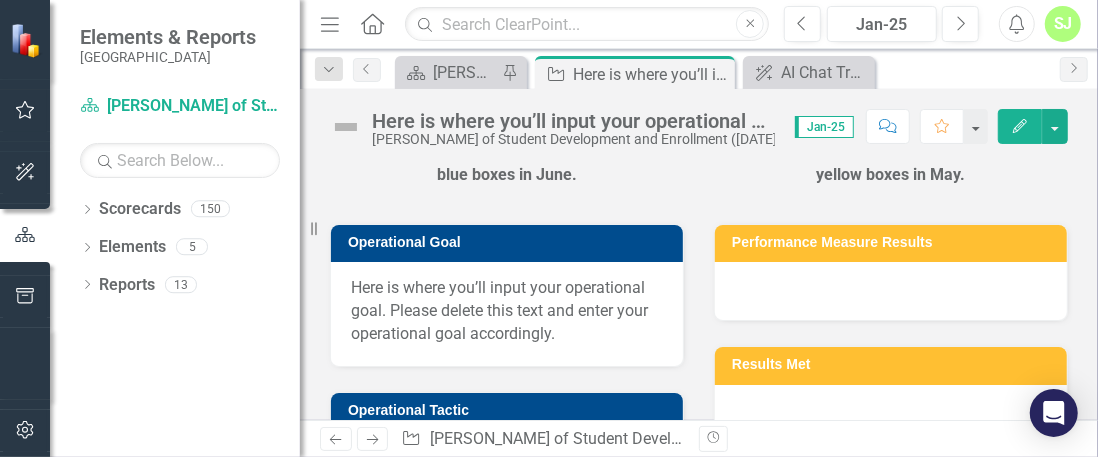 scroll, scrollTop: 144, scrollLeft: 0, axis: vertical 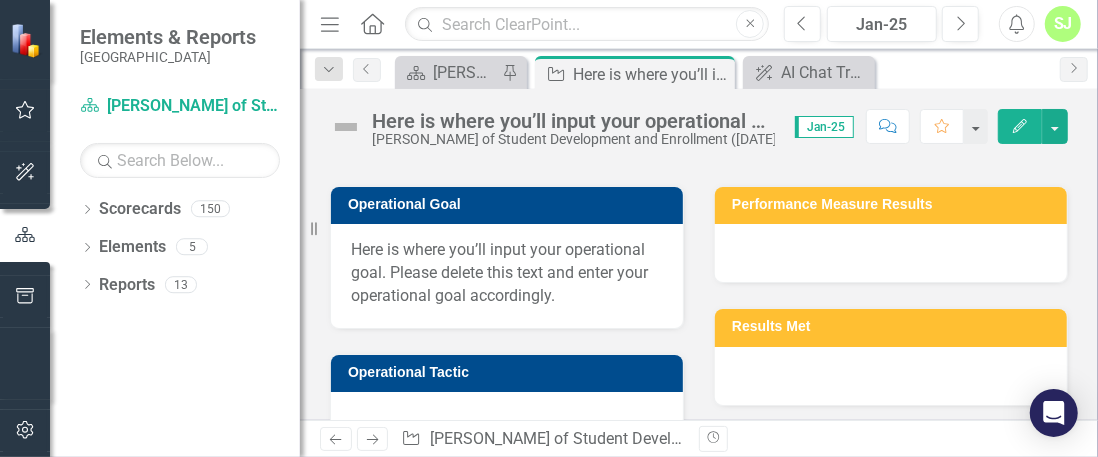 click on "Here is where you’ll input your operational goal. Please delete this text and enter your operational goal accordingly." at bounding box center [507, 273] 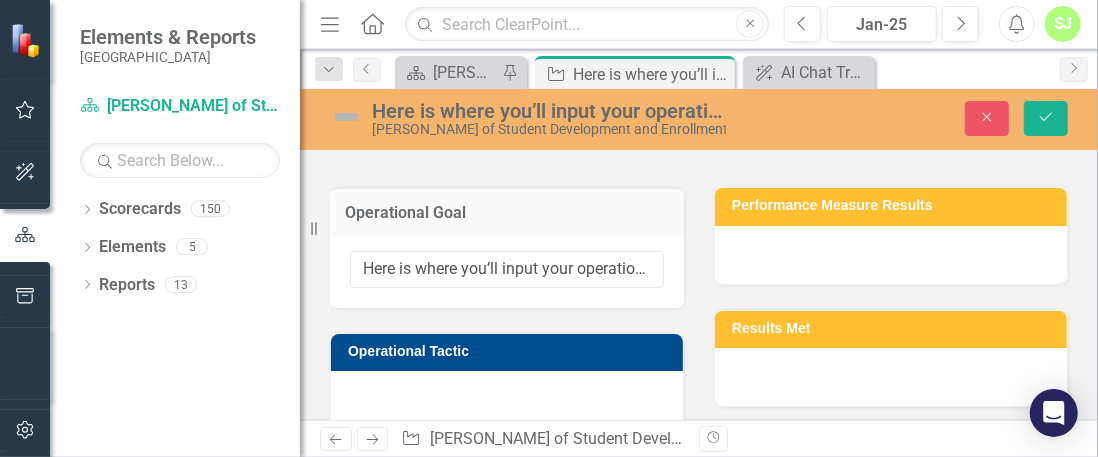 click on "Here is where you’ll input your operational goal. Please delete this text and enter your operational goal accordingly." at bounding box center [507, 269] 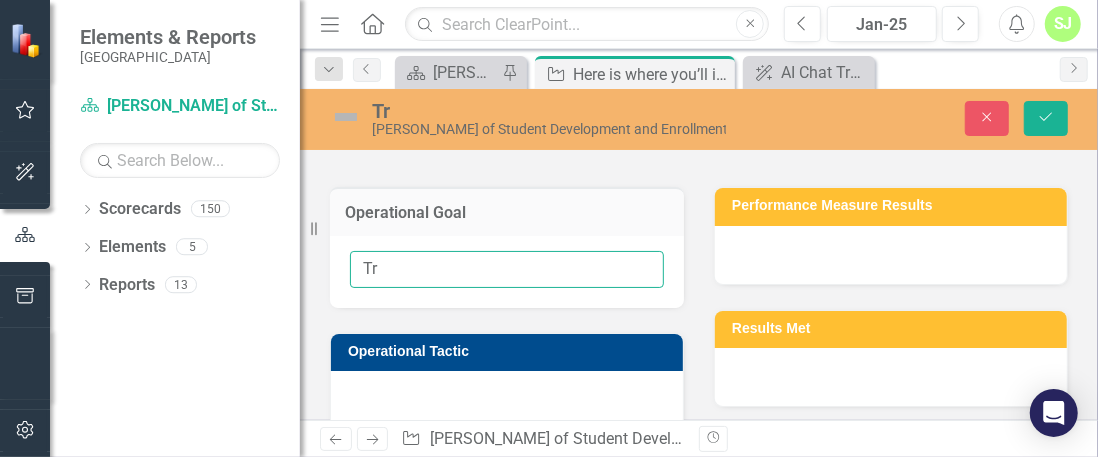 type on "Train, learn and adapt to new technology included with the Ellucian platform." 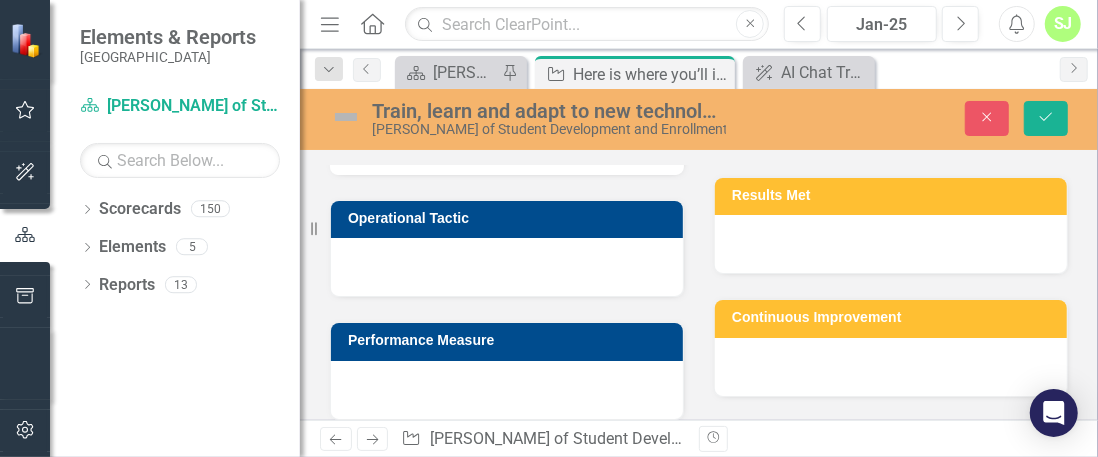 scroll, scrollTop: 312, scrollLeft: 0, axis: vertical 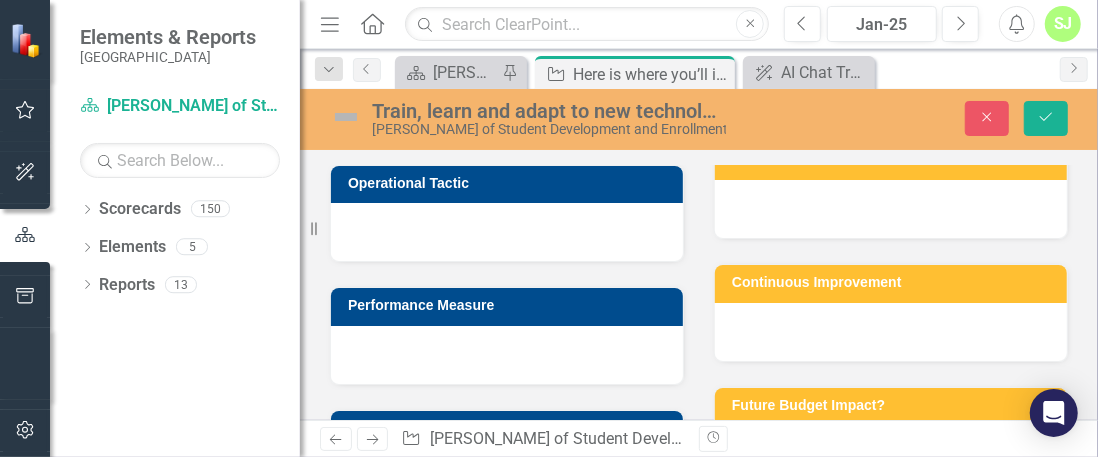 click at bounding box center (507, 232) 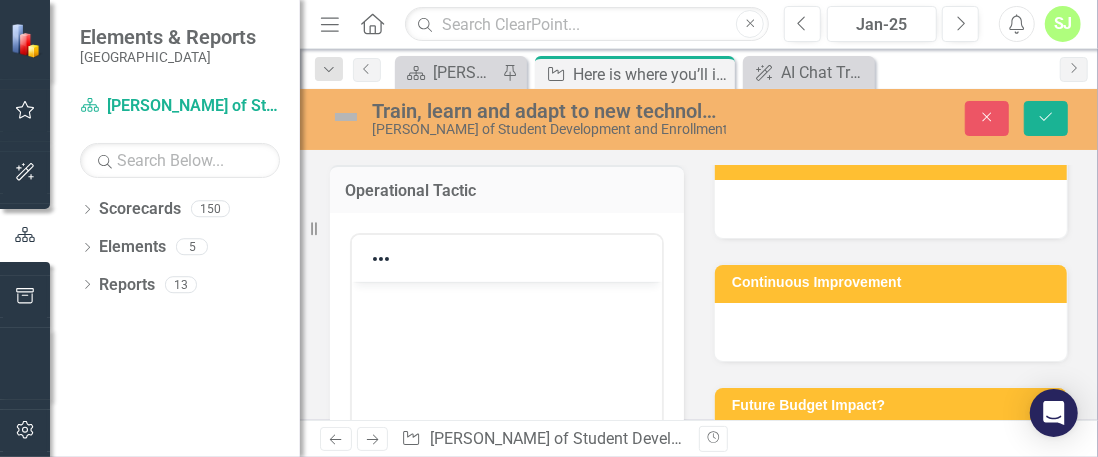scroll, scrollTop: 0, scrollLeft: 0, axis: both 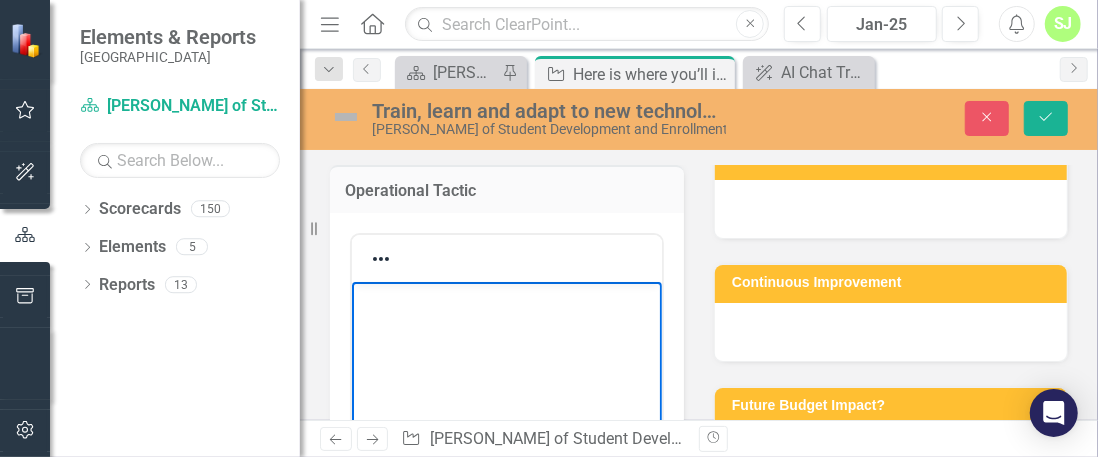 paste 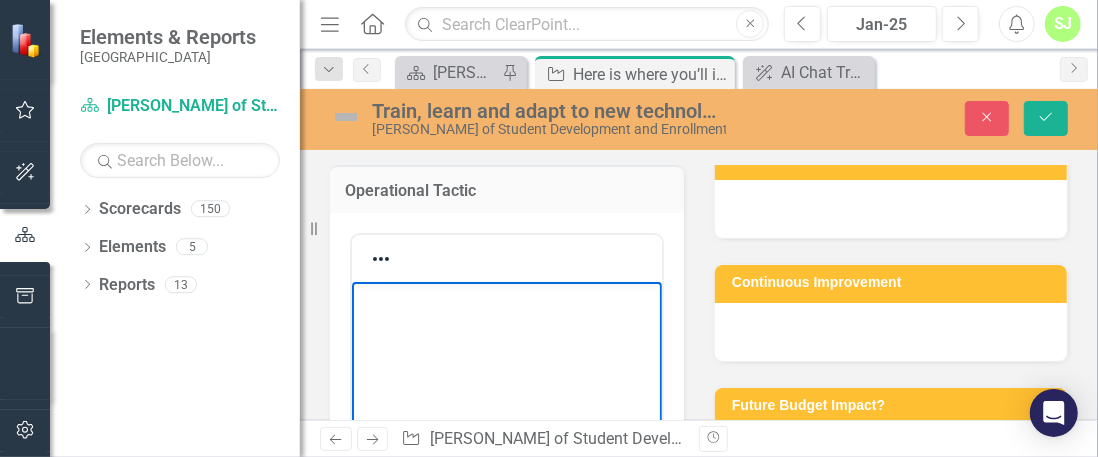 type 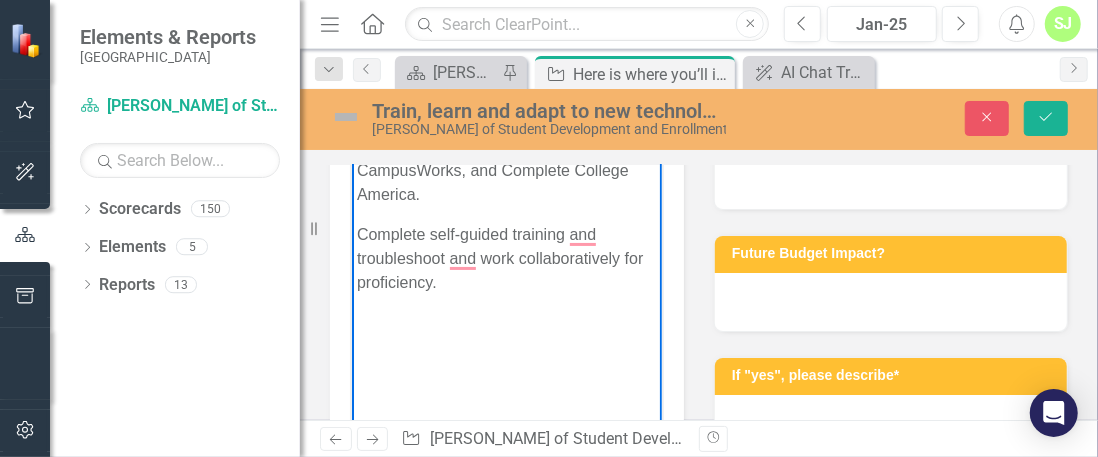 scroll, scrollTop: 474, scrollLeft: 0, axis: vertical 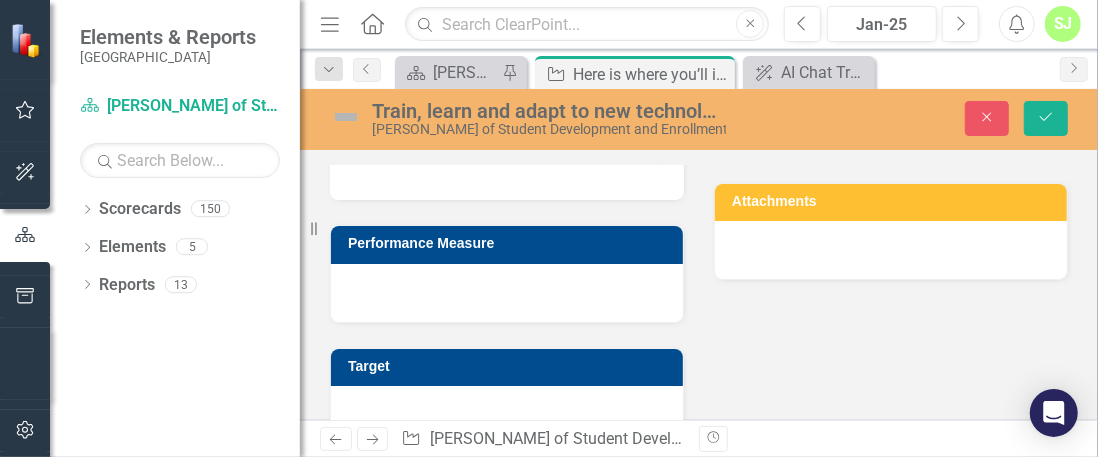 click at bounding box center [507, 293] 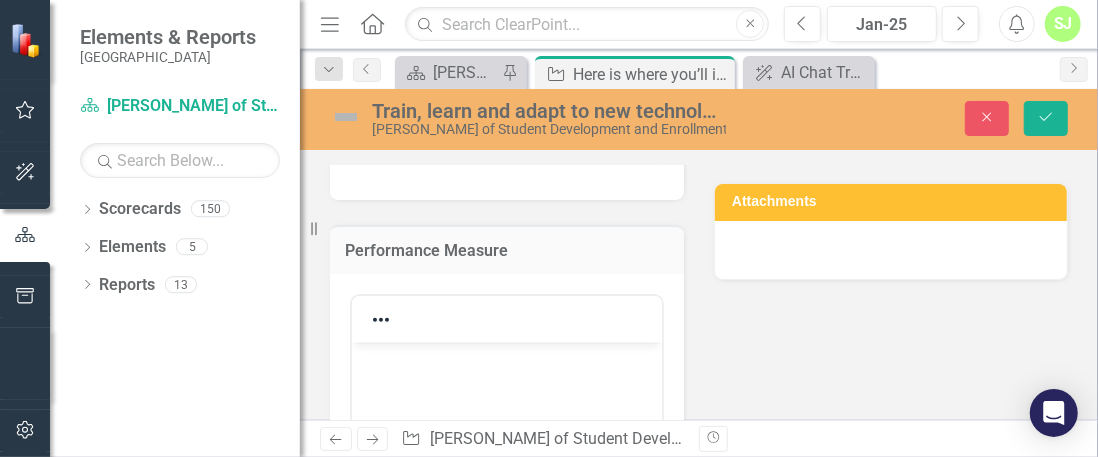 scroll, scrollTop: 0, scrollLeft: 0, axis: both 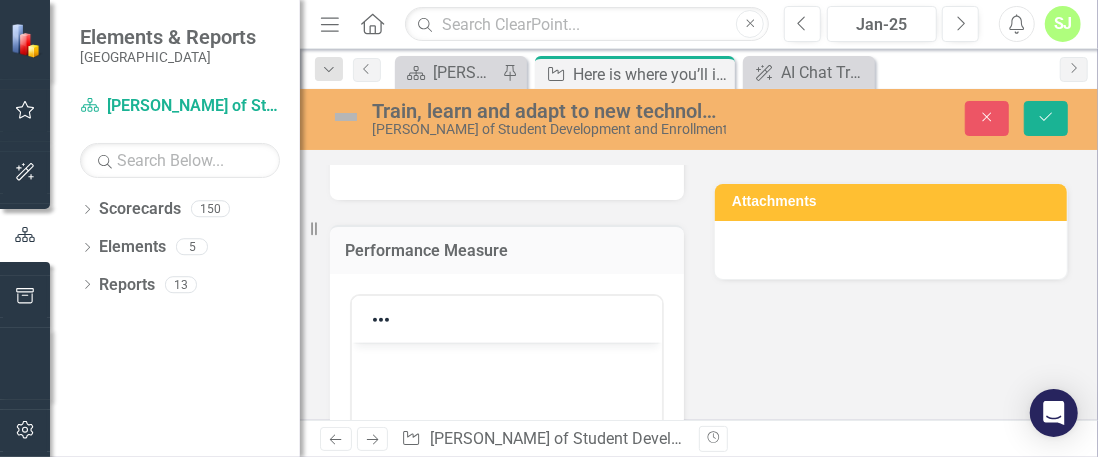 click at bounding box center [506, 359] 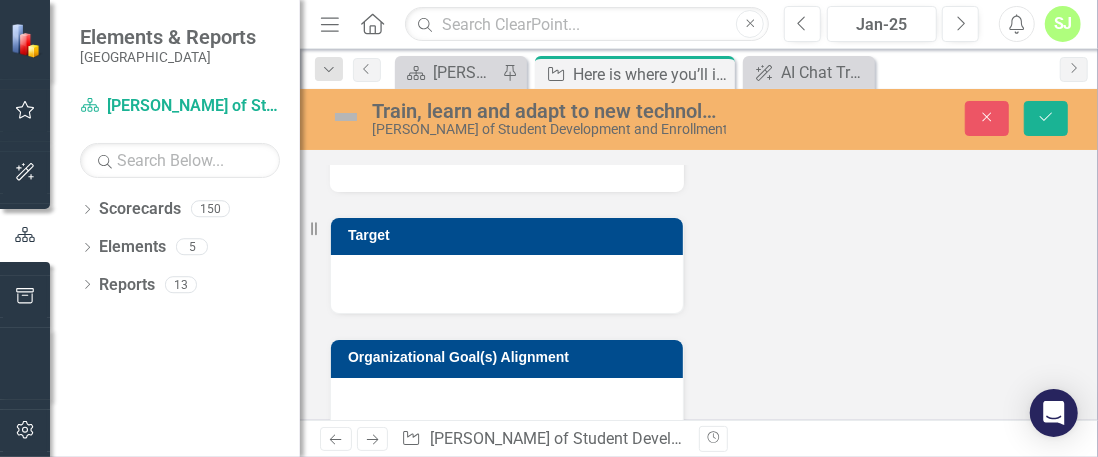 scroll, scrollTop: 1561, scrollLeft: 0, axis: vertical 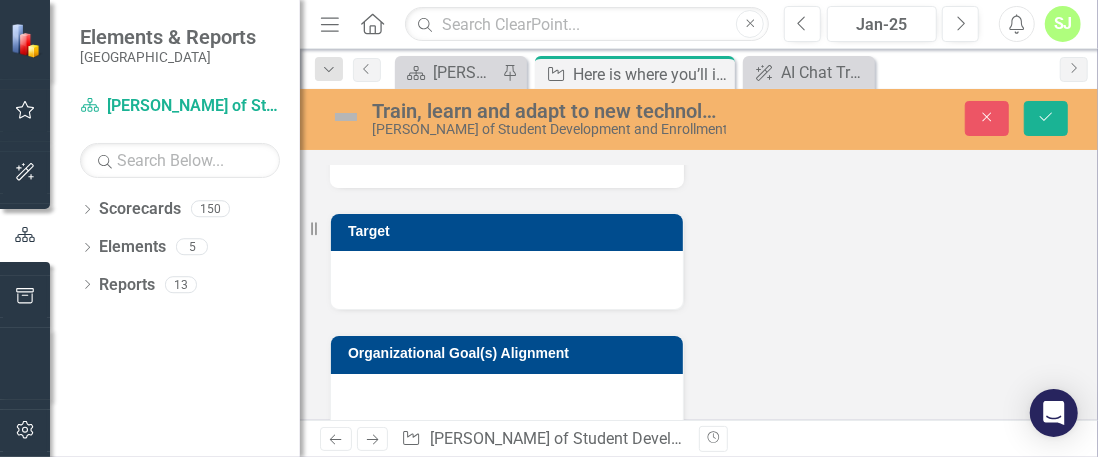 click at bounding box center [507, 280] 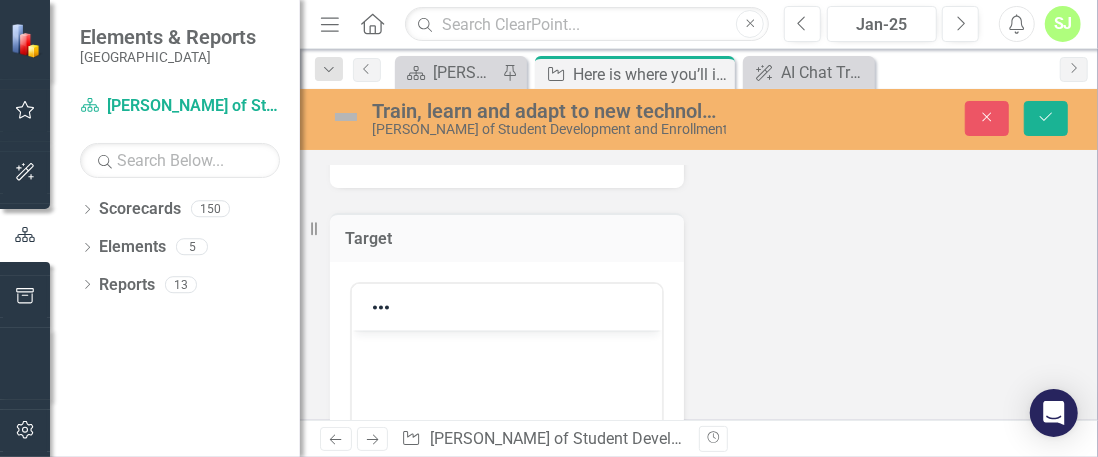 scroll, scrollTop: 0, scrollLeft: 0, axis: both 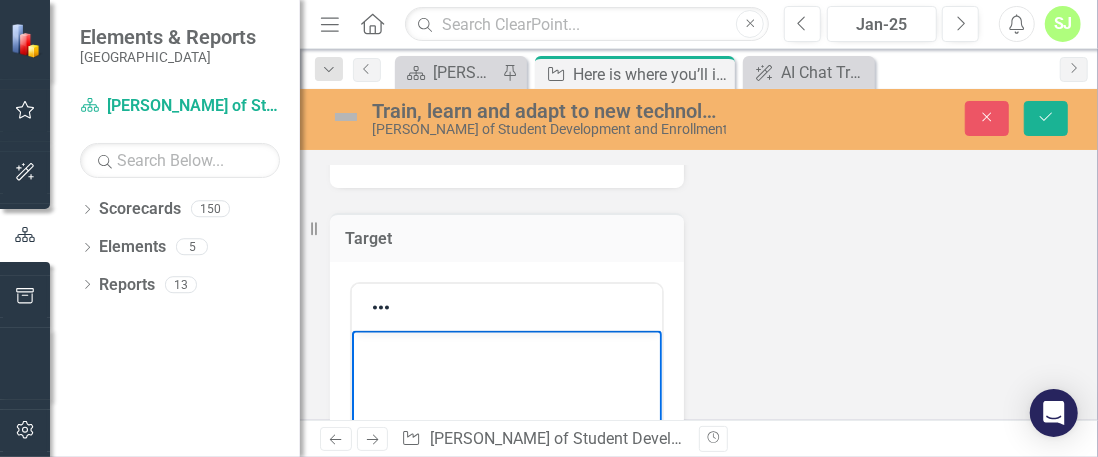 click at bounding box center (506, 480) 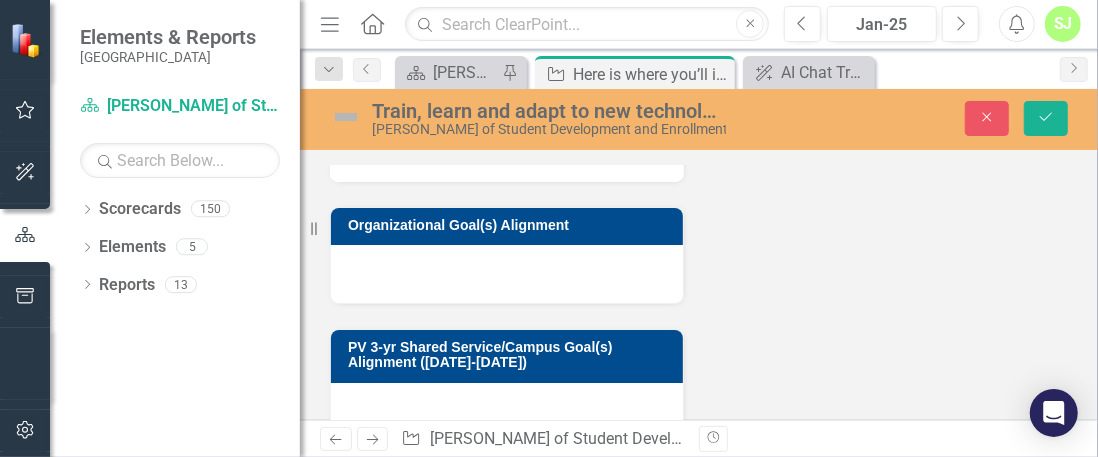 scroll, scrollTop: 2198, scrollLeft: 0, axis: vertical 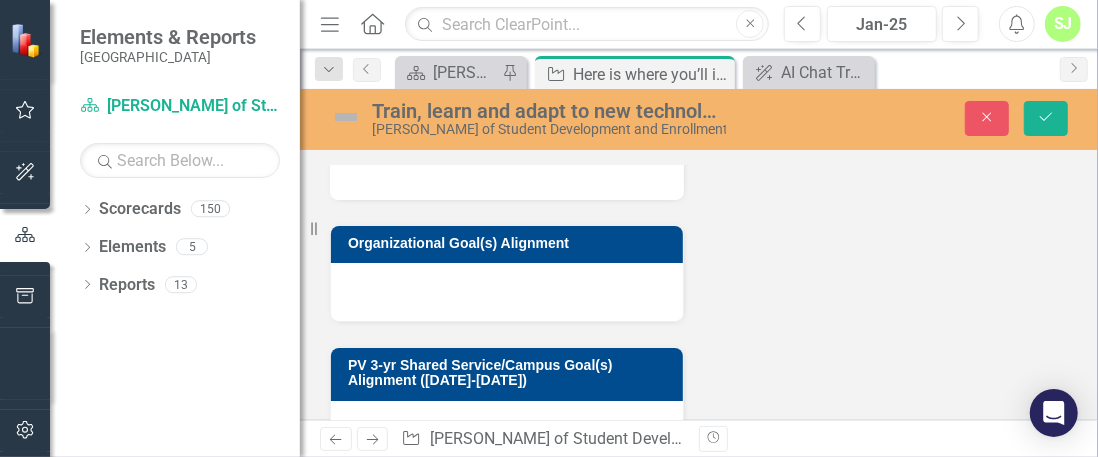 click on "Organizational Goal(s) Alignment" at bounding box center [507, 244] 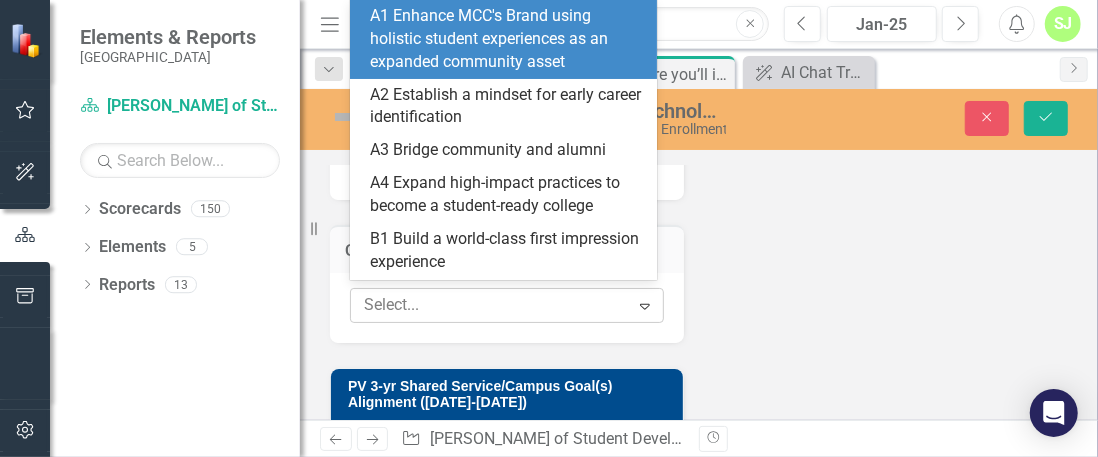 click at bounding box center [492, 305] 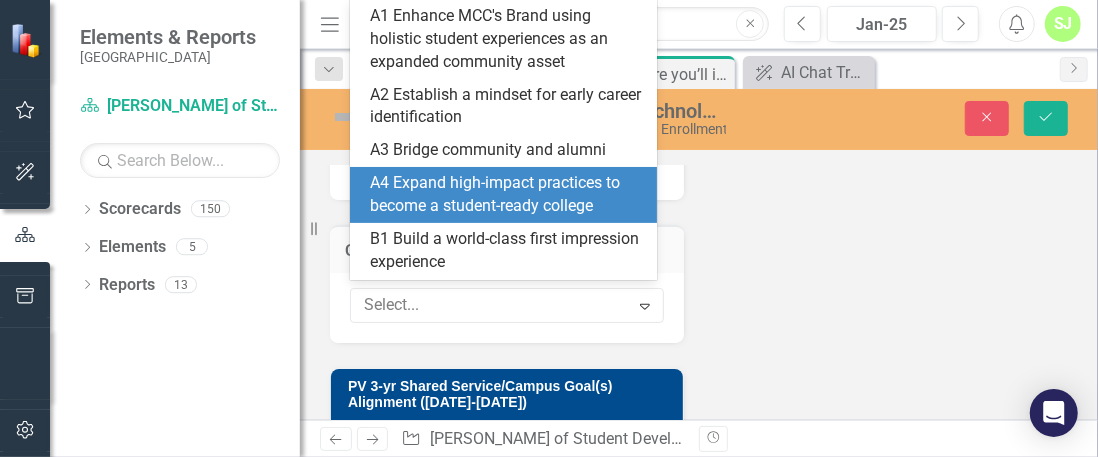 scroll, scrollTop: 17, scrollLeft: 0, axis: vertical 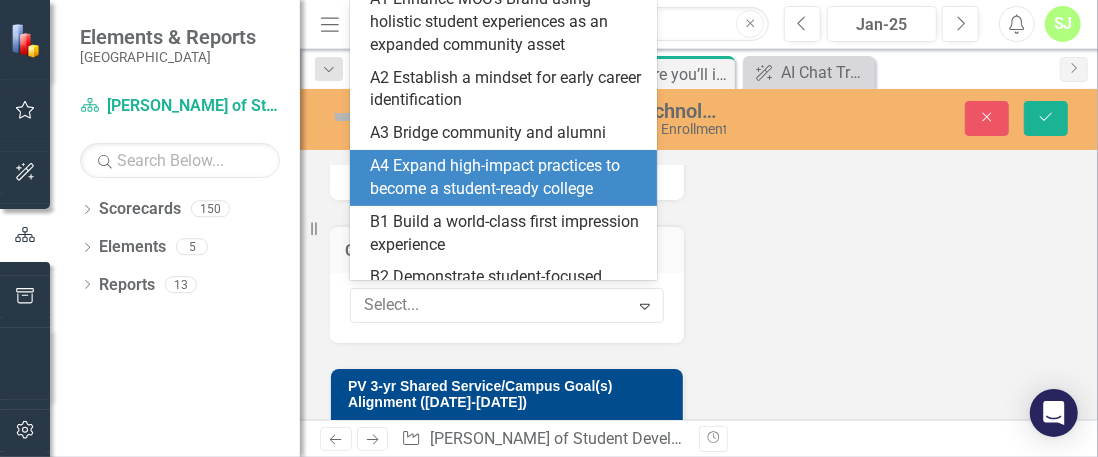 click on "A4 Expand high-impact practices to become a student-ready college" at bounding box center (507, 178) 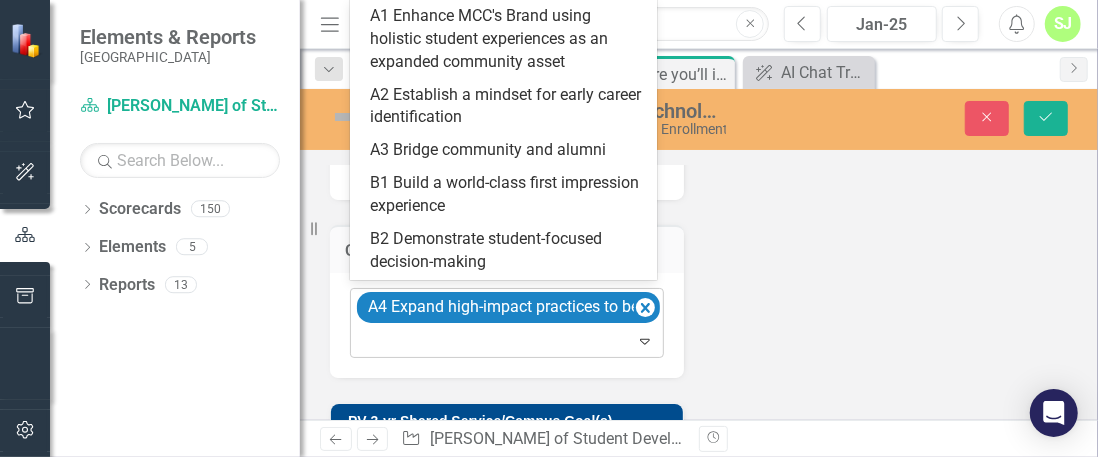 click on "Expand" 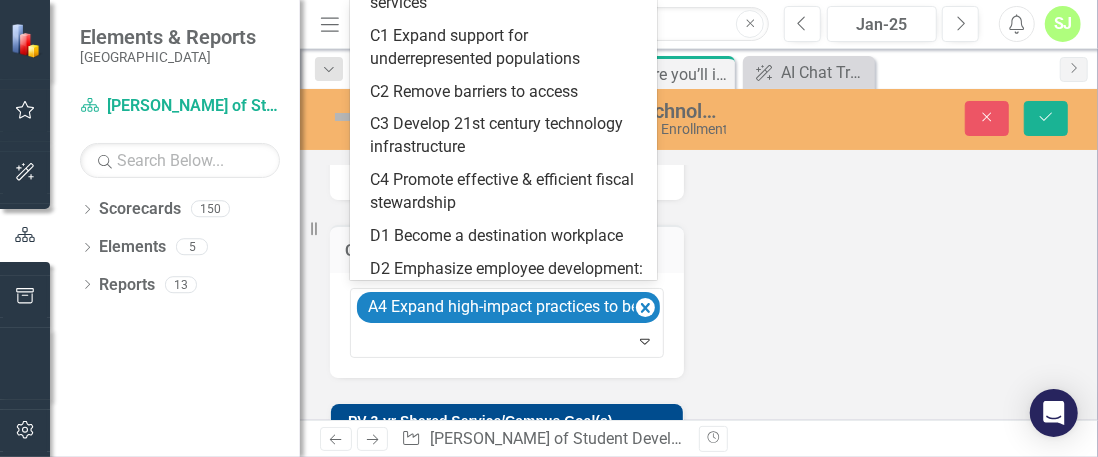 scroll, scrollTop: 376, scrollLeft: 0, axis: vertical 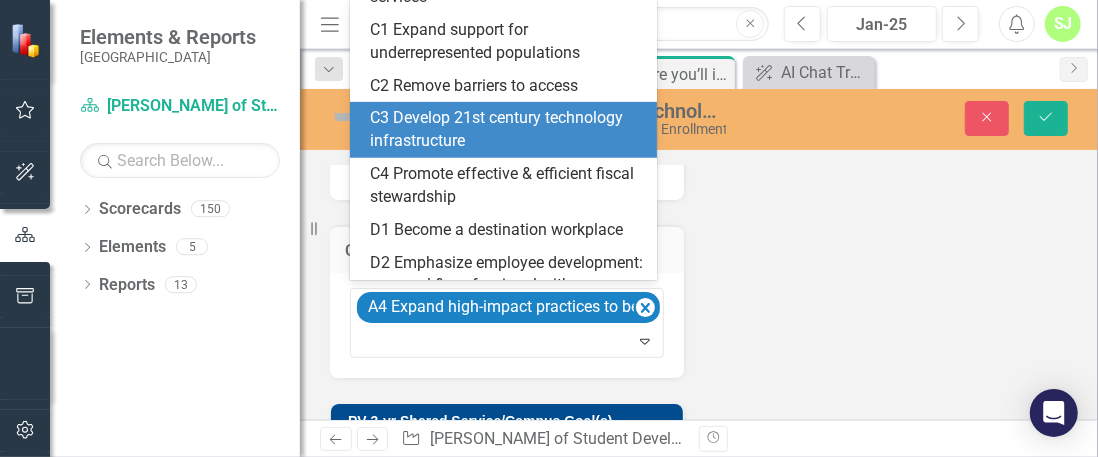 click on "C3 Develop 21st century technology infrastructure" at bounding box center (507, 130) 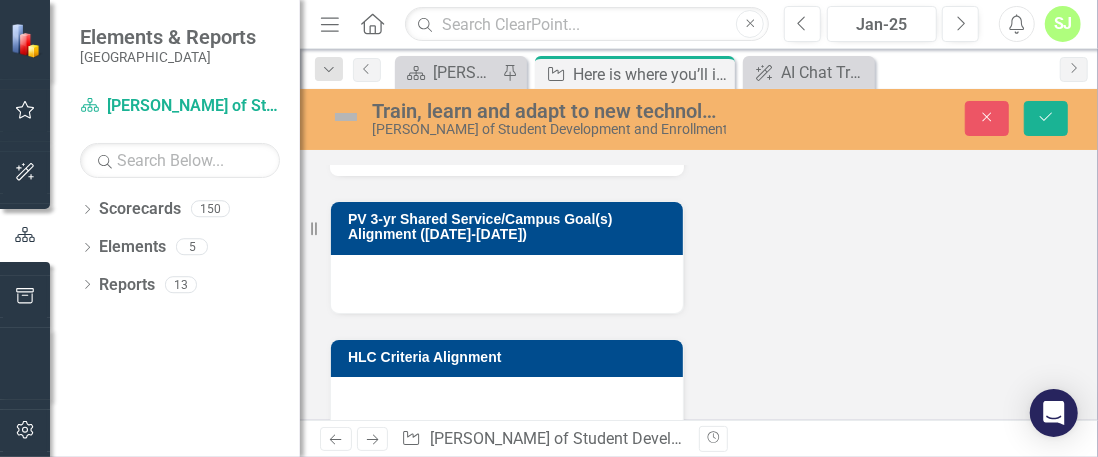 scroll, scrollTop: 2449, scrollLeft: 0, axis: vertical 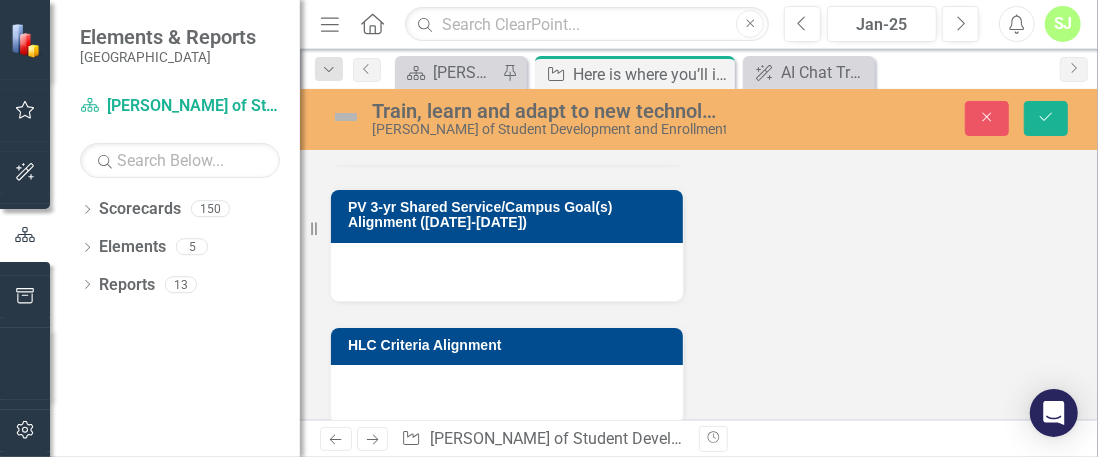 click at bounding box center [507, 272] 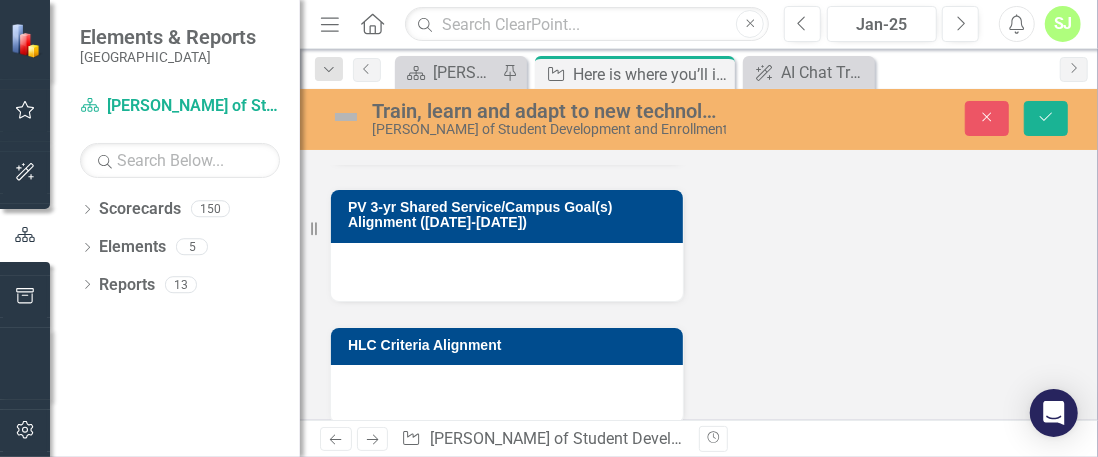 click at bounding box center (507, 272) 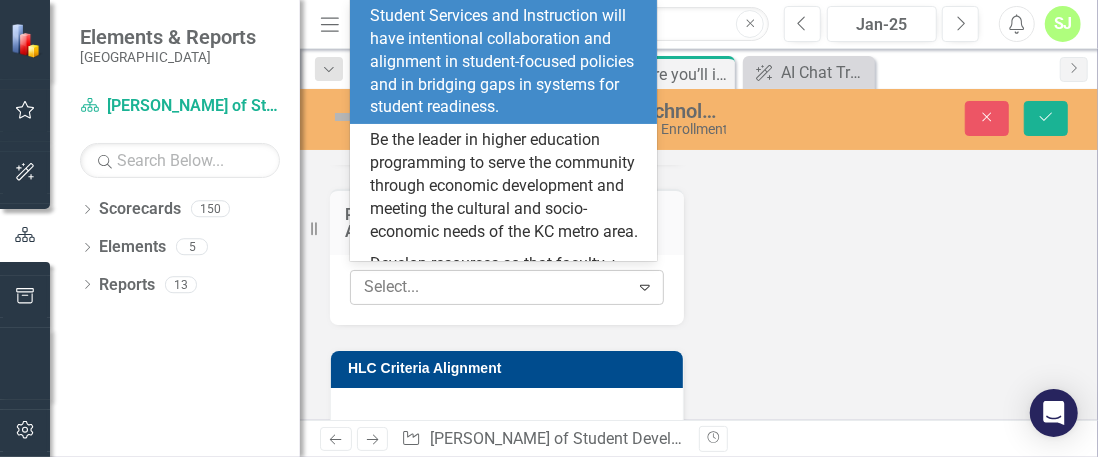 click at bounding box center [492, 287] 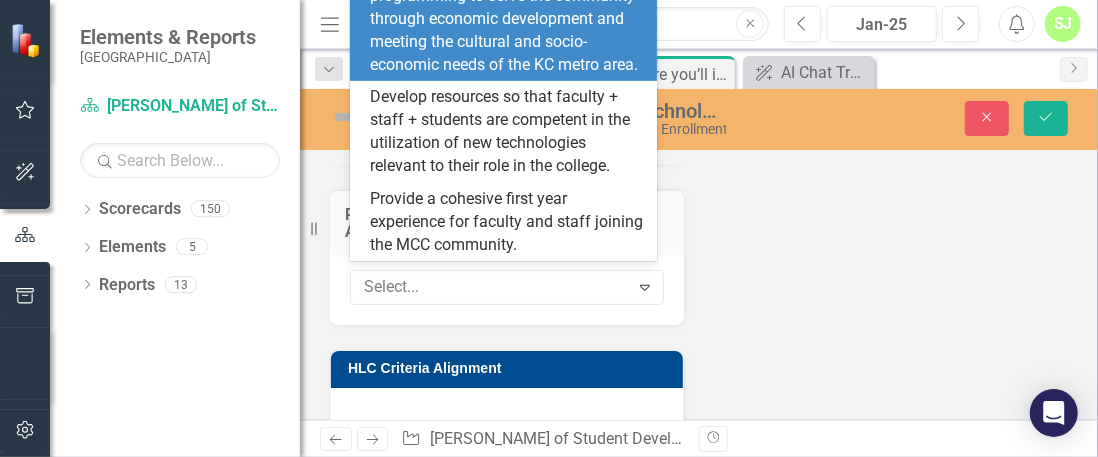 scroll, scrollTop: 190, scrollLeft: 0, axis: vertical 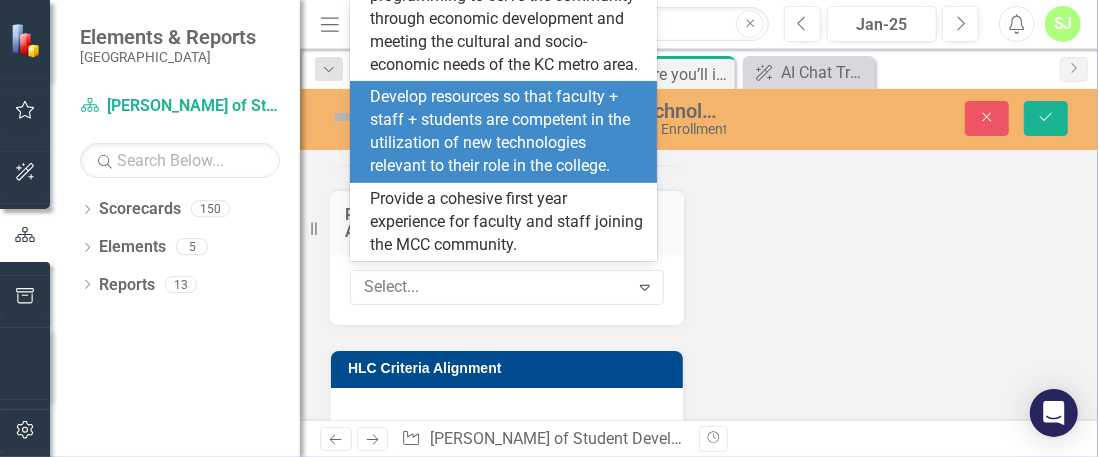 click on "Develop resources so that faculty + staff + students are competent in the utilization of new technologies relevant to their role in the college." at bounding box center (507, 131) 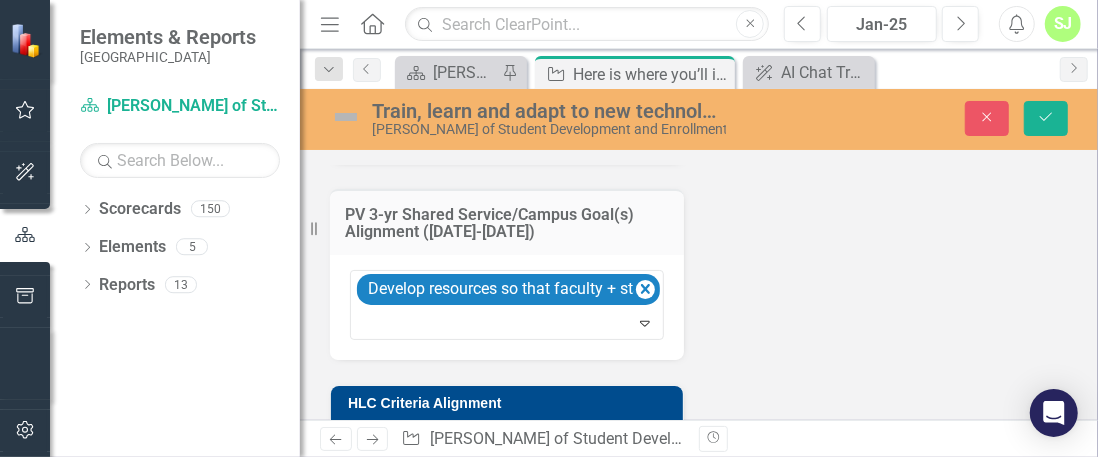 scroll, scrollTop: 2518, scrollLeft: 0, axis: vertical 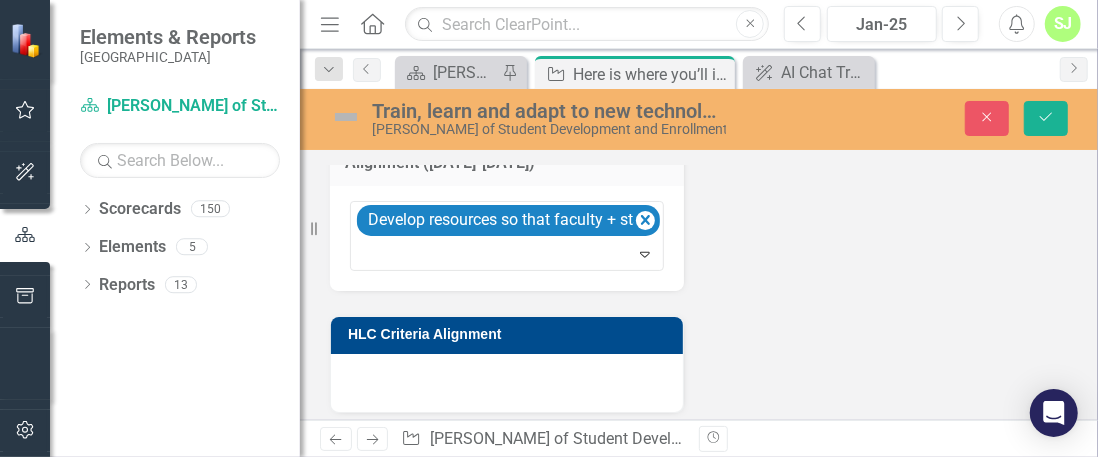 click at bounding box center (507, 383) 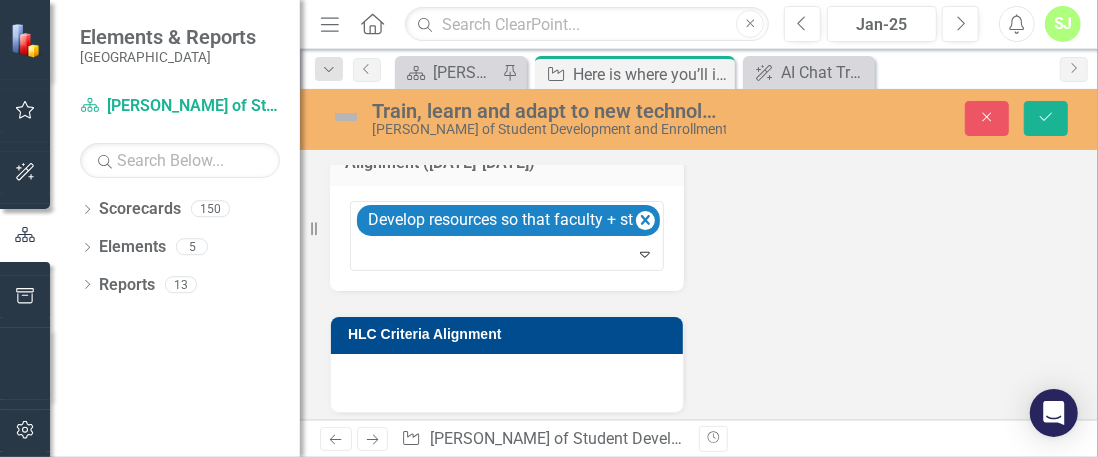 click at bounding box center [507, 383] 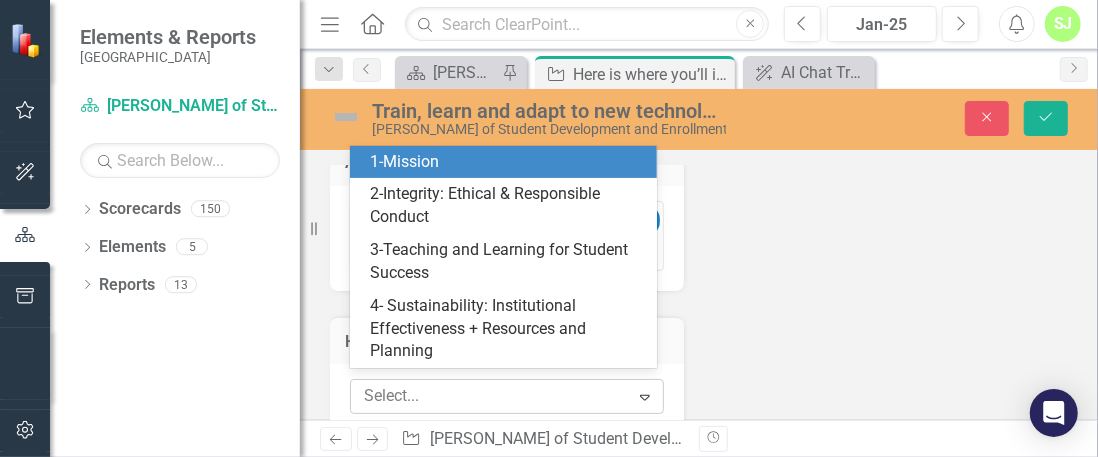click at bounding box center (492, 396) 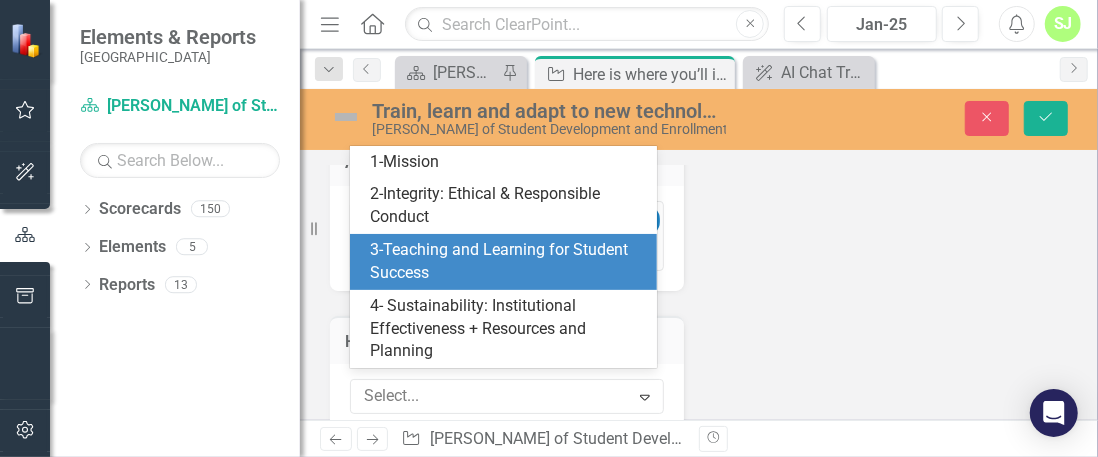 click on "3-Teaching and Learning for Student Success" at bounding box center [507, 262] 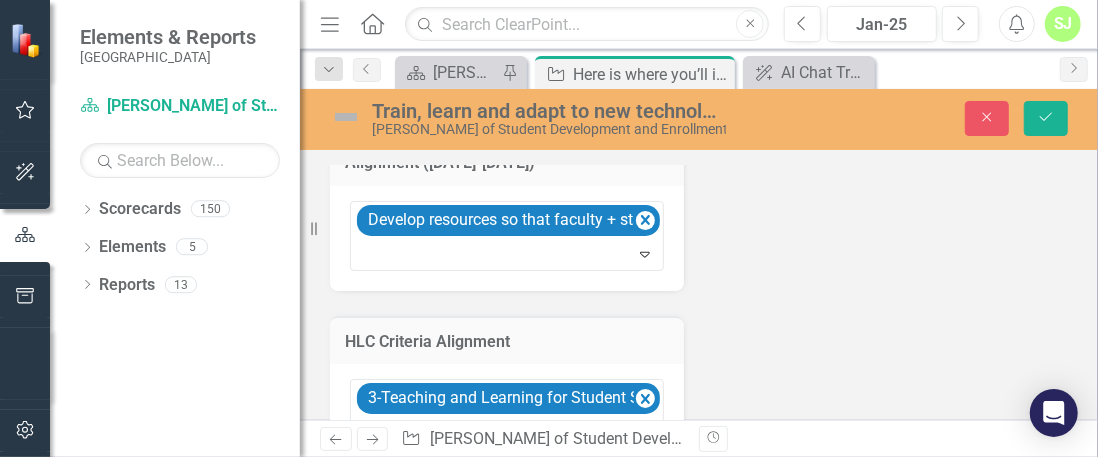 scroll, scrollTop: 2574, scrollLeft: 0, axis: vertical 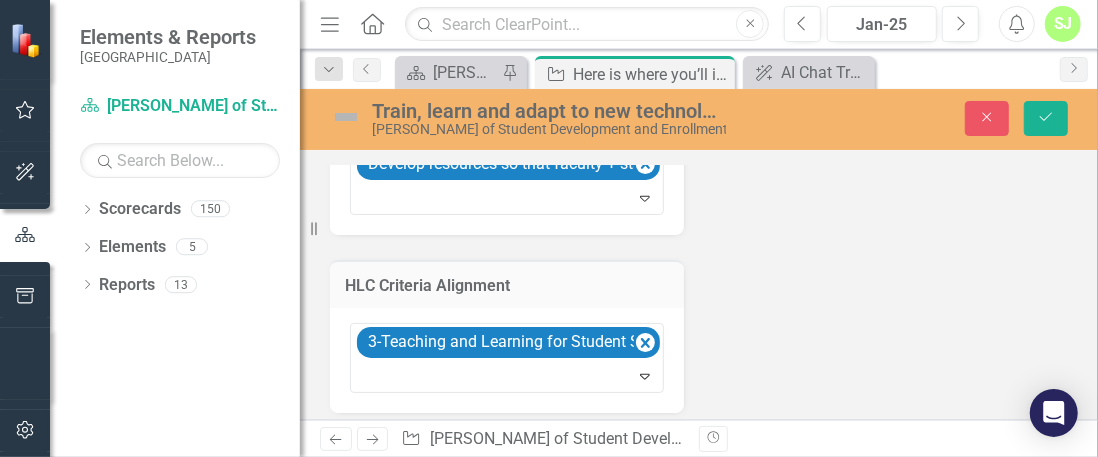 click on "To open the annual IEP cycle, PUMs fill out the blue boxes in June. Operational Goal Train, learn and adapt to new technology included with the Ellucian platform. Operational Tactic Insert Data HTML Token Dropdown Switch to old editor Performance Measure Insert Data HTML Token Dropdown Switch to old editor Target Insert Data HTML Token Dropdown Switch to old editor Organizational Goal(s) Alignment  A4 Expand high-impact practices to become a student-ready college  C3 Develop 21st century technology infrastructure Expand PV 3-yr Shared Service/Campus Goal(s) Alignment (2025-2028)  Develop resources so that faculty + staff + students are competent in the utilization of new technologies relevant to their role in the college. Expand HLC Criteria Alignment  3-Teaching and Learning for Student Success Expand To close the annual IEP Cycle, PUMs fill out the yellow boxes in May. Performance Measure Results Results Met Continuous Improvement Future Budget Impact? If "yes", please describe* Attachments" at bounding box center [699, -969] 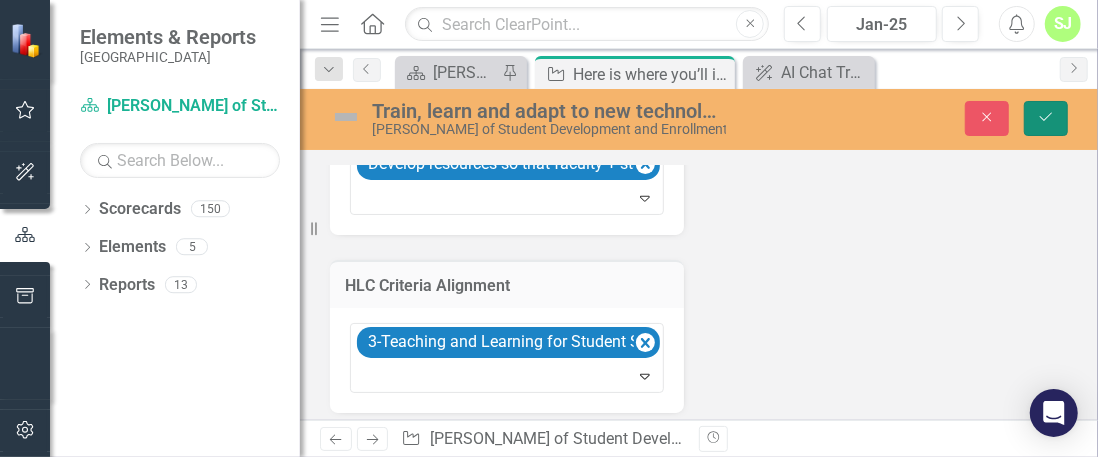 click on "Save" 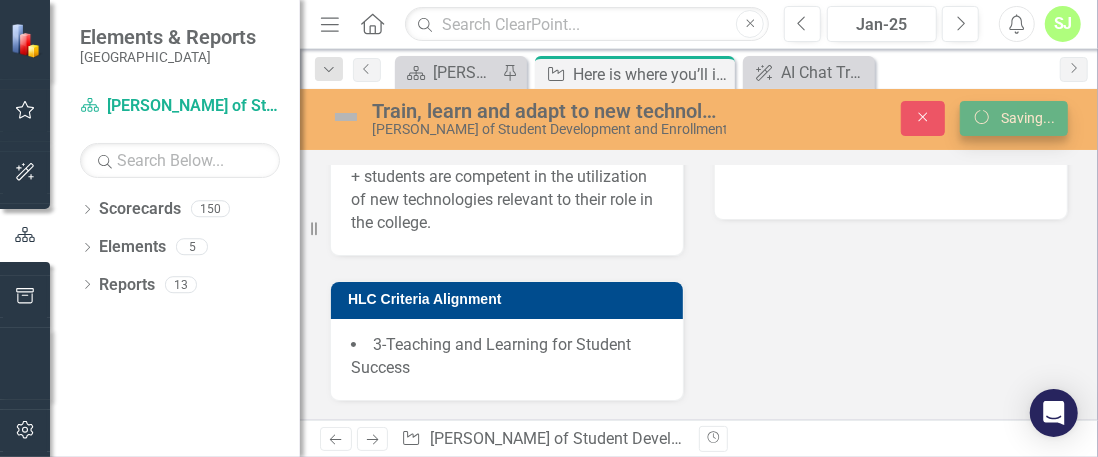 scroll, scrollTop: 953, scrollLeft: 0, axis: vertical 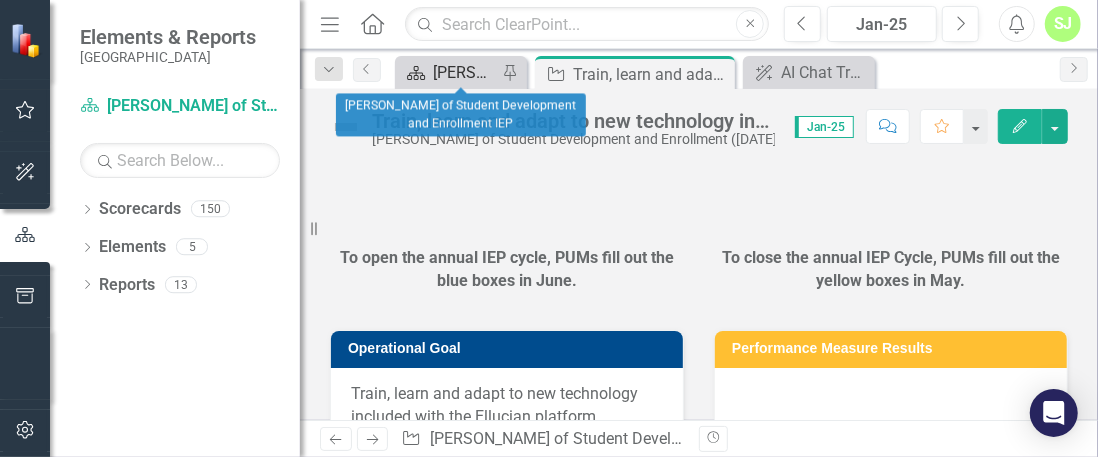 click on "[PERSON_NAME] of Student Development and Enrollment IEP" at bounding box center [465, 72] 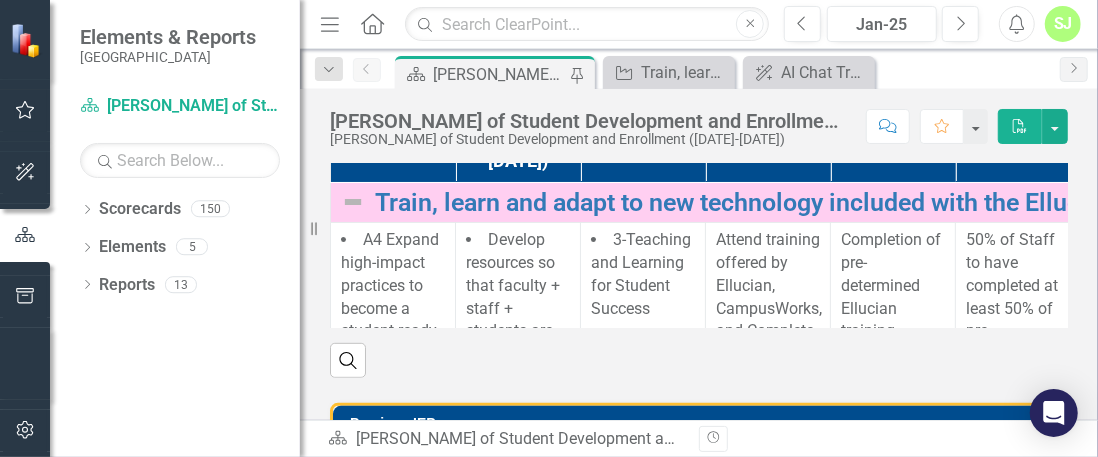 scroll, scrollTop: 483, scrollLeft: 0, axis: vertical 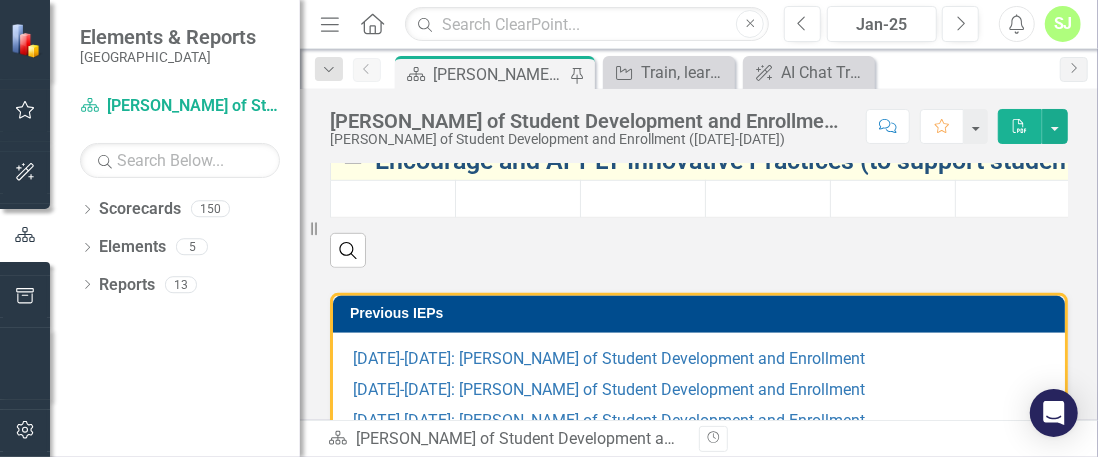 click on "Encourage and APPLY Innovative Practices (to support students or improve business practices)" at bounding box center [1035, 161] 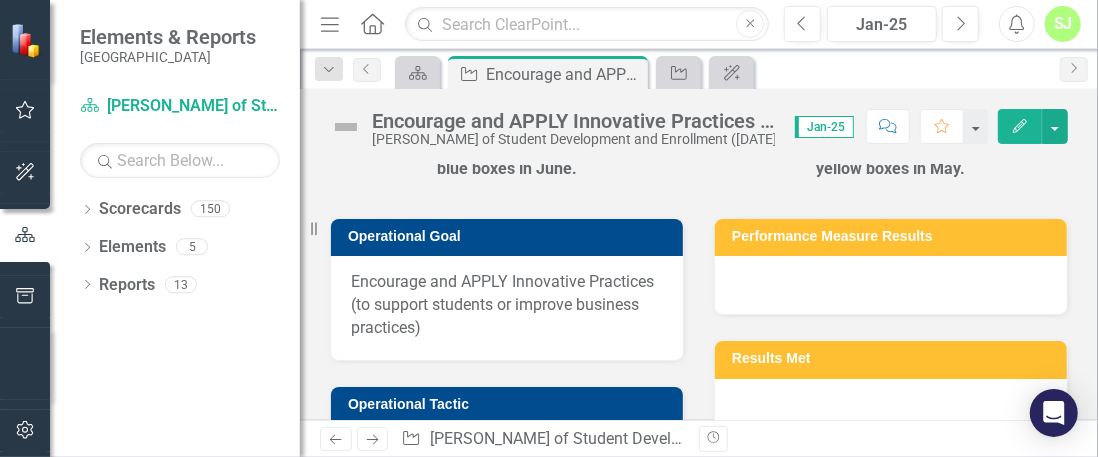 scroll, scrollTop: 113, scrollLeft: 0, axis: vertical 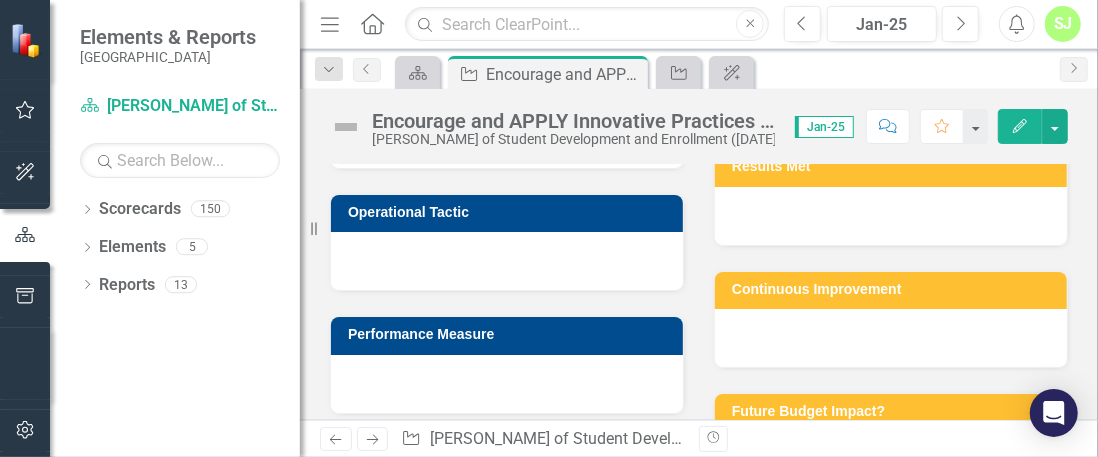 click at bounding box center (507, 261) 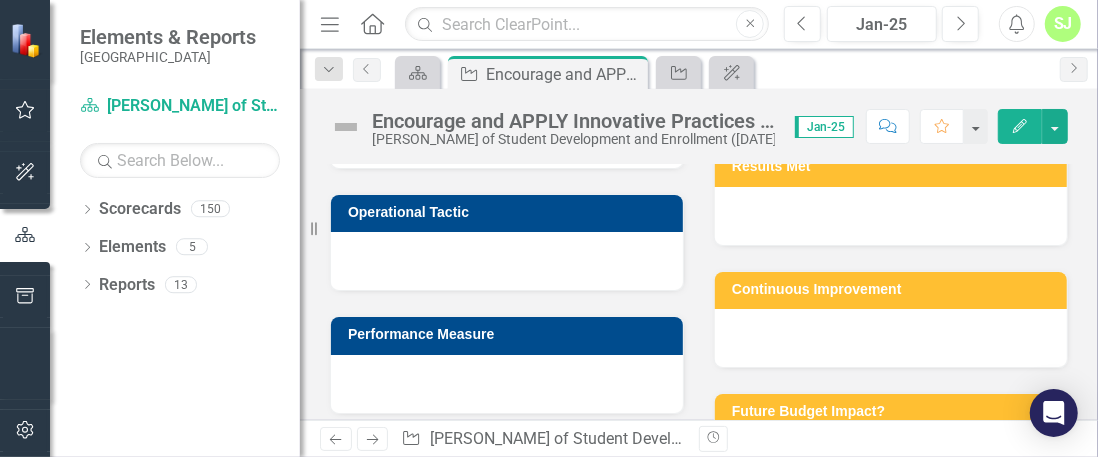 click at bounding box center (507, 261) 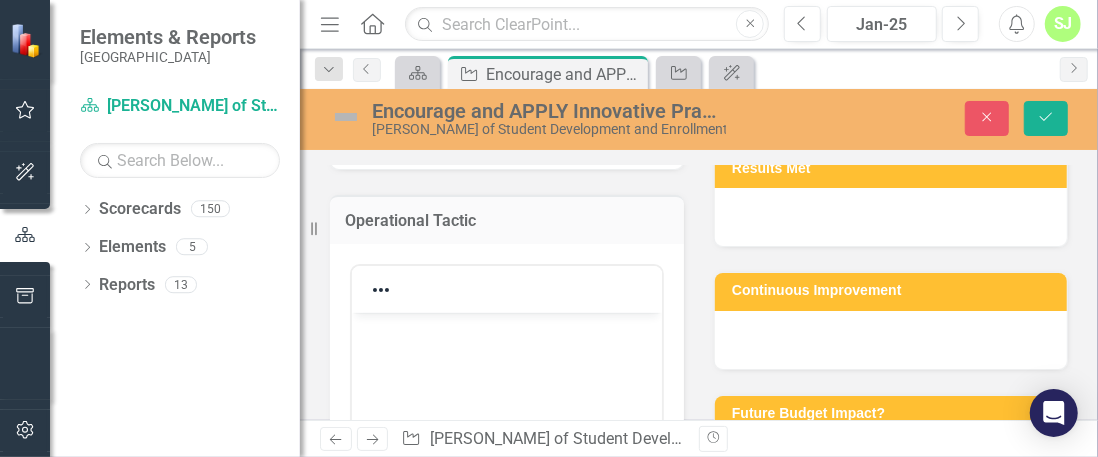 scroll, scrollTop: 0, scrollLeft: 0, axis: both 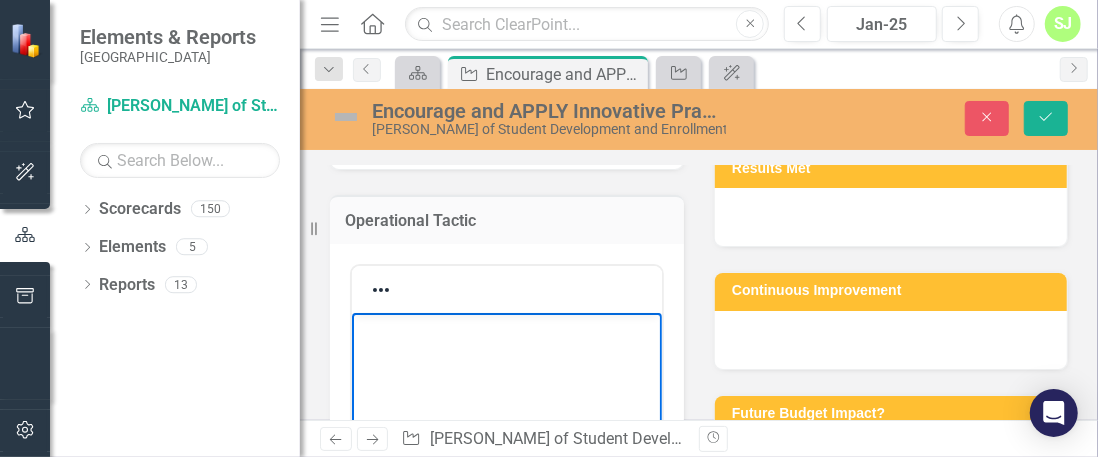 click at bounding box center (506, 462) 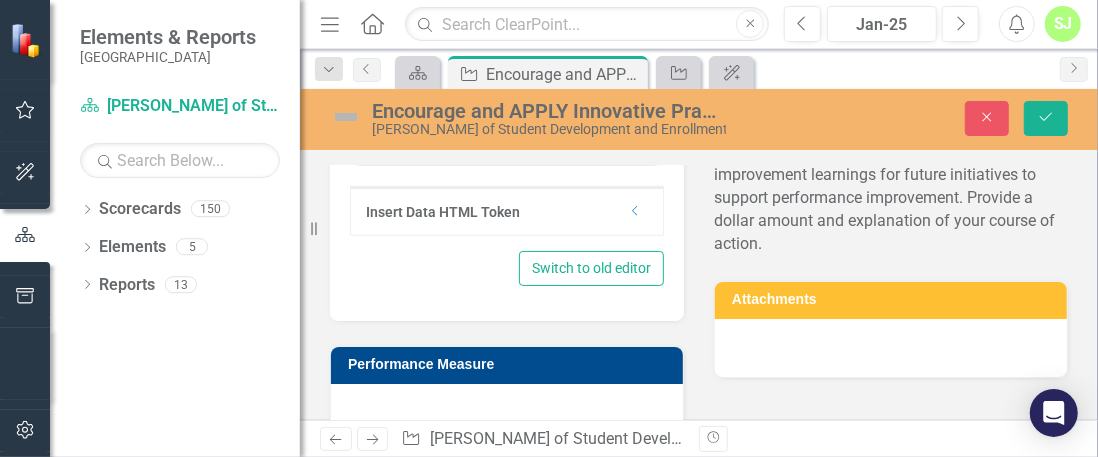 scroll, scrollTop: 802, scrollLeft: 0, axis: vertical 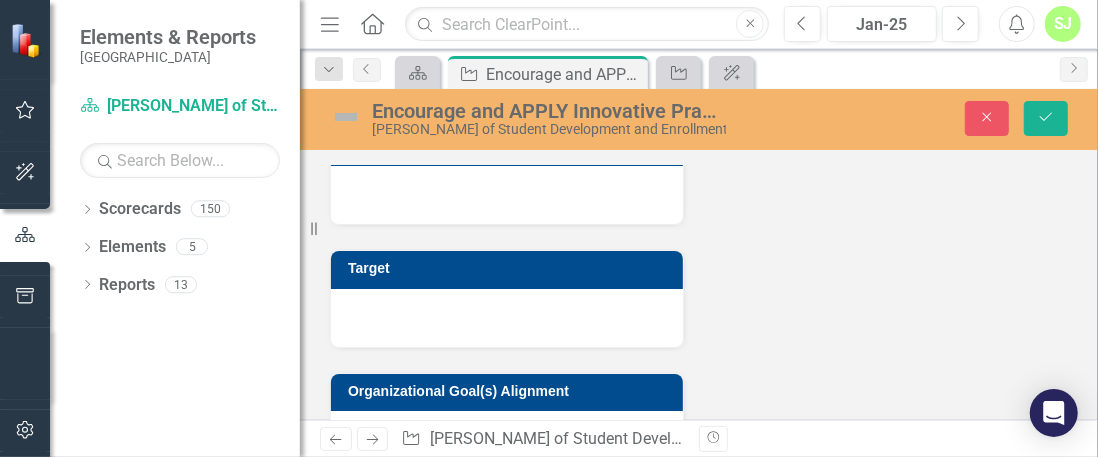 click at bounding box center (507, 195) 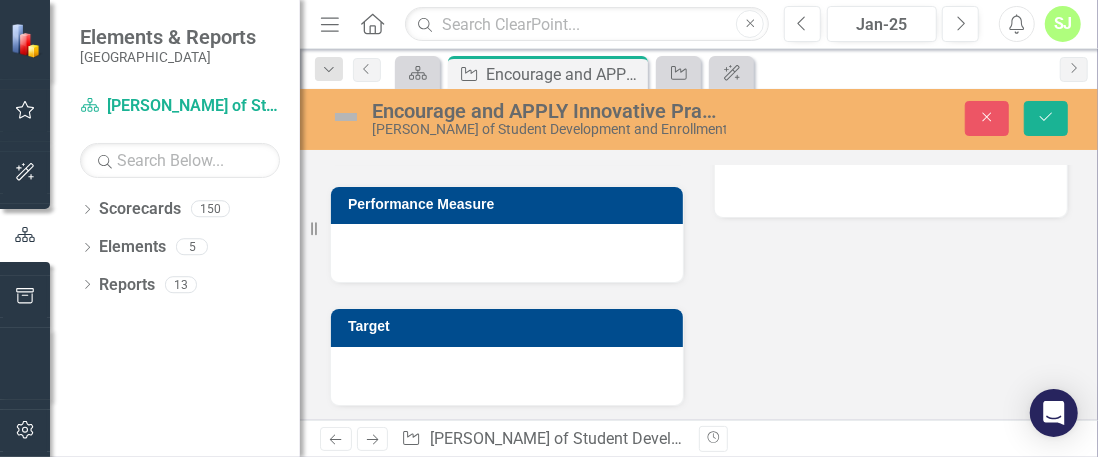 scroll, scrollTop: 956, scrollLeft: 0, axis: vertical 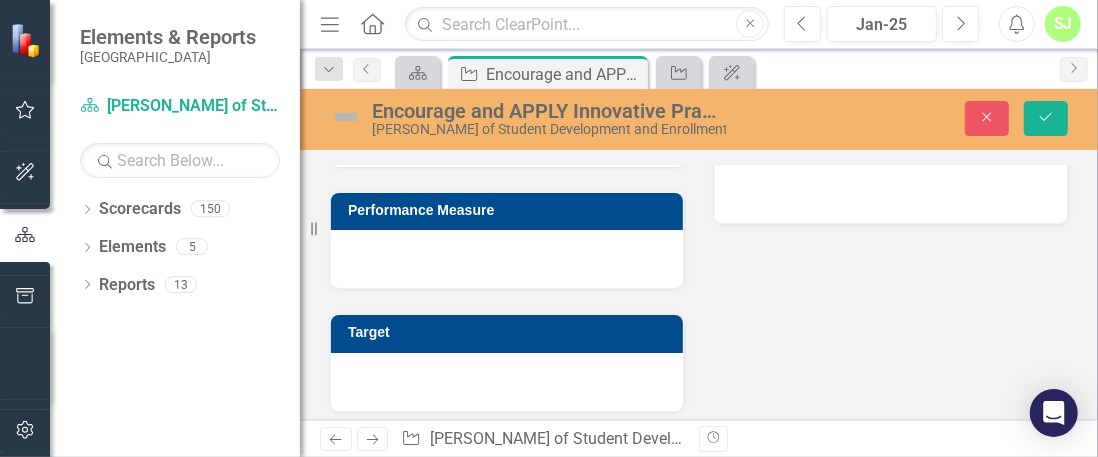 click at bounding box center [507, 259] 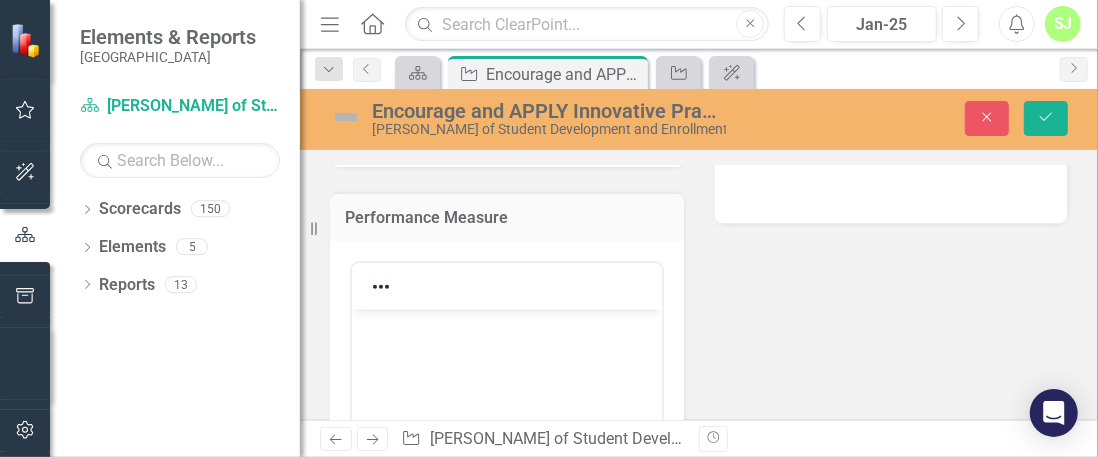 scroll, scrollTop: 0, scrollLeft: 0, axis: both 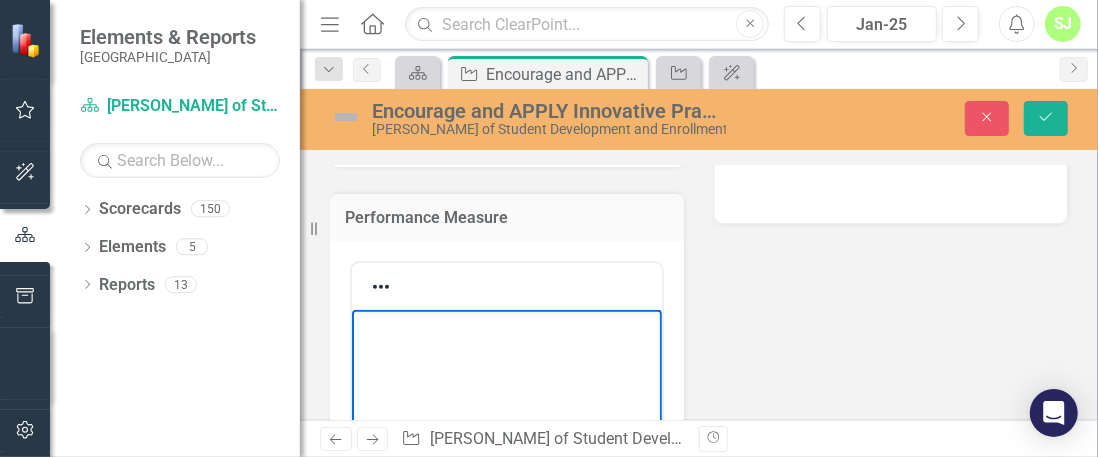 click at bounding box center (506, 459) 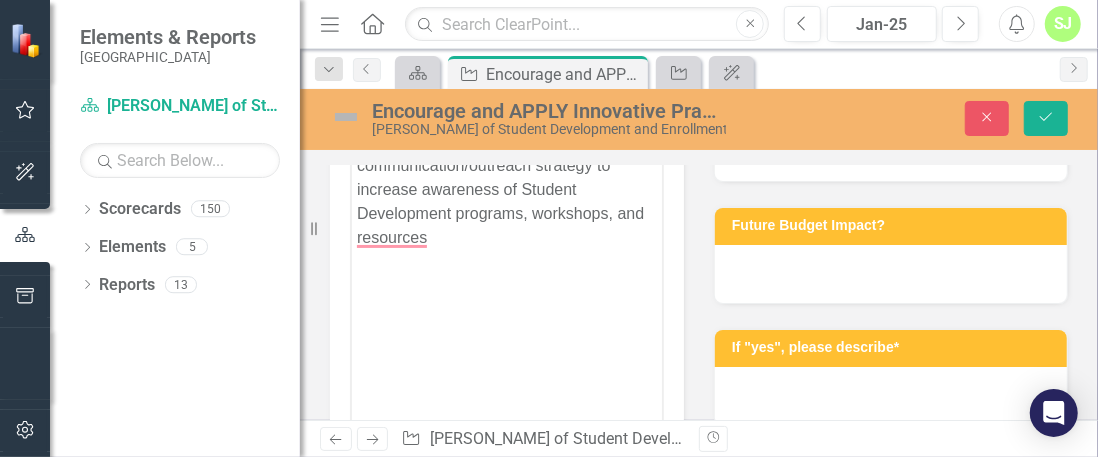 scroll, scrollTop: 478, scrollLeft: 0, axis: vertical 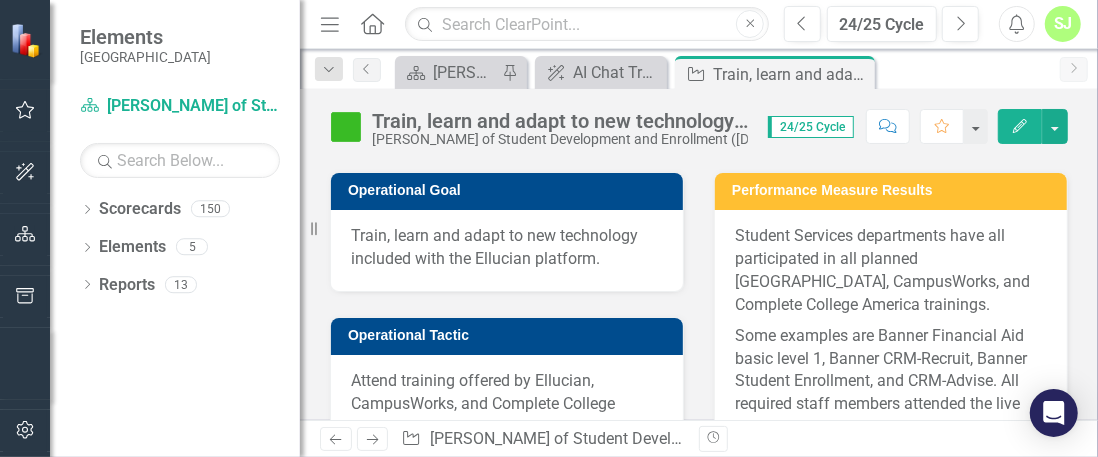 drag, startPoint x: 599, startPoint y: 251, endPoint x: 363, endPoint y: 240, distance: 236.25621 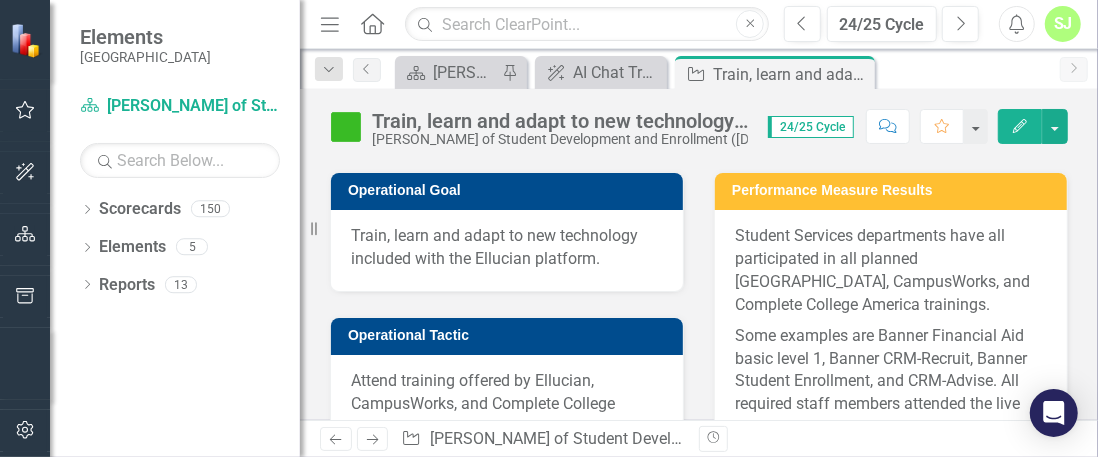 drag, startPoint x: 363, startPoint y: 240, endPoint x: 857, endPoint y: 153, distance: 501.60242 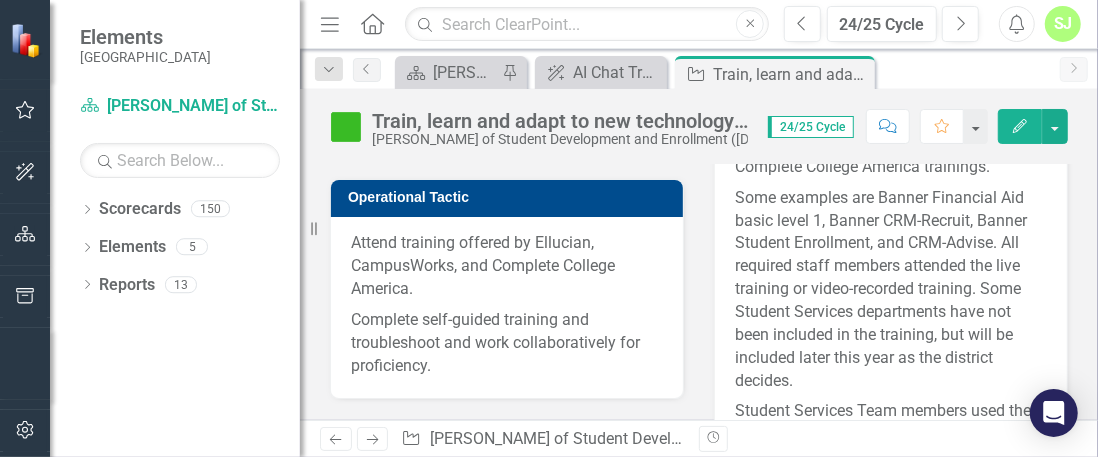 scroll, scrollTop: 302, scrollLeft: 0, axis: vertical 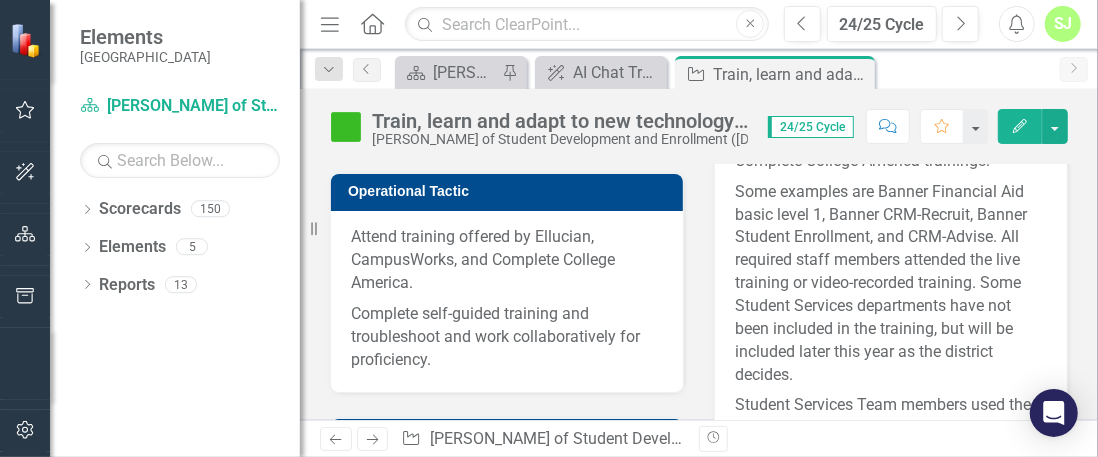 click on "Complete self-guided training and troubleshoot and work collaboratively for proficiency." at bounding box center [507, 335] 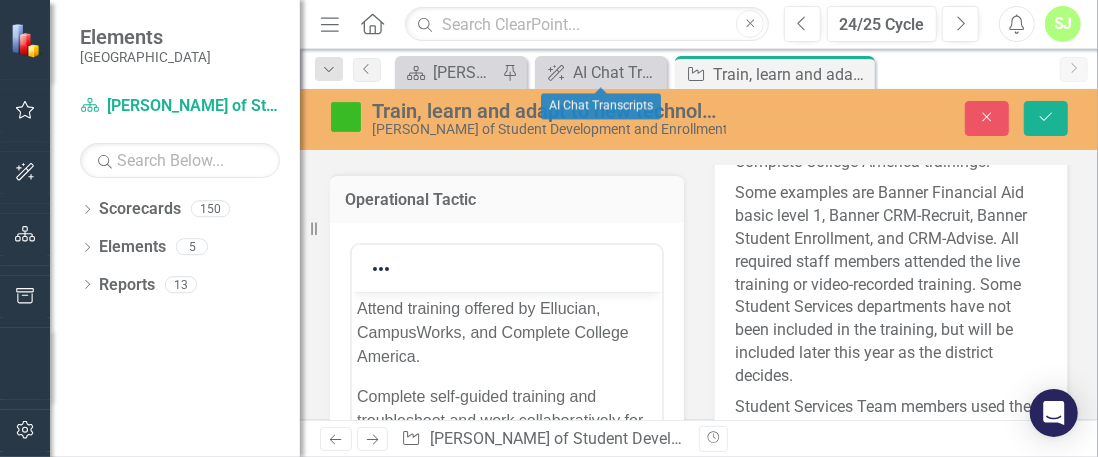 scroll, scrollTop: 0, scrollLeft: 0, axis: both 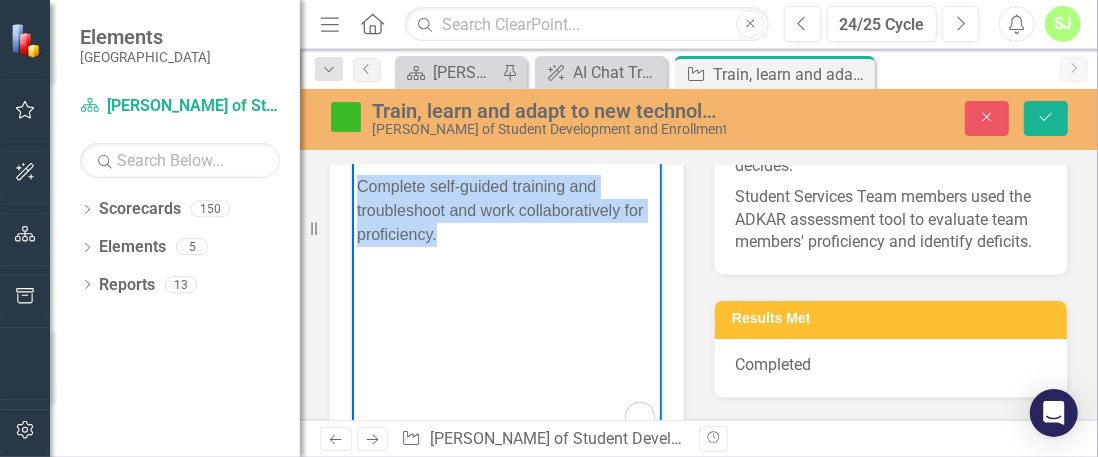 drag, startPoint x: 358, startPoint y: 98, endPoint x: 571, endPoint y: 313, distance: 302.64502 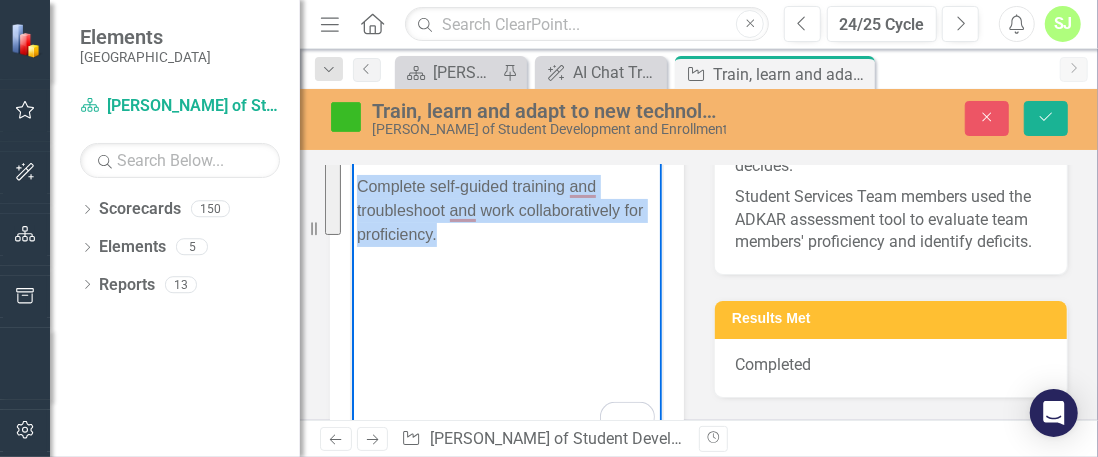 copy on "Attend training offered by Ellucian, CampusWorks, and Complete College America. Complete self-guided training and troubleshoot and work collaboratively for proficiency." 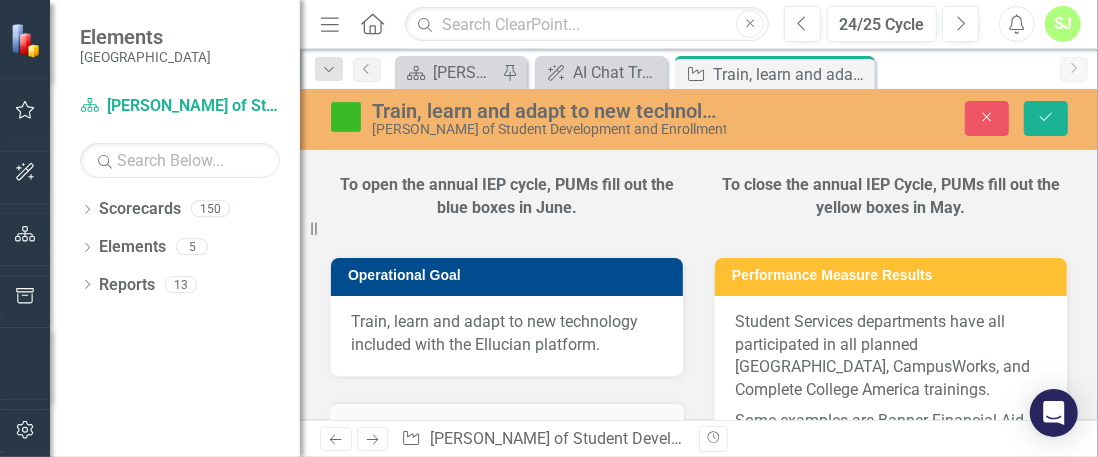 scroll, scrollTop: 87, scrollLeft: 0, axis: vertical 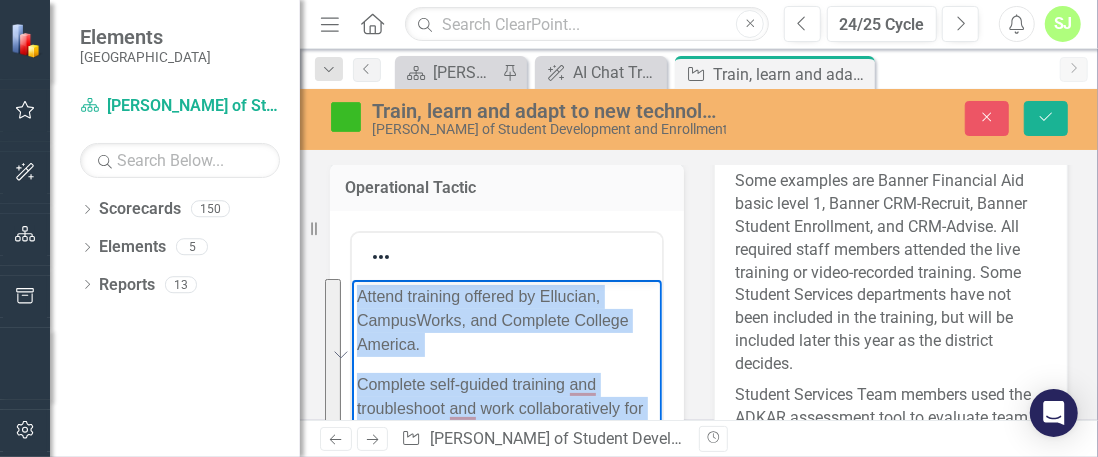 copy on "Attend training offered by Ellucian, CampusWorks, and Complete College America. Complete self-guided training and troubleshoot and work collaboratively for proficiency." 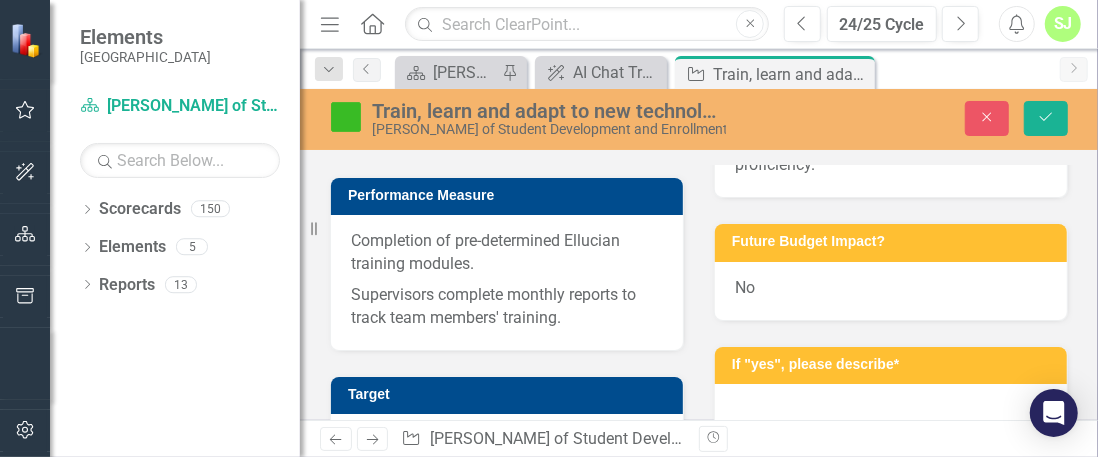 scroll, scrollTop: 973, scrollLeft: 0, axis: vertical 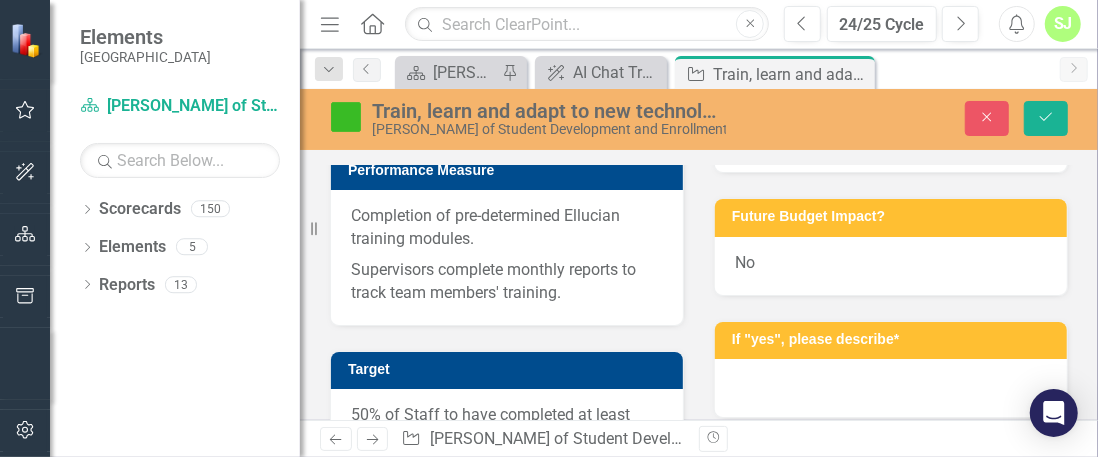 click on "Supervisors complete monthly reports to track team members' training." at bounding box center (507, 280) 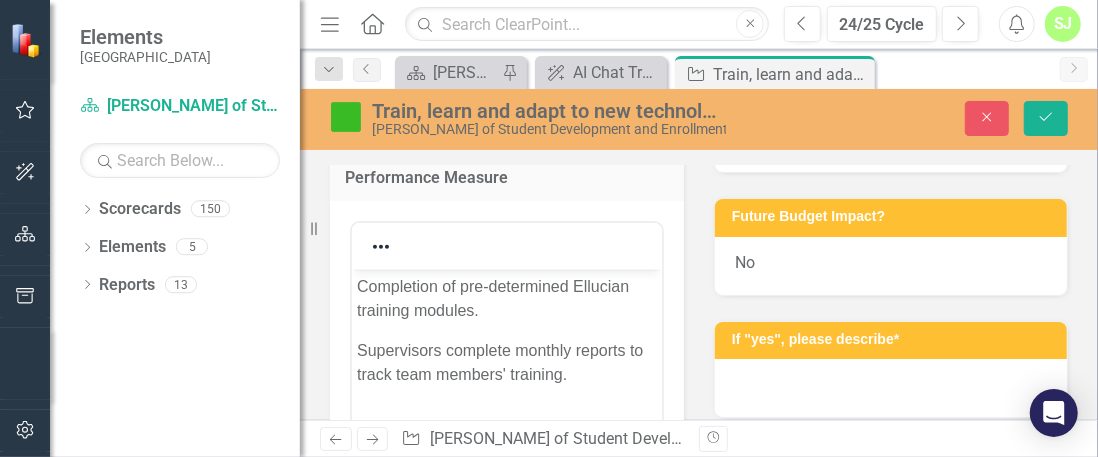 scroll, scrollTop: 0, scrollLeft: 0, axis: both 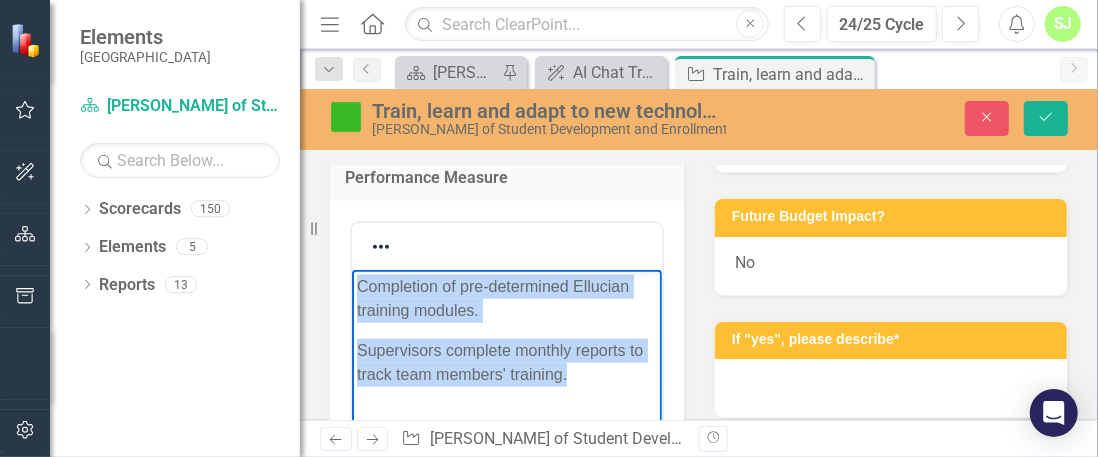 drag, startPoint x: 358, startPoint y: 284, endPoint x: 586, endPoint y: 394, distance: 253.14818 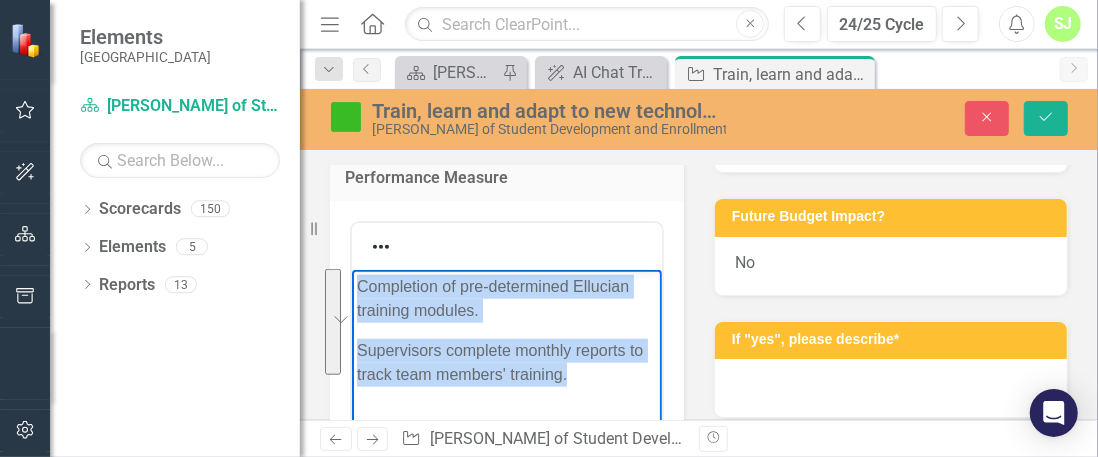 copy on "Completion of pre-determined Ellucian training modules. Supervisors complete monthly reports to track team members' training." 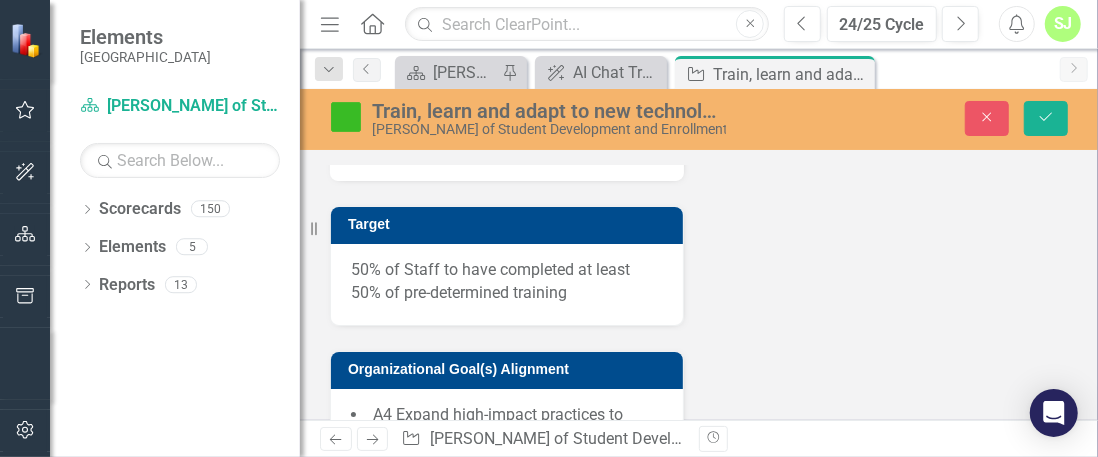 scroll, scrollTop: 1621, scrollLeft: 0, axis: vertical 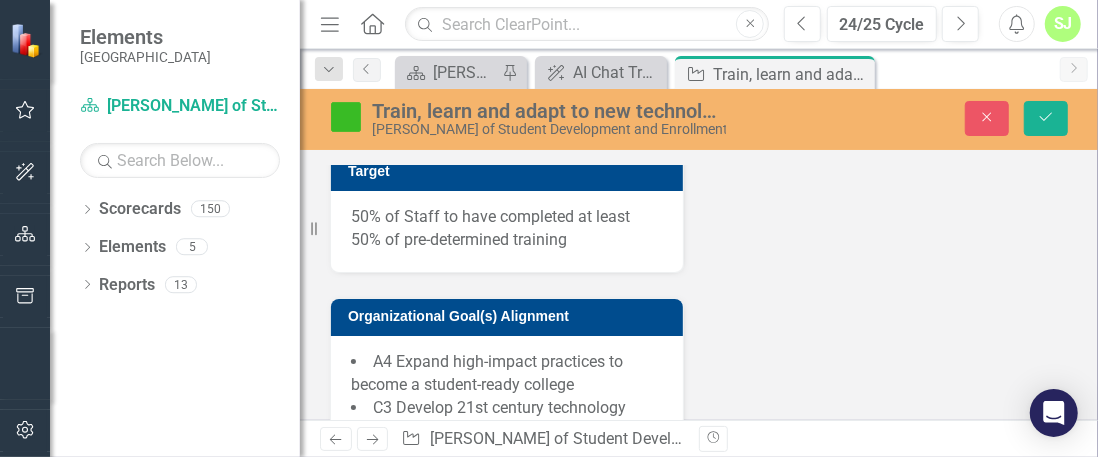 click on "50% of Staff to have completed at least 50% of pre-determined training" at bounding box center (507, 229) 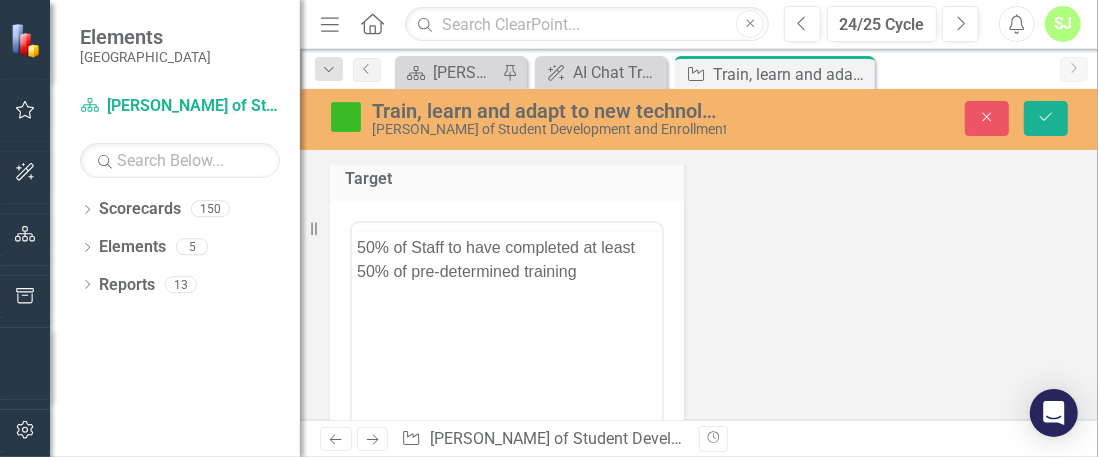 scroll, scrollTop: 0, scrollLeft: 0, axis: both 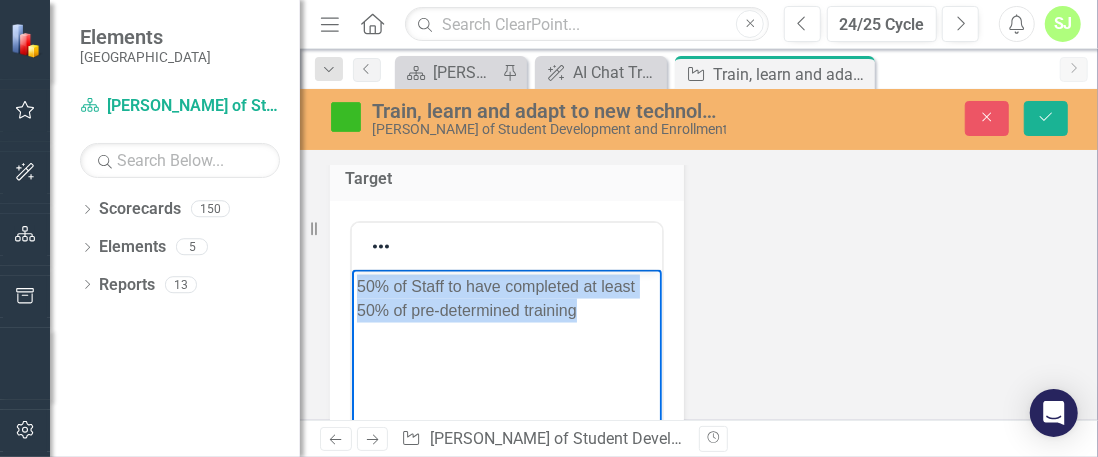 drag, startPoint x: 599, startPoint y: 321, endPoint x: 343, endPoint y: 285, distance: 258.51886 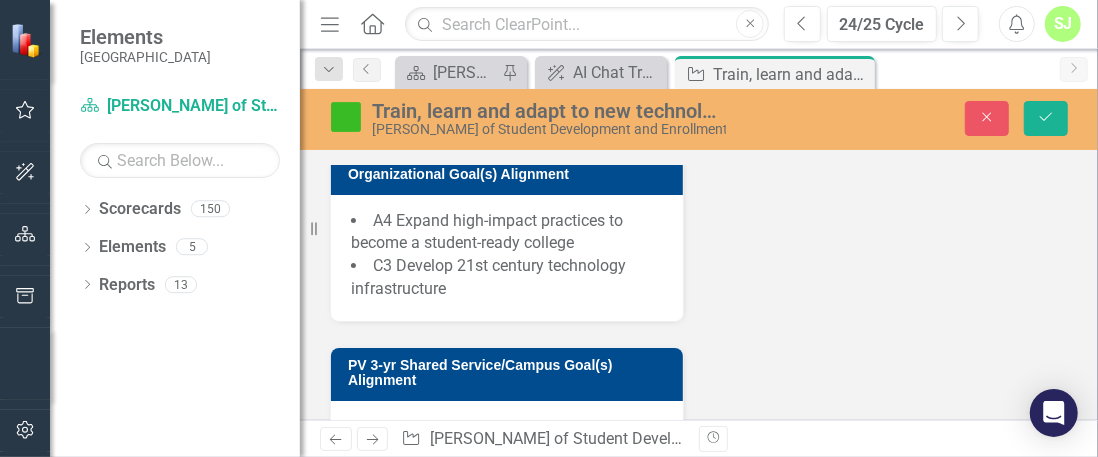 scroll, scrollTop: 2273, scrollLeft: 0, axis: vertical 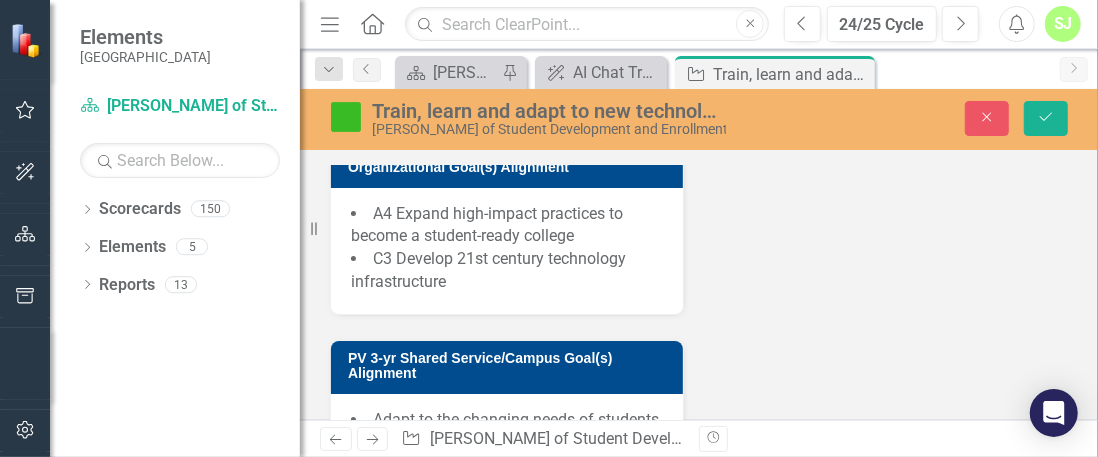 click on "C3 Develop 21st century technology infrastructure" at bounding box center [488, 270] 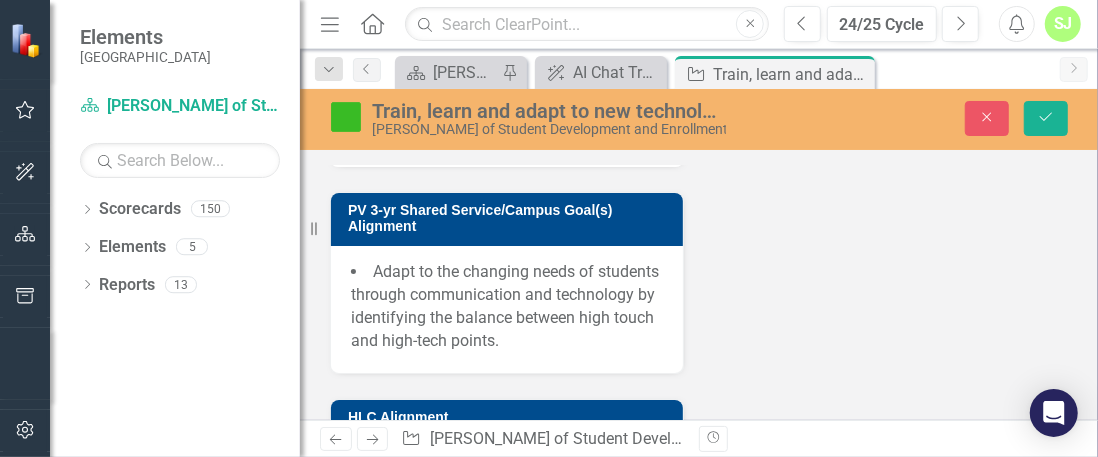 scroll, scrollTop: 2431, scrollLeft: 0, axis: vertical 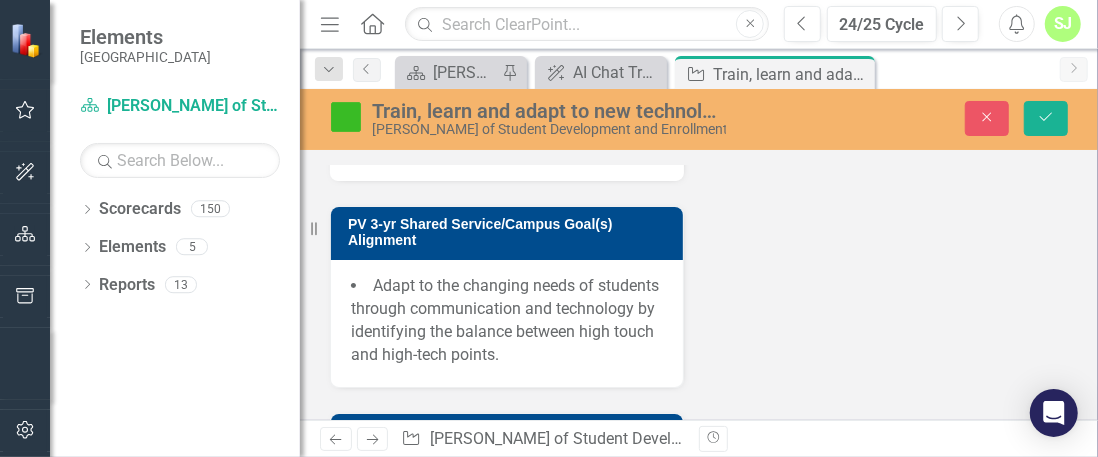 click on "Adapt to the changing needs of students through communication and technology by identifying the balance between high touch and high-tech points." at bounding box center [507, 320] 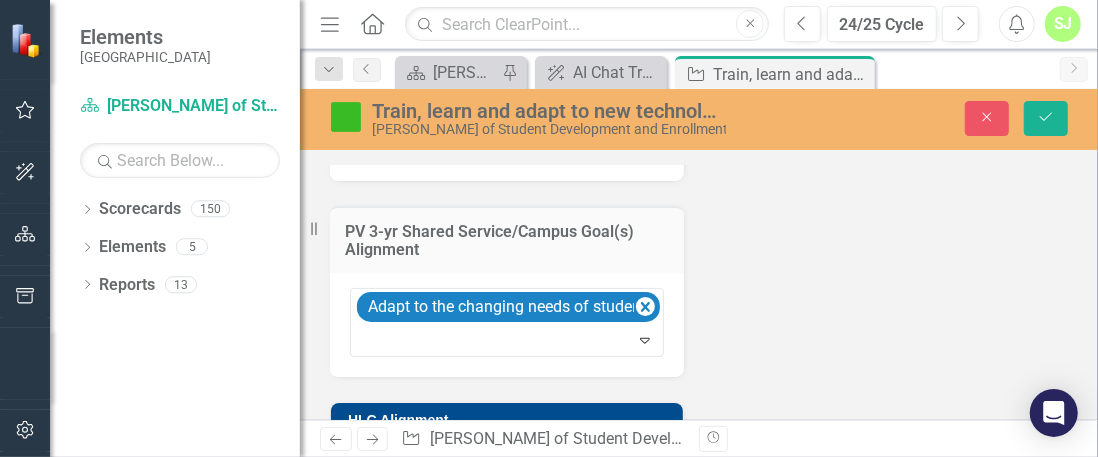 scroll, scrollTop: 2662, scrollLeft: 0, axis: vertical 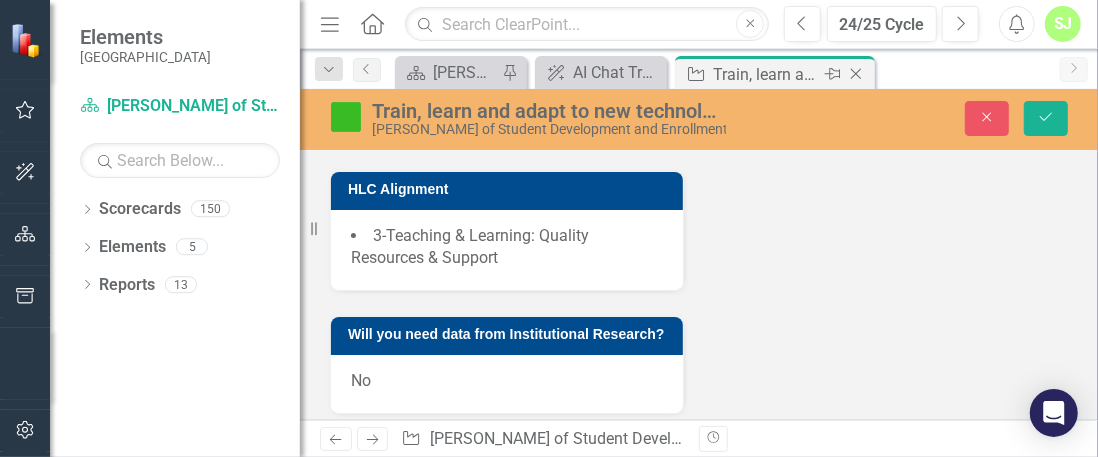 click on "Train, learn and adapt to new technology included with the Ellucian platform." at bounding box center [766, 74] 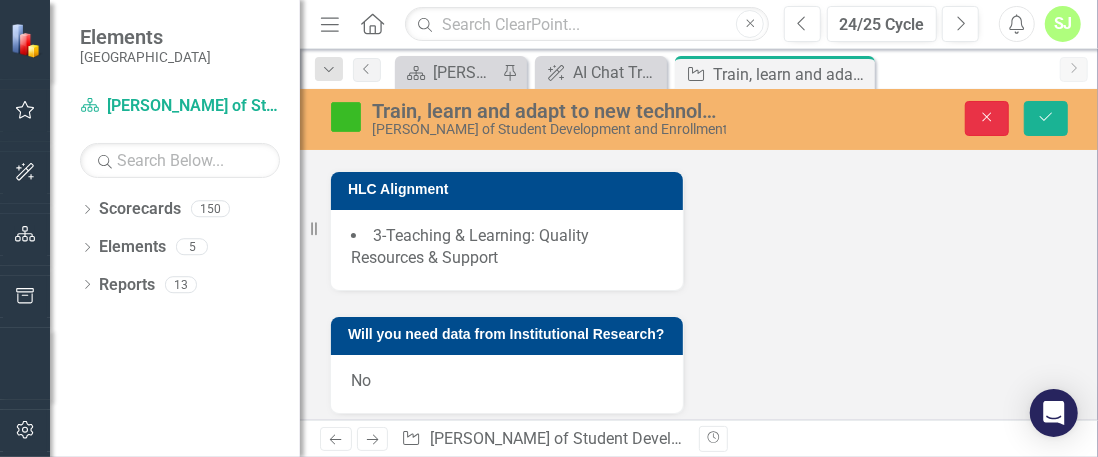 click on "Close" 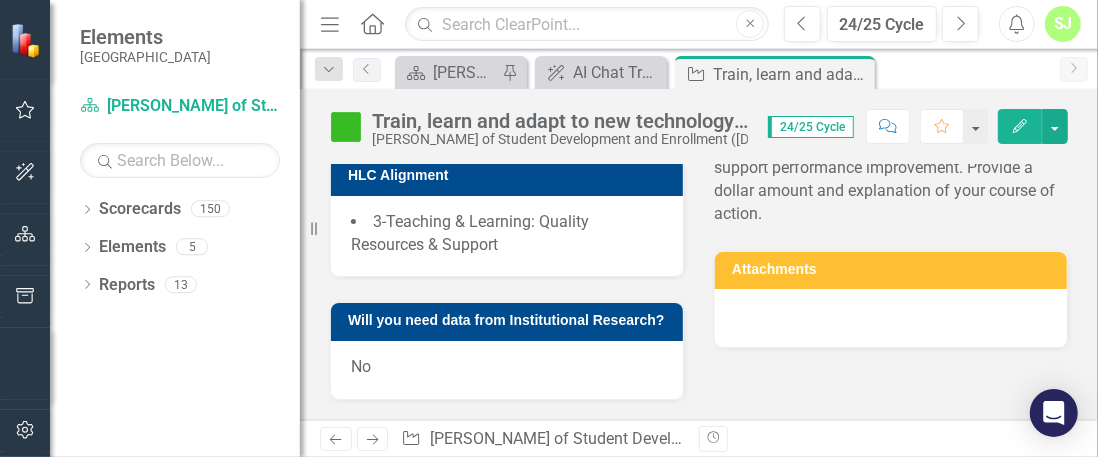 scroll, scrollTop: 1294, scrollLeft: 0, axis: vertical 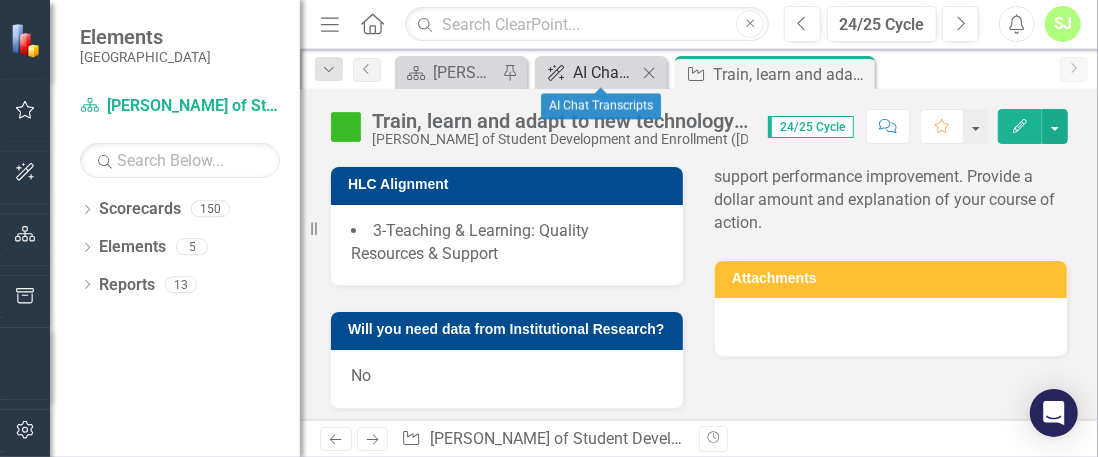 click on "AI Chat Transcripts" at bounding box center [605, 72] 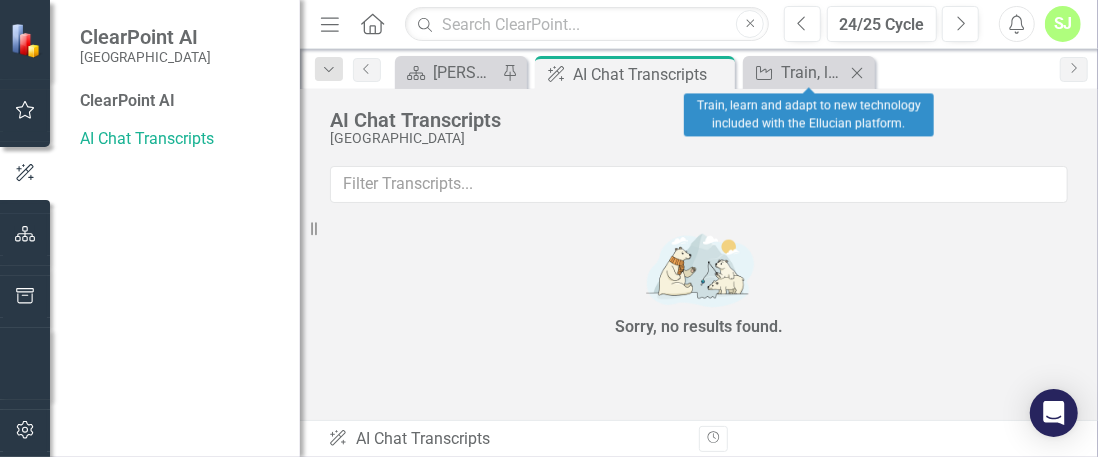 click on "Close" 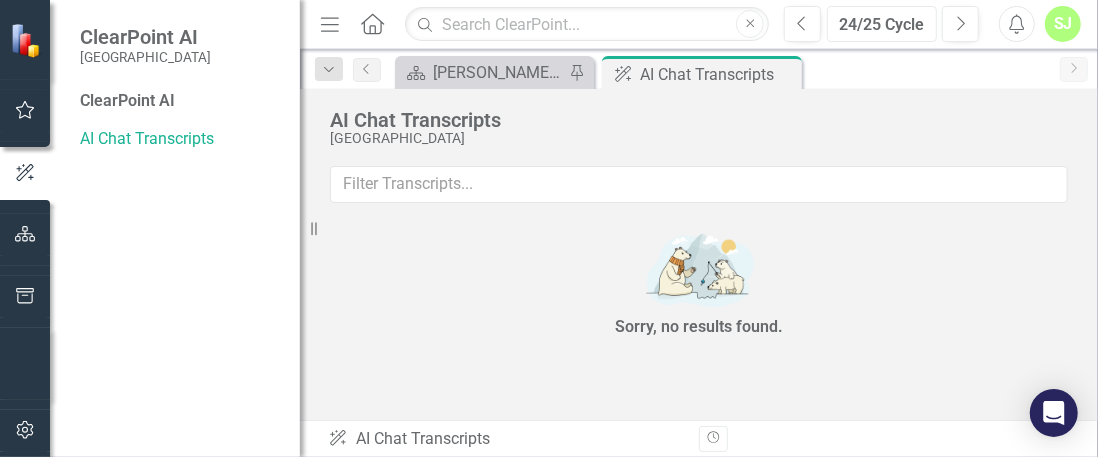 click on "24/25 Cycle" at bounding box center [882, 25] 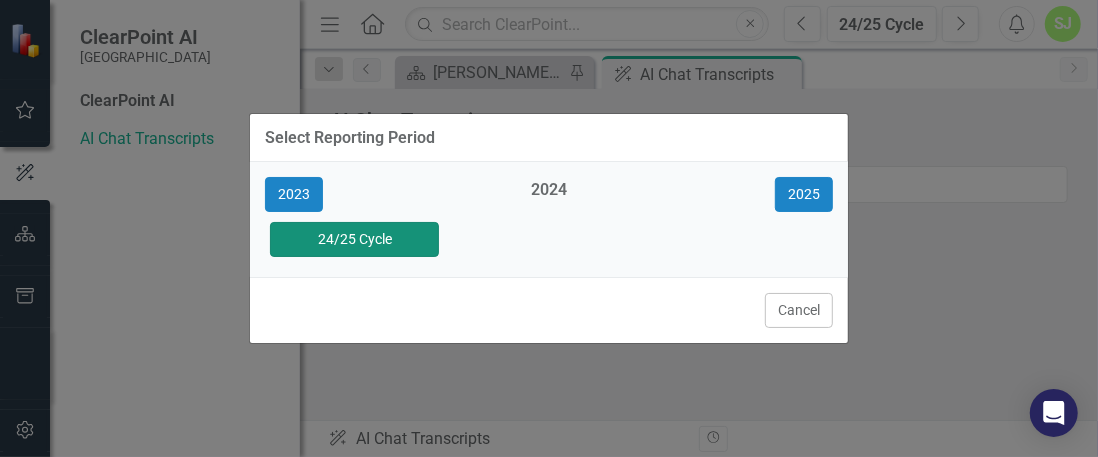 click on "24/25 Cycle" at bounding box center [354, 239] 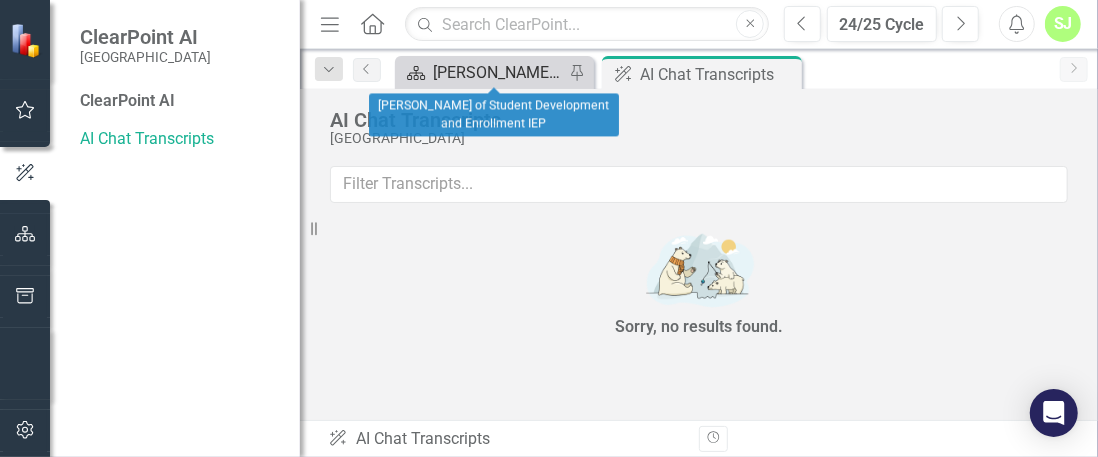 click on "[PERSON_NAME] of Student Development and Enrollment IEP" at bounding box center [498, 72] 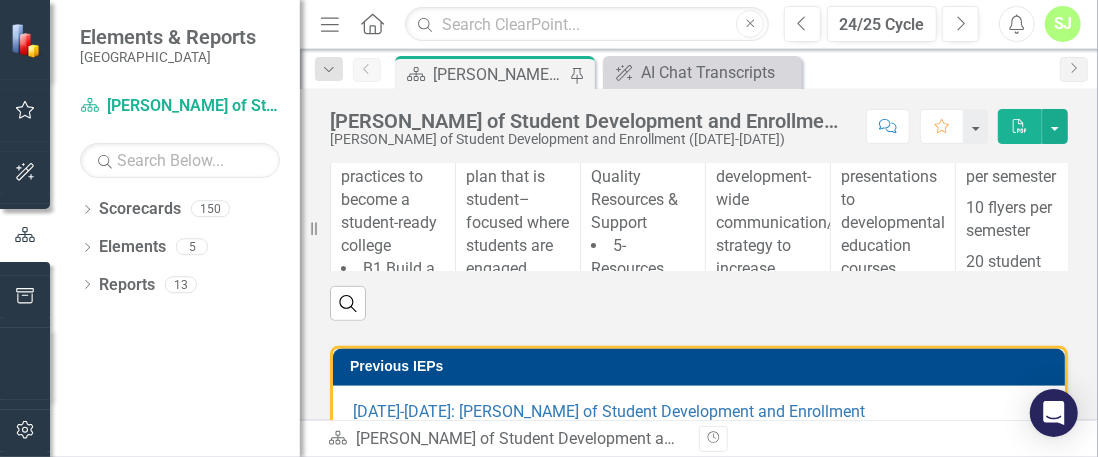 scroll, scrollTop: 571, scrollLeft: 0, axis: vertical 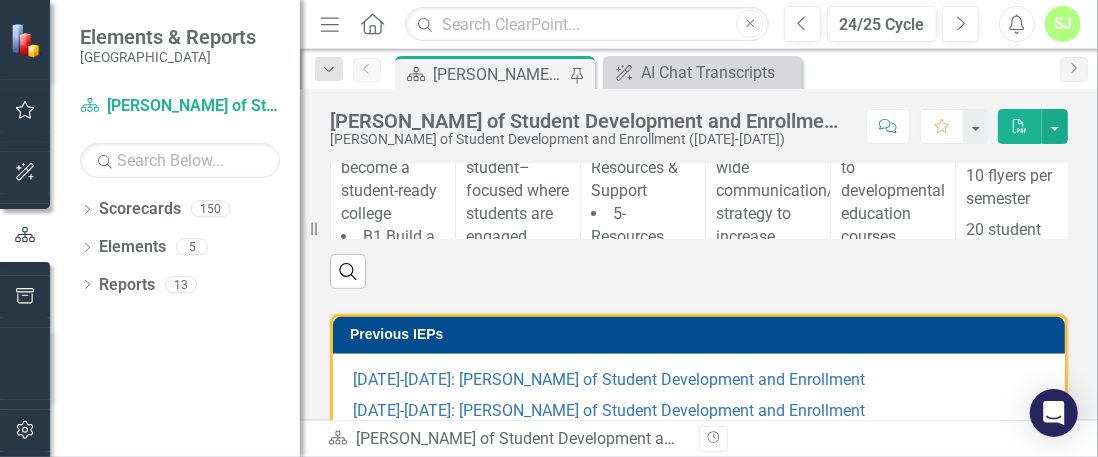 click on "Improve and increase student development programing that intentionally targets academically needy students." at bounding box center [1035, 62] 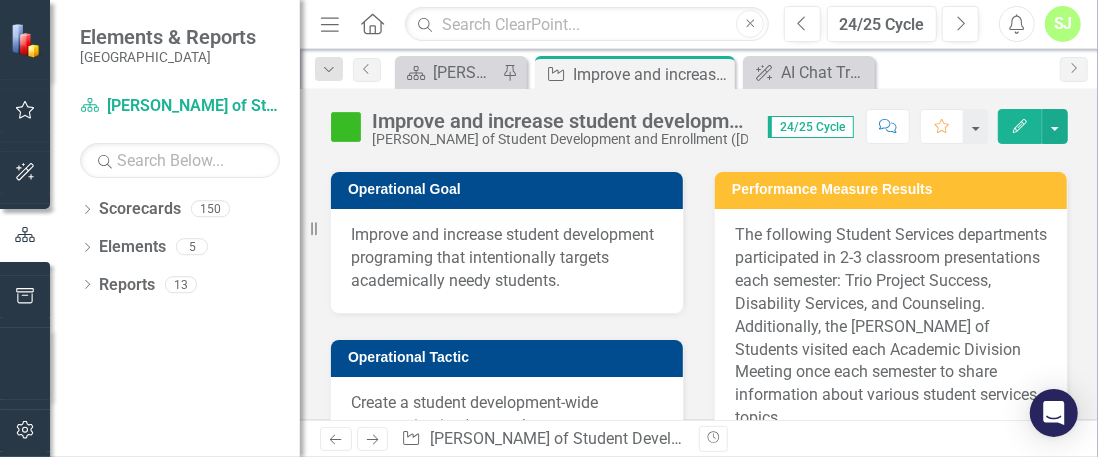 scroll, scrollTop: 163, scrollLeft: 0, axis: vertical 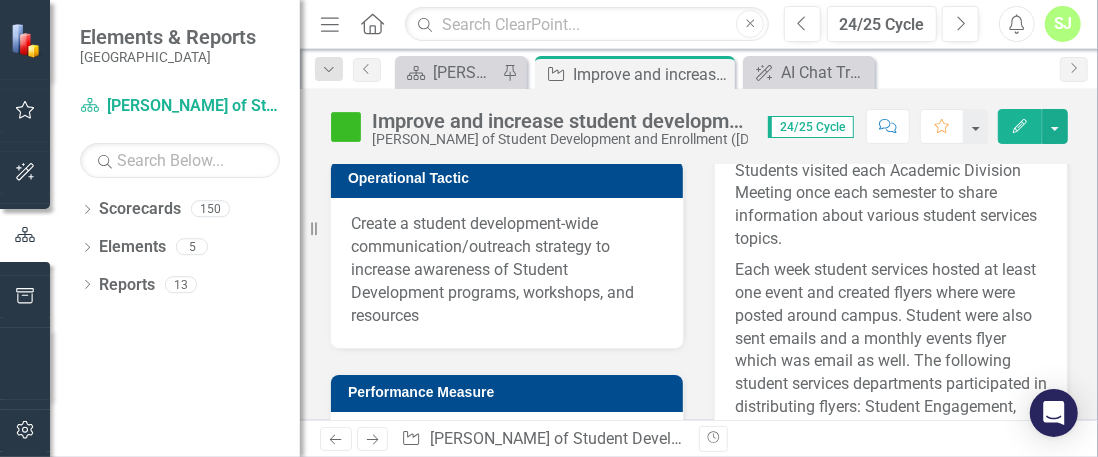 click on "Create a student development-wide communication/outreach strategy to increase awareness of Student Development programs, workshops, and resources" at bounding box center [507, 270] 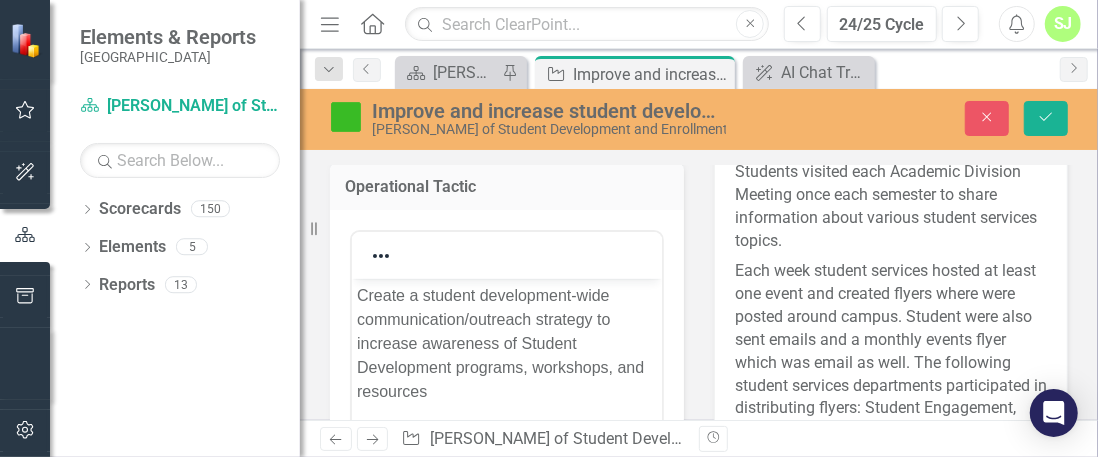 scroll, scrollTop: 0, scrollLeft: 0, axis: both 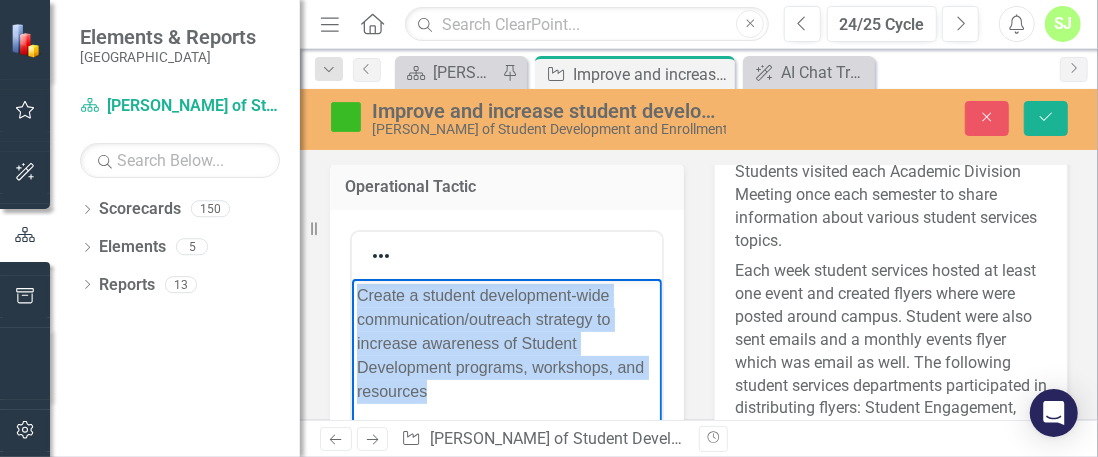 drag, startPoint x: 441, startPoint y: 395, endPoint x: 699, endPoint y: 579, distance: 316.89114 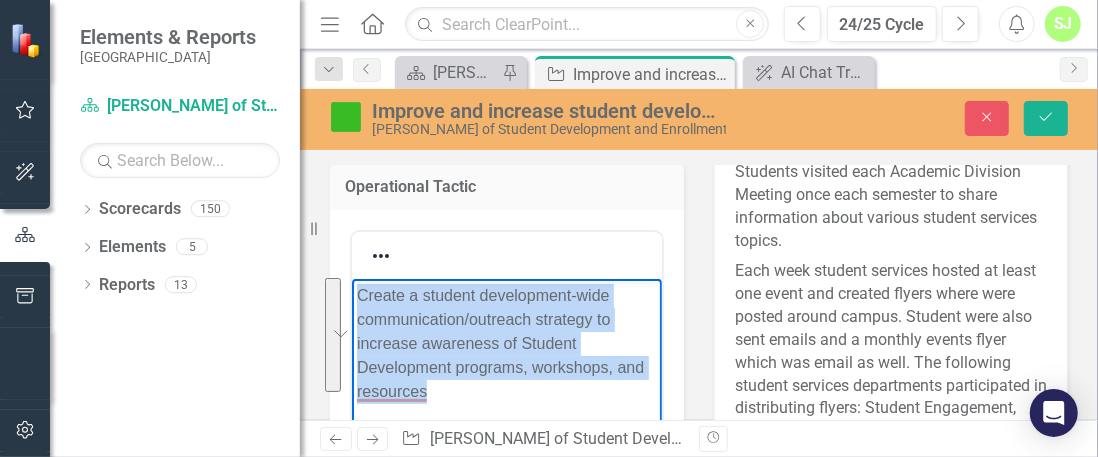 copy on "Create a student development-wide communication/outreach strategy to increase awareness of Student Development programs, workshops, and resources" 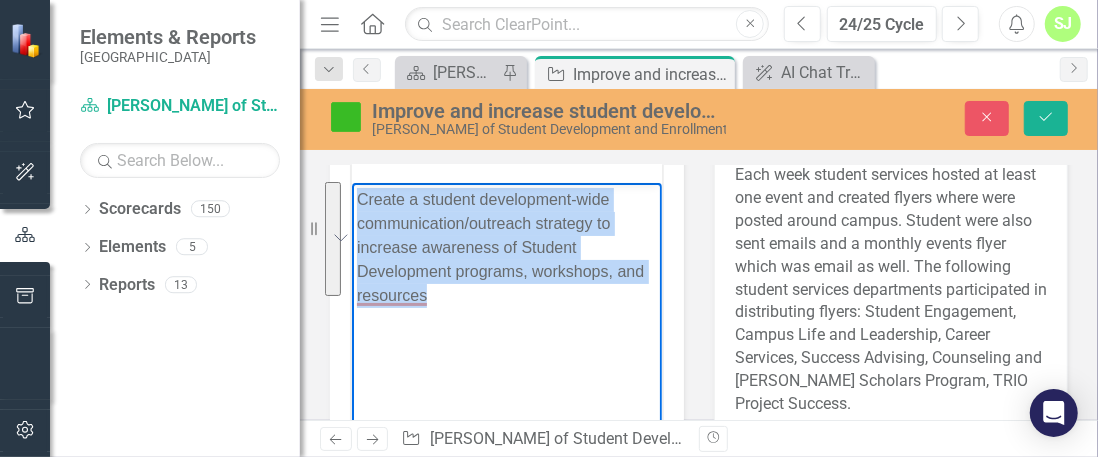 scroll, scrollTop: 132, scrollLeft: 0, axis: vertical 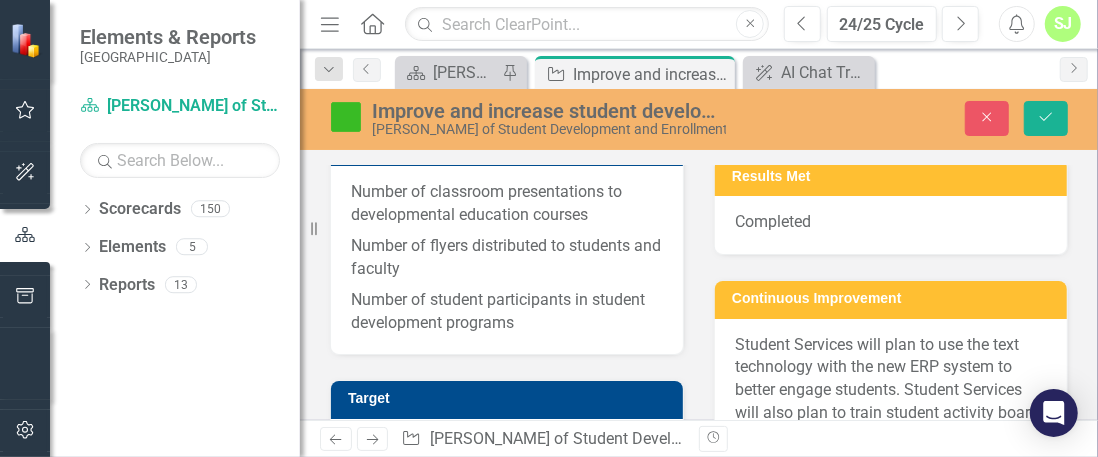 click on "Number of student participants in student development programs" at bounding box center (507, 310) 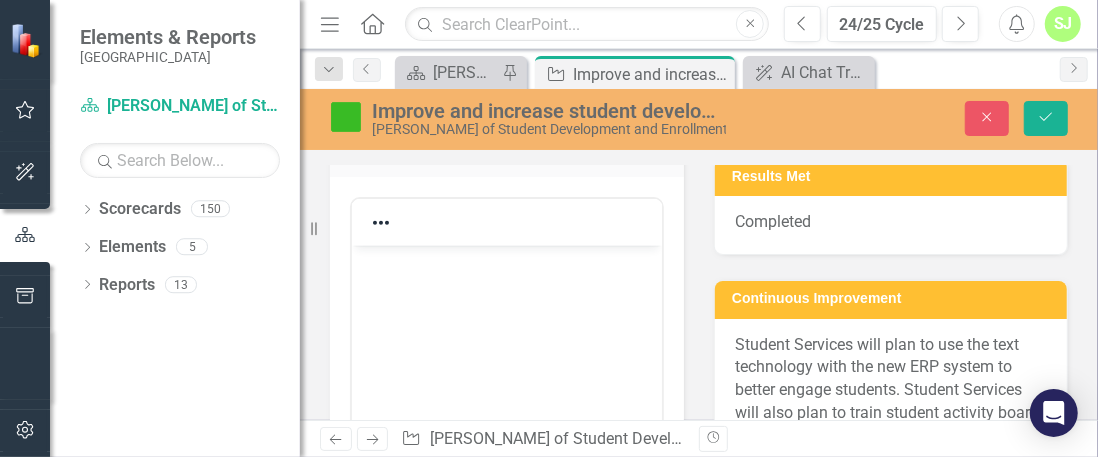 scroll, scrollTop: 1030, scrollLeft: 0, axis: vertical 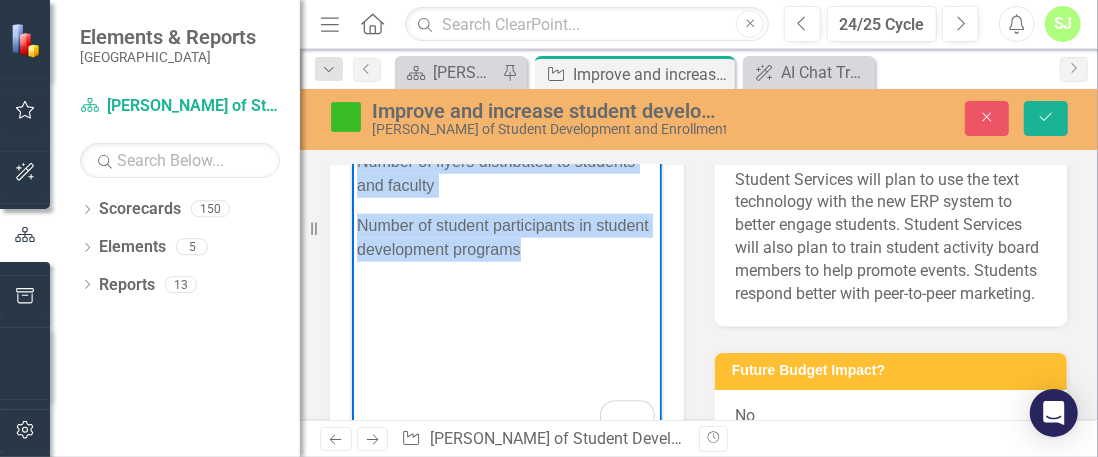 drag, startPoint x: 355, startPoint y: 101, endPoint x: 553, endPoint y: 287, distance: 271.66156 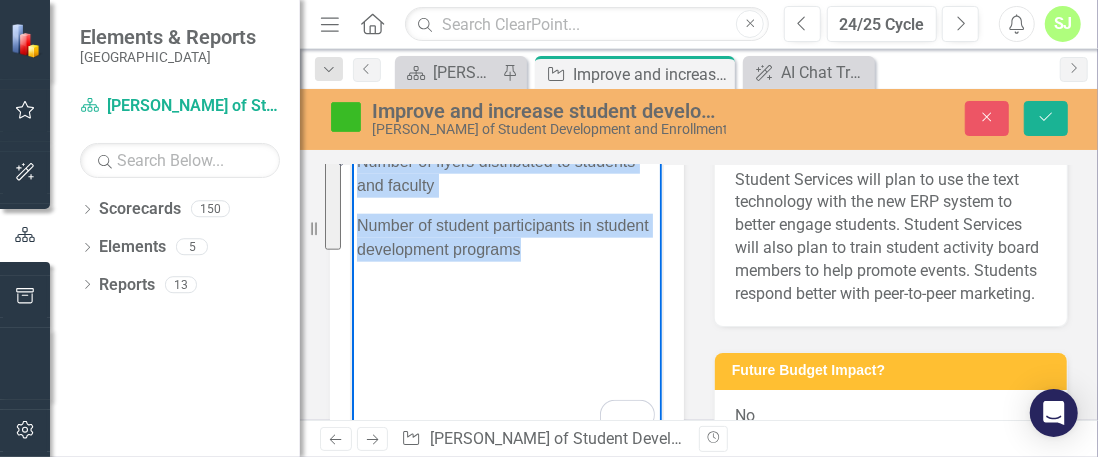 copy on "Number of classroom presentations to developmental education courses Number of flyers distributed to students and faculty Number of student participants in student development programs" 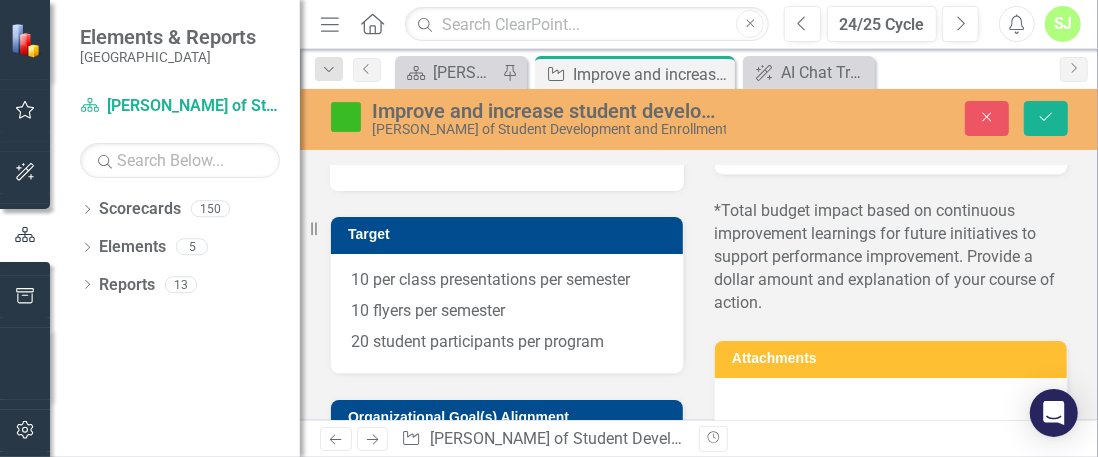 scroll, scrollTop: 1609, scrollLeft: 0, axis: vertical 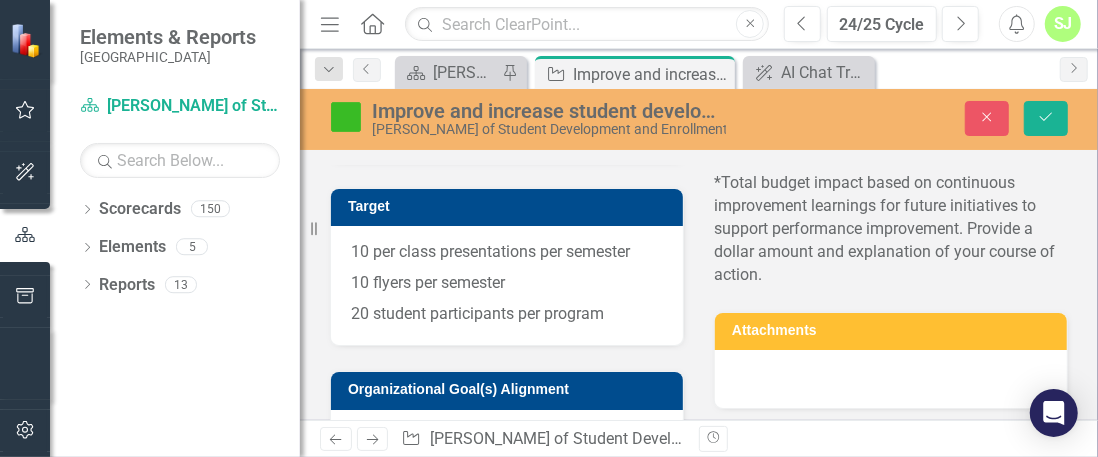 click on "10 flyers per semester" at bounding box center (507, 283) 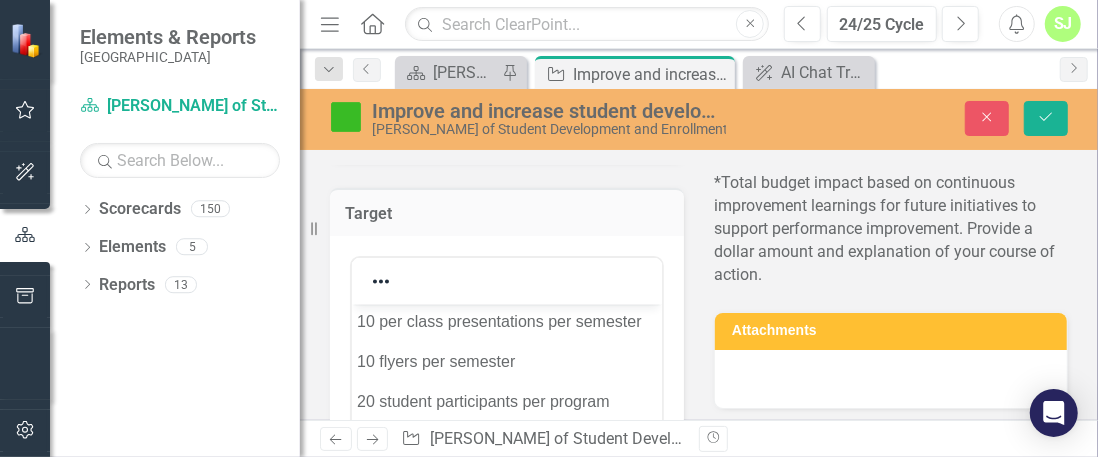 scroll, scrollTop: 0, scrollLeft: 0, axis: both 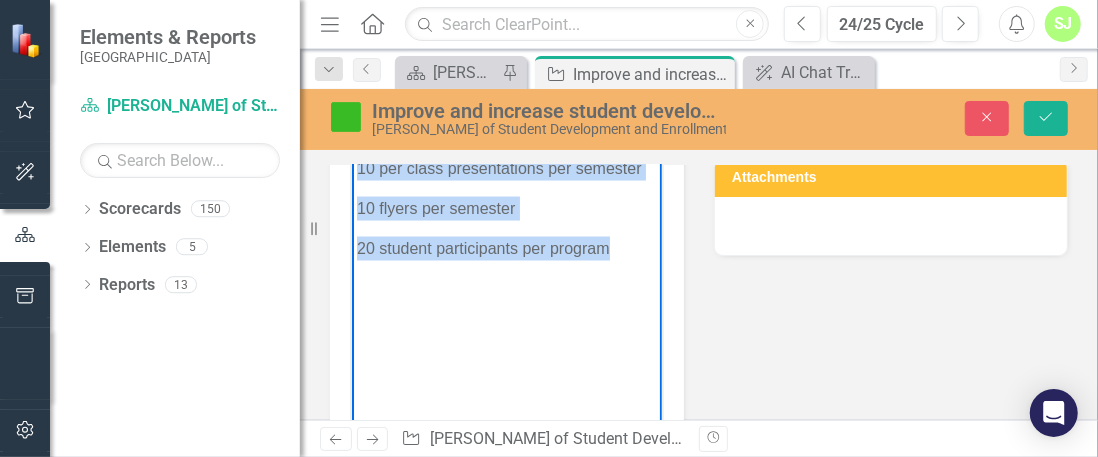 drag, startPoint x: 359, startPoint y: 172, endPoint x: 611, endPoint y: 293, distance: 279.54428 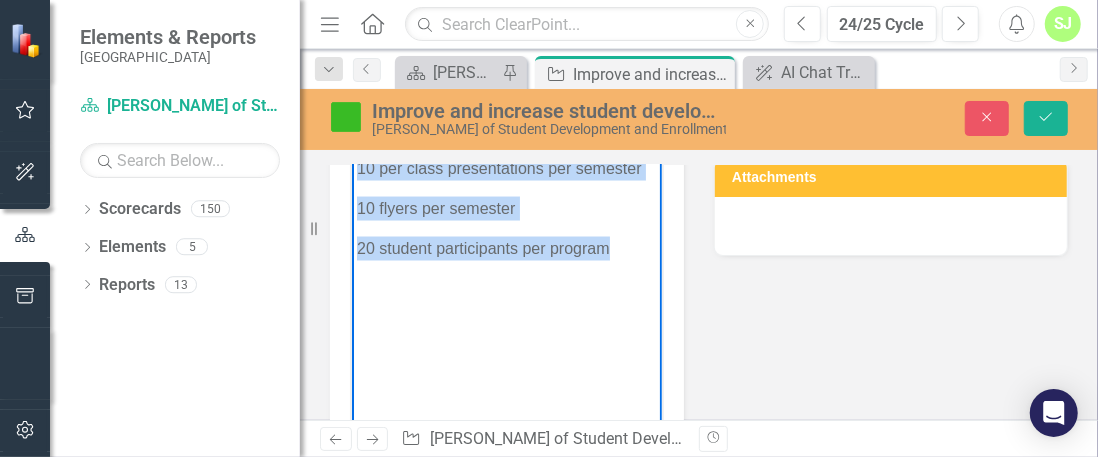 copy on "10 per class presentations per semester 10 flyers per semester 20 student participants per program" 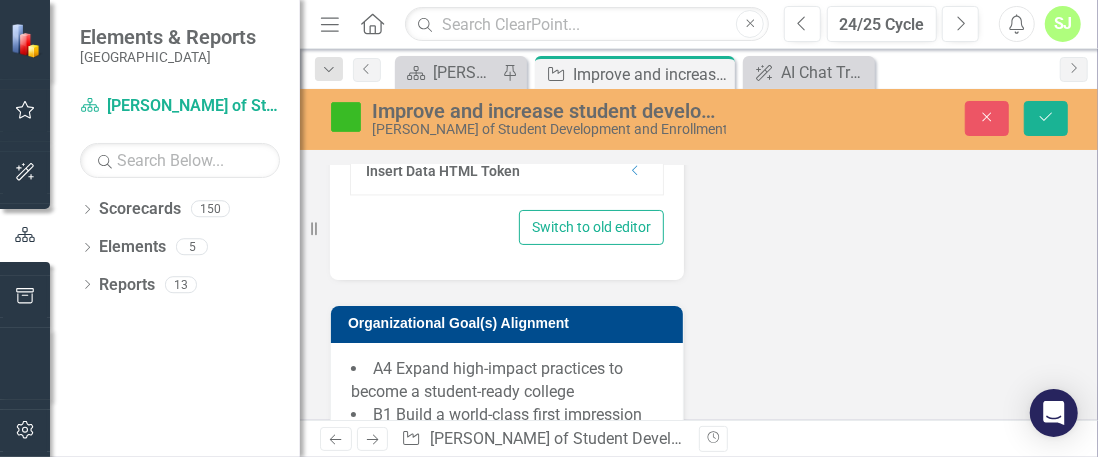 scroll, scrollTop: 2233, scrollLeft: 0, axis: vertical 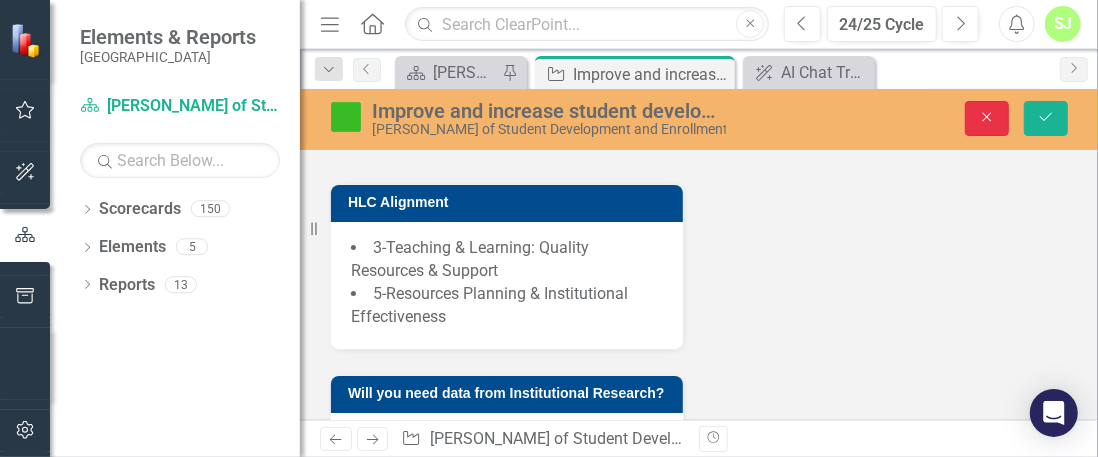 click on "Close" at bounding box center [987, 118] 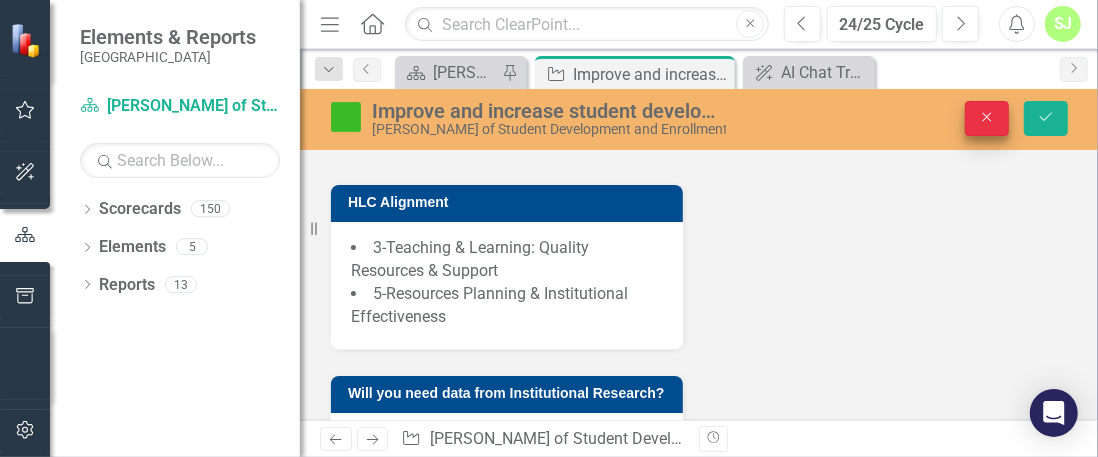 scroll, scrollTop: 1366, scrollLeft: 0, axis: vertical 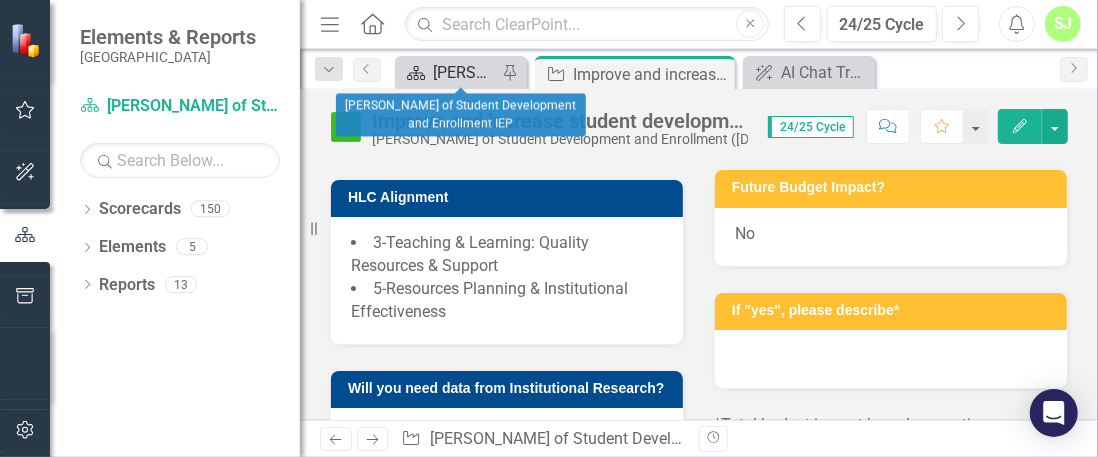 click on "[PERSON_NAME] of Student Development and Enrollment IEP" at bounding box center [465, 72] 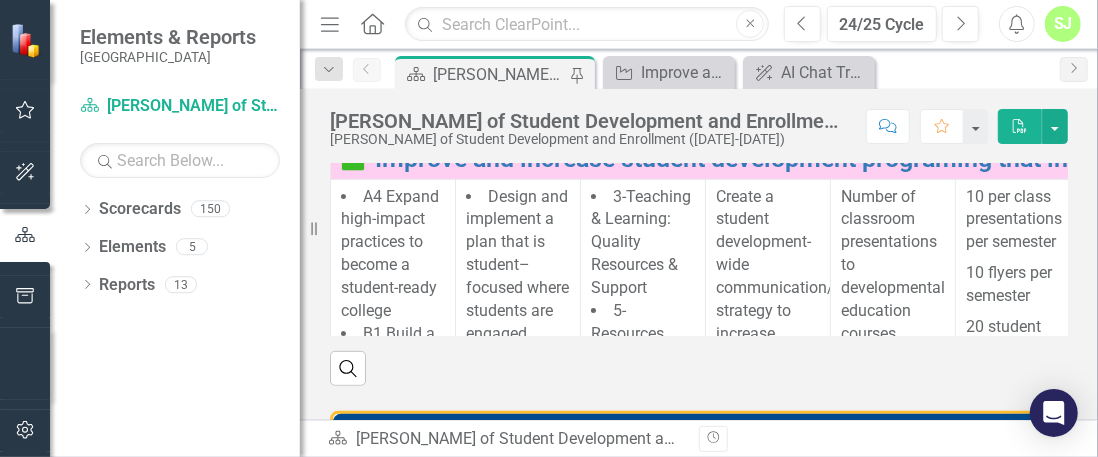 scroll, scrollTop: 482, scrollLeft: 0, axis: vertical 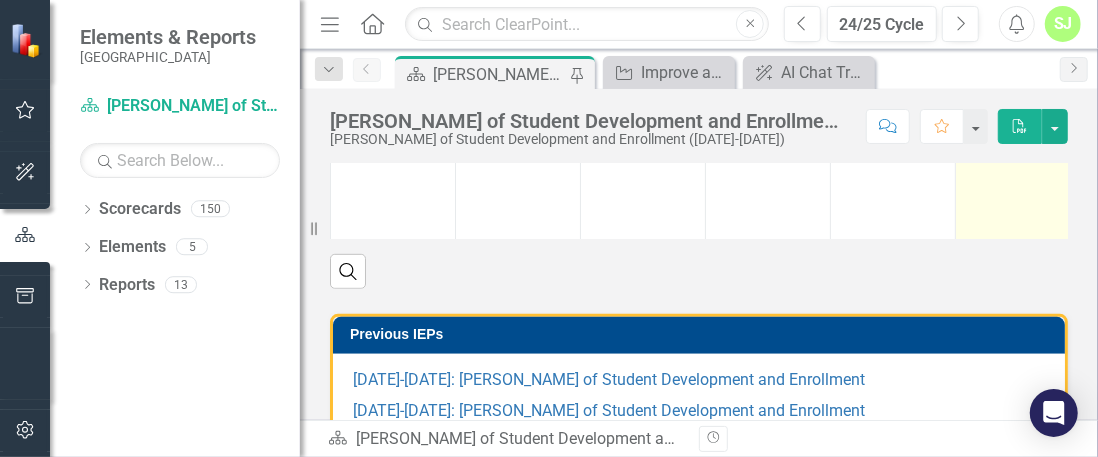 click on "50% of Staff to have completed at least 50% of pre-determined training" at bounding box center [1018, 346] 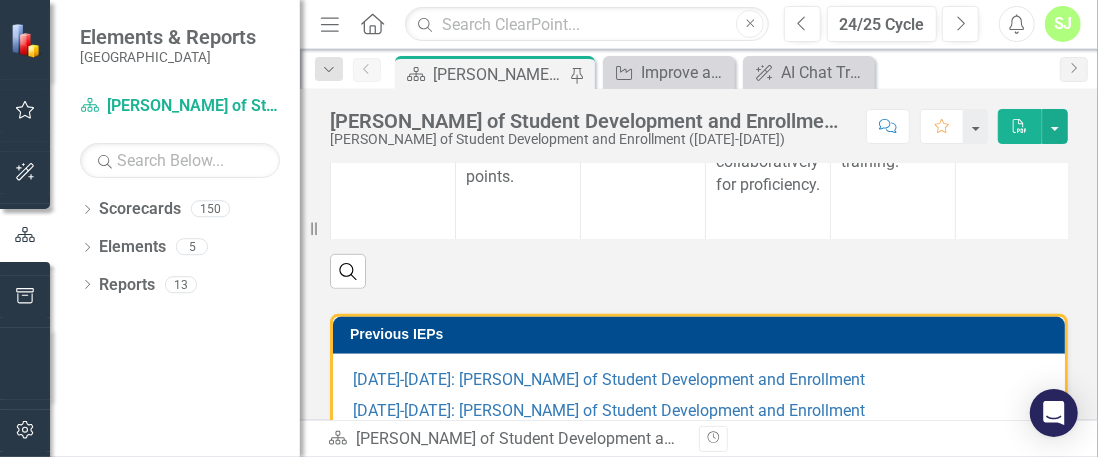 scroll, scrollTop: 2676, scrollLeft: 0, axis: vertical 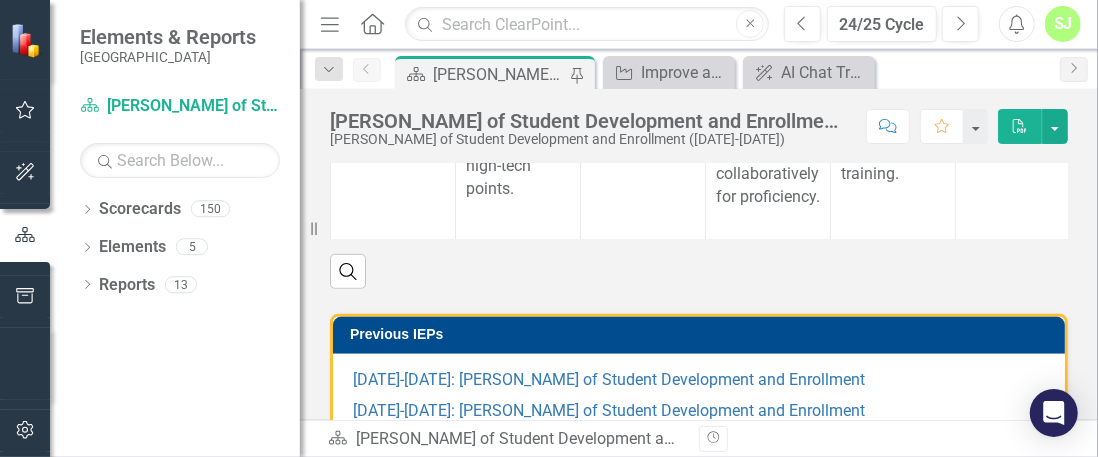 click on "PDF" at bounding box center [1020, 126] 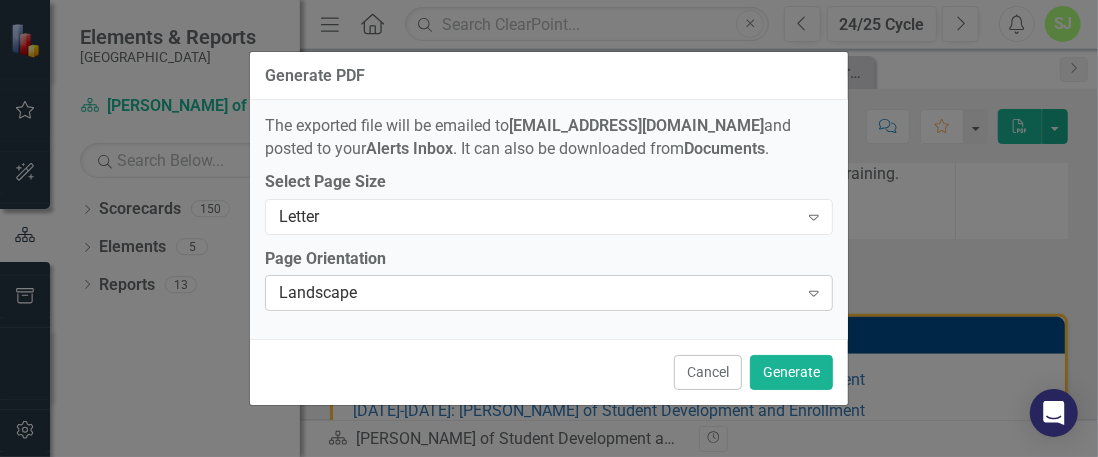 click on "Landscape" at bounding box center [538, 293] 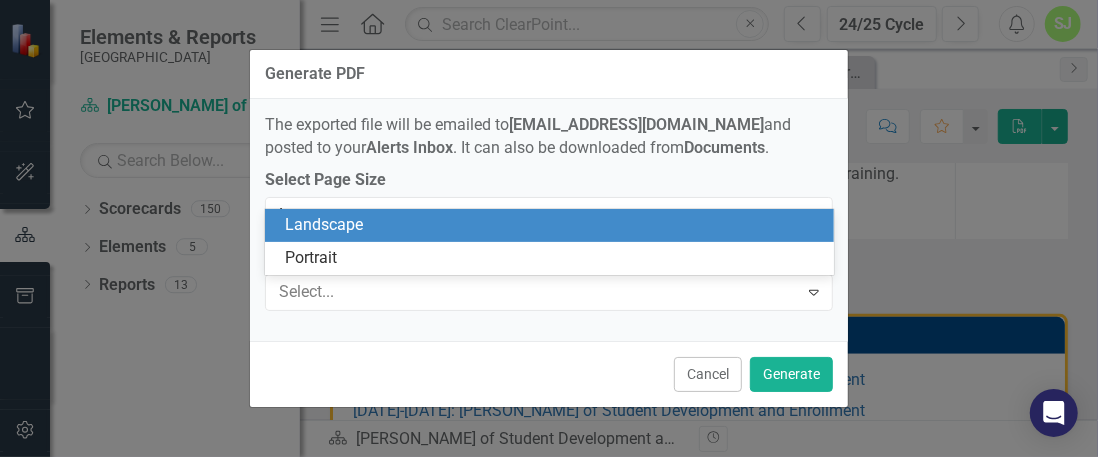 click on "Landscape" at bounding box center [553, 225] 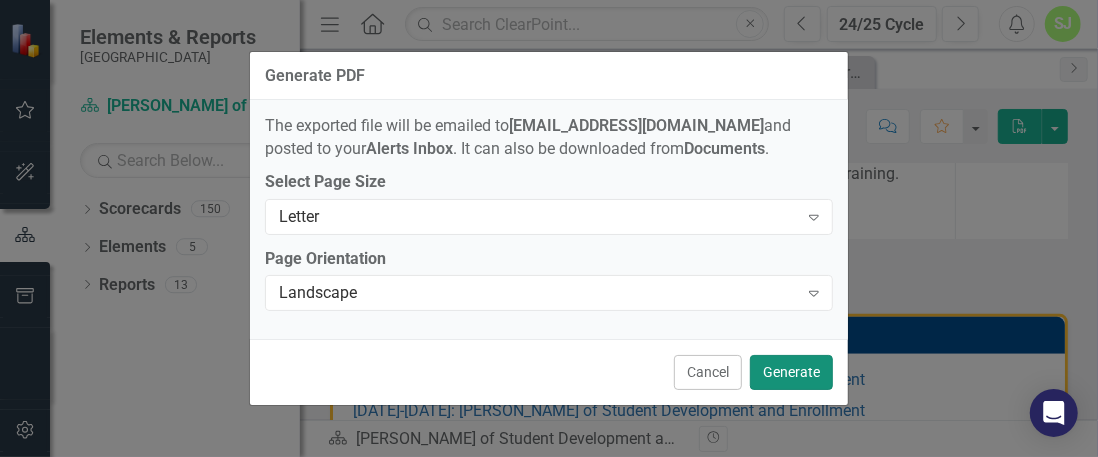 click on "Generate" at bounding box center (791, 372) 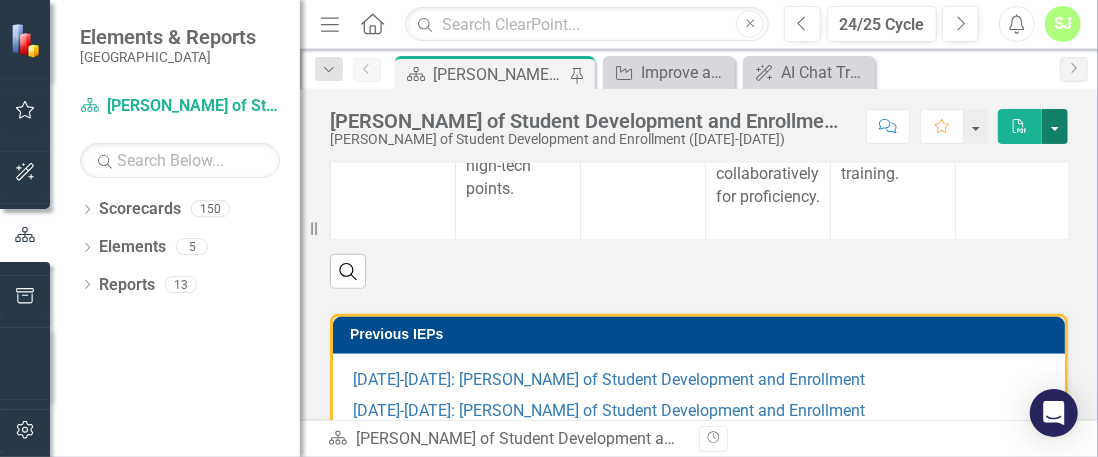 click at bounding box center [1055, 126] 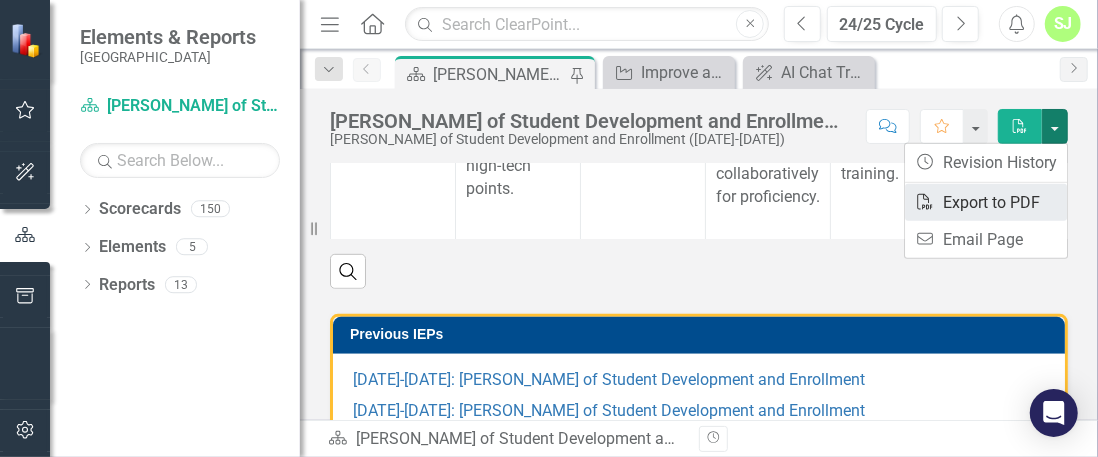 click on "PDF Export to PDF" at bounding box center [986, 202] 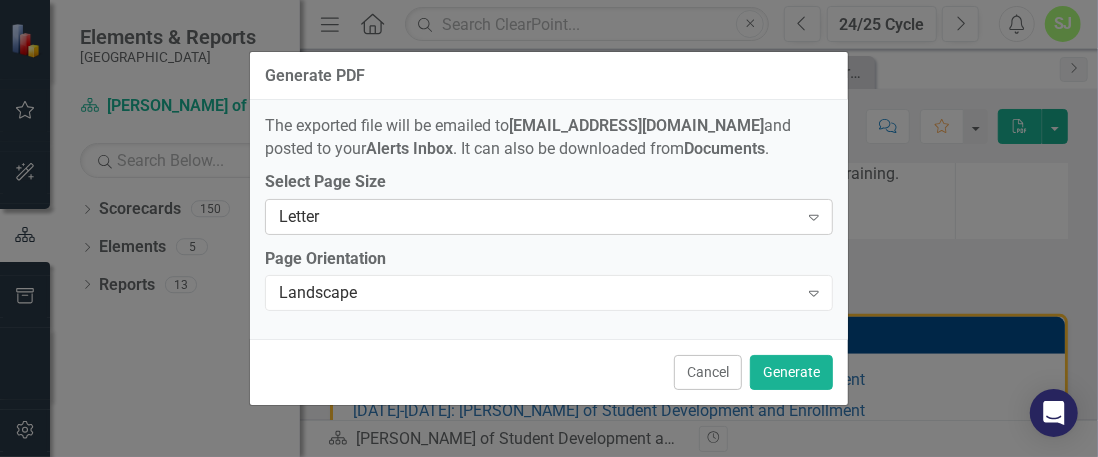 click on "Letter" at bounding box center (538, 216) 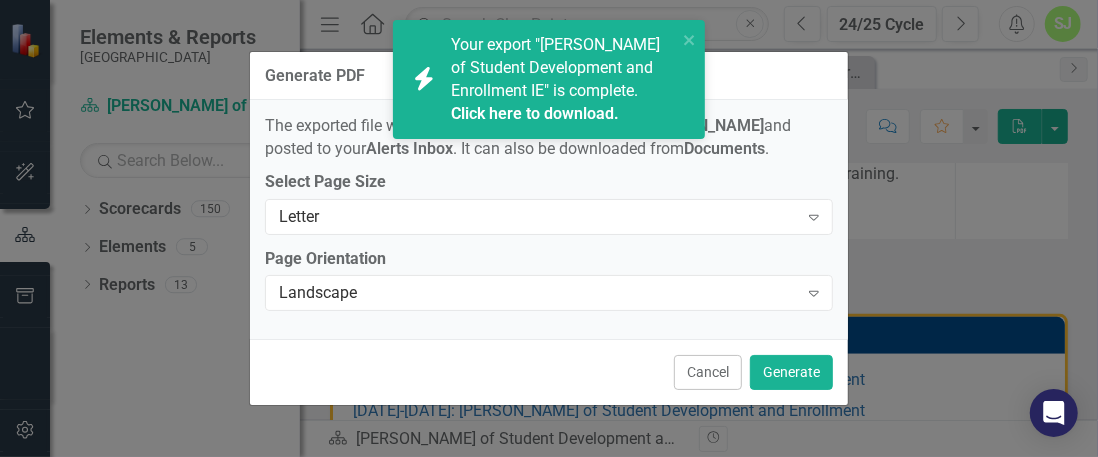 click on "Click here to download." at bounding box center [535, 113] 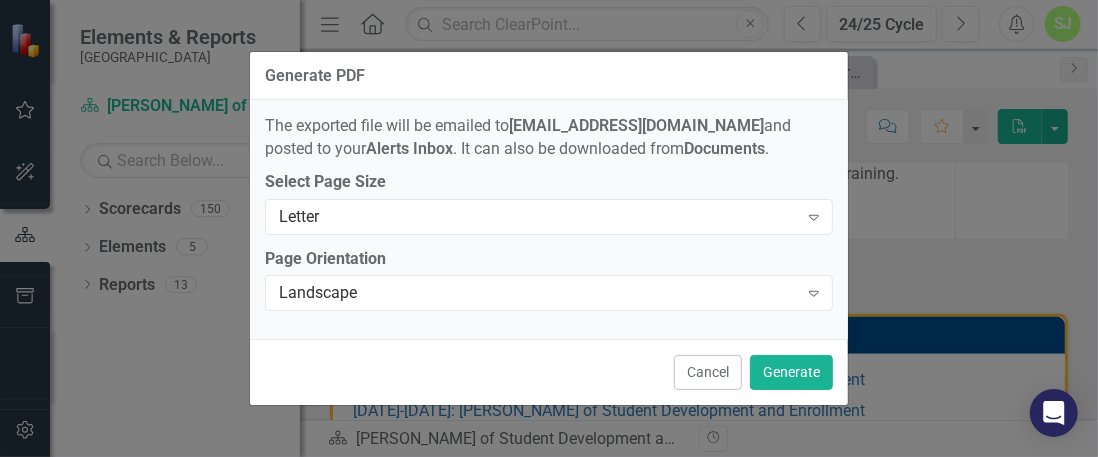 click on "Cancel Generate" at bounding box center (549, 372) 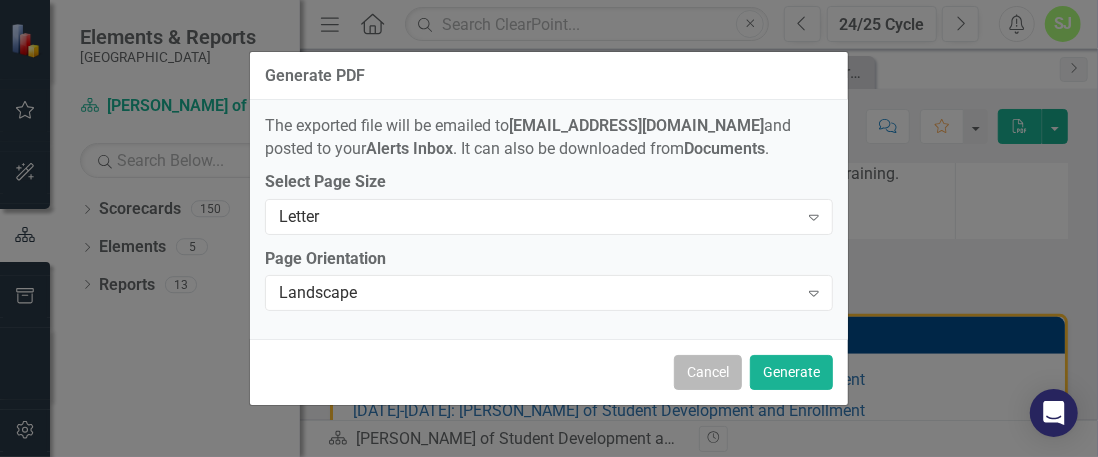 click on "Cancel" at bounding box center [708, 372] 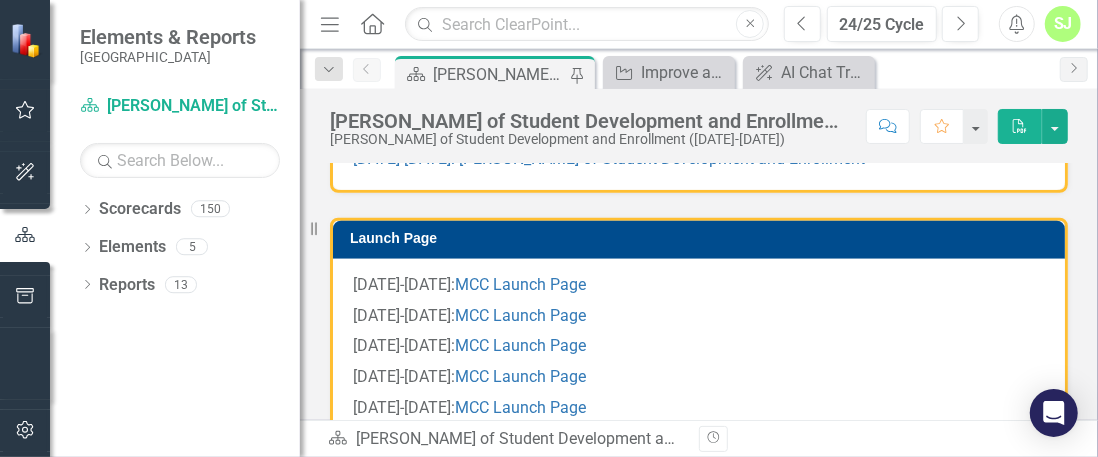 scroll, scrollTop: 893, scrollLeft: 0, axis: vertical 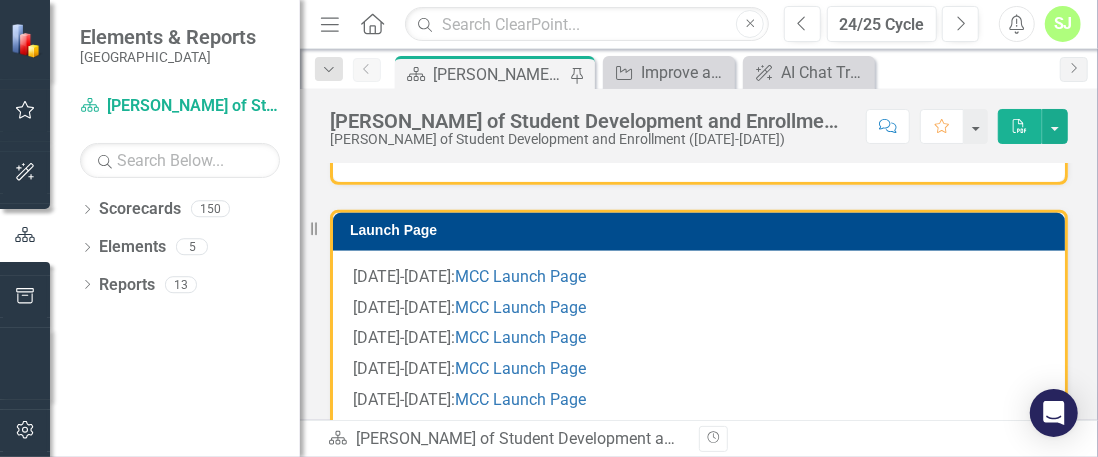click on "2023-2024: PV Dean of Student Development and Enrollment" at bounding box center [699, 149] 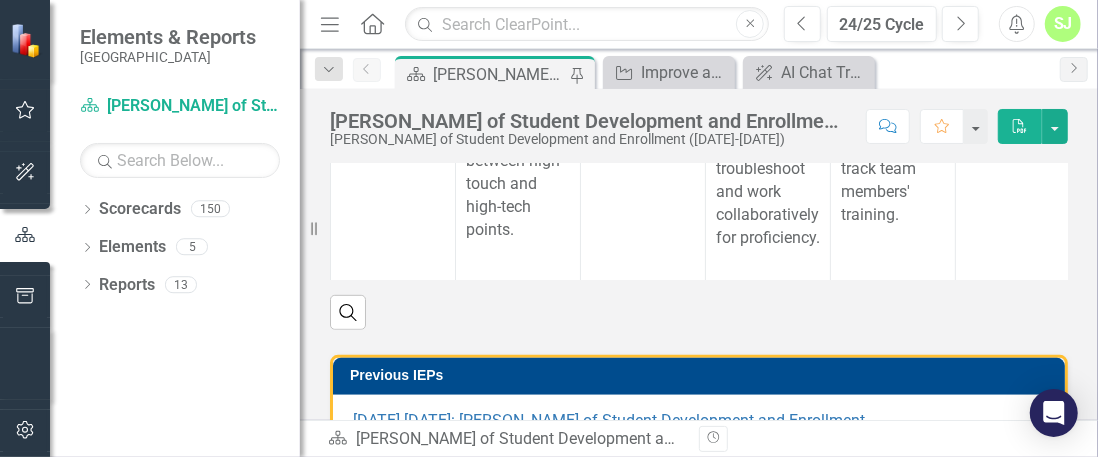 scroll, scrollTop: 490, scrollLeft: 0, axis: vertical 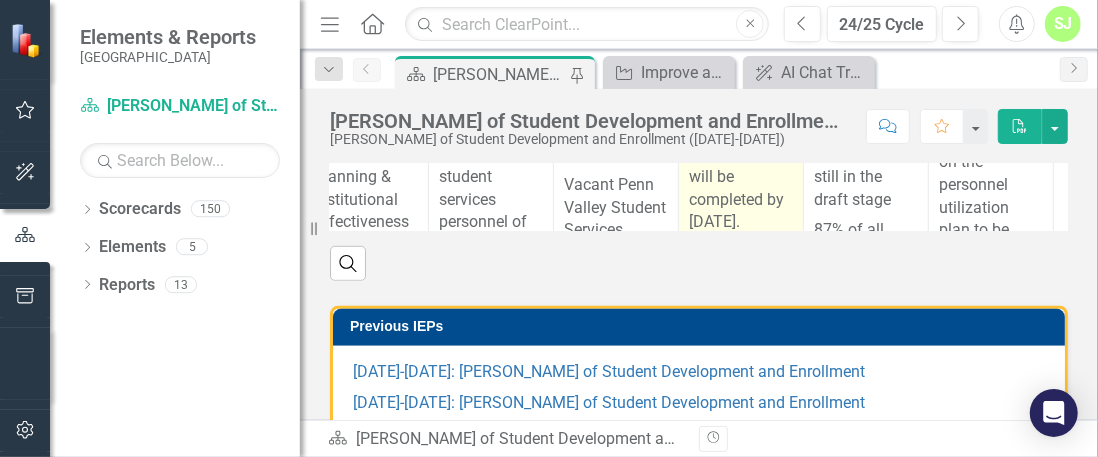 click on "A written plan of personnel utilization with rationale, implementation, and training will be completed by December 2024." at bounding box center (741, 134) 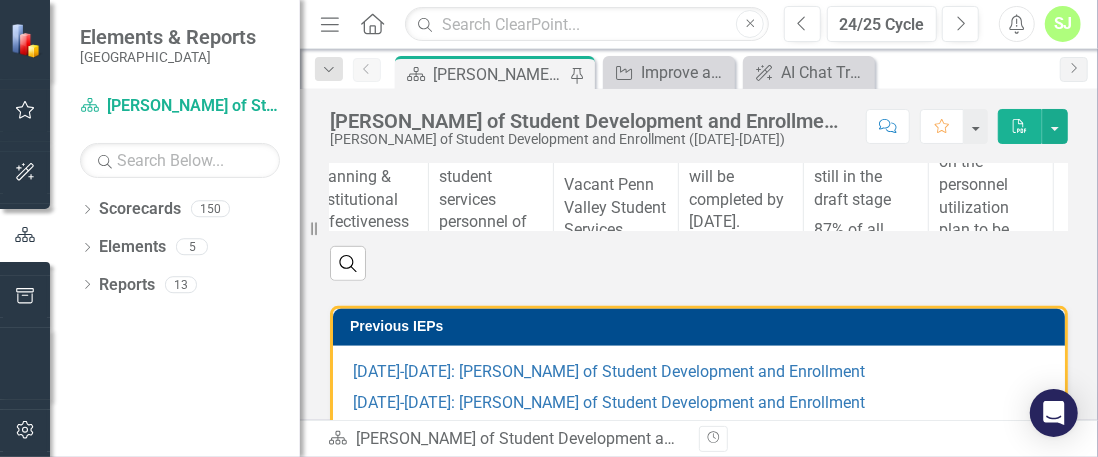 scroll, scrollTop: 539, scrollLeft: 0, axis: vertical 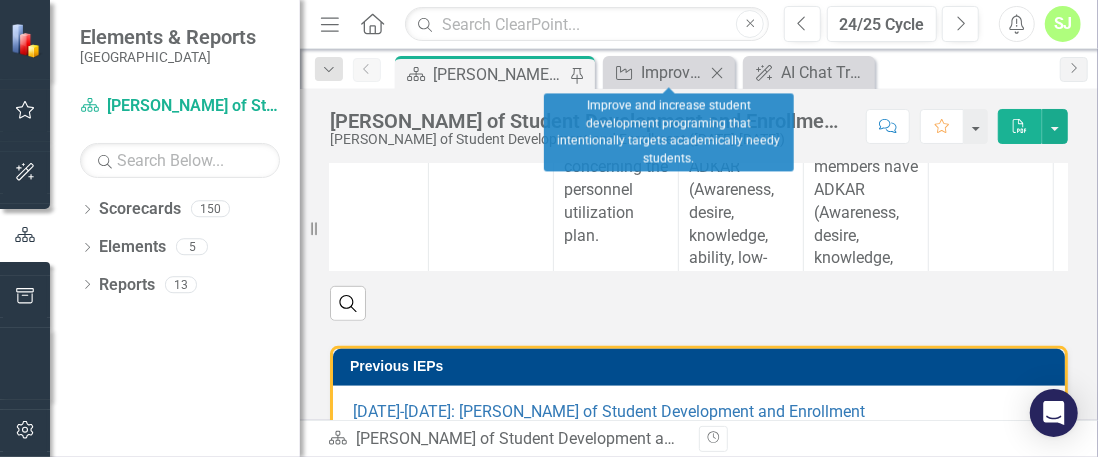 click on "Close" 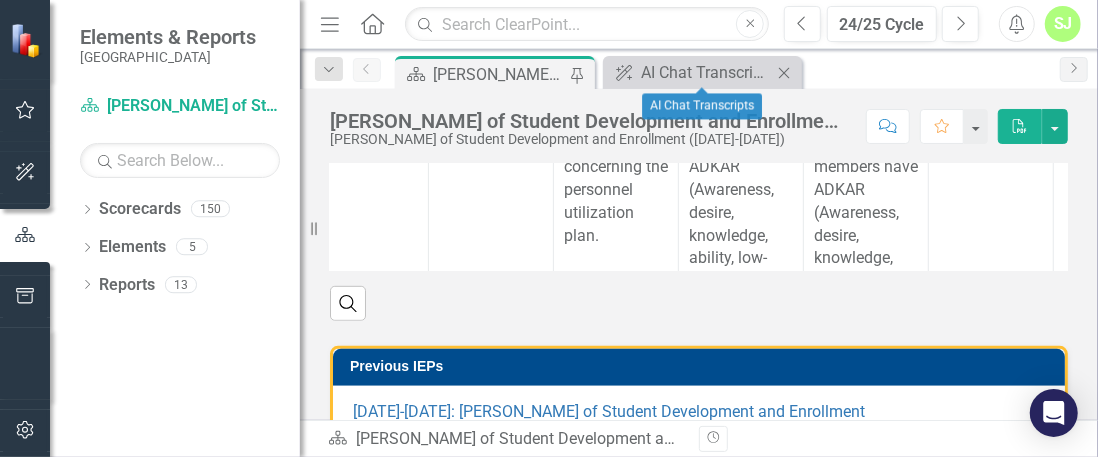 click on "Close" 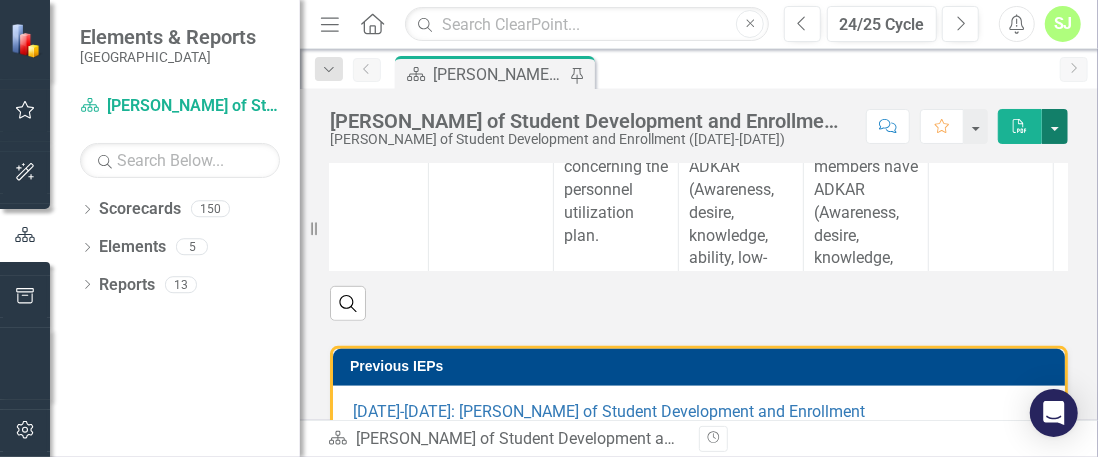 click at bounding box center (1055, 126) 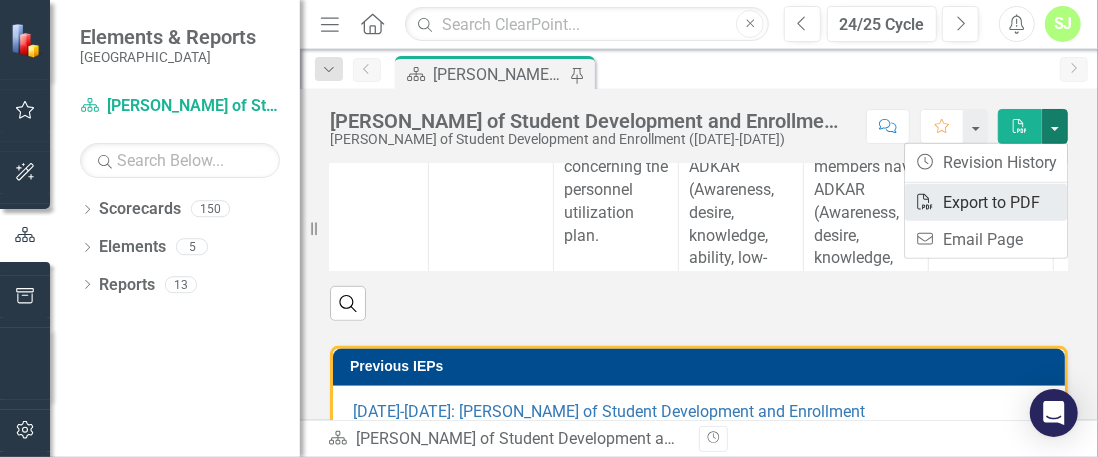 click on "PDF Export to PDF" at bounding box center (986, 202) 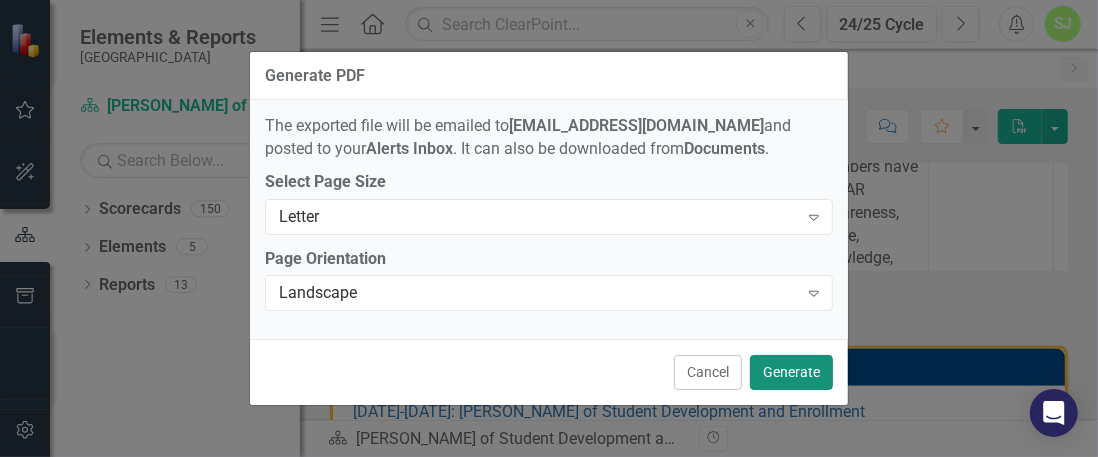 click on "Generate" at bounding box center (791, 372) 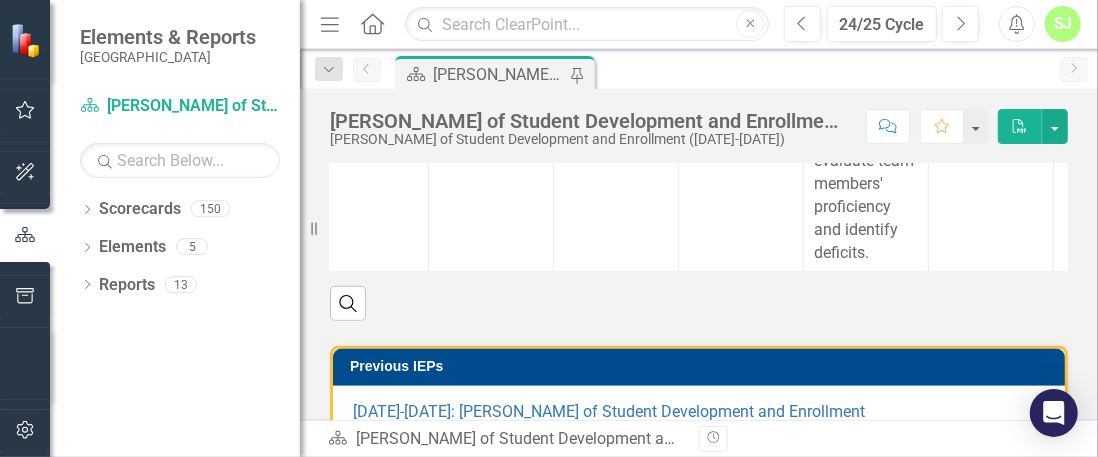 scroll, scrollTop: 3600, scrollLeft: 277, axis: both 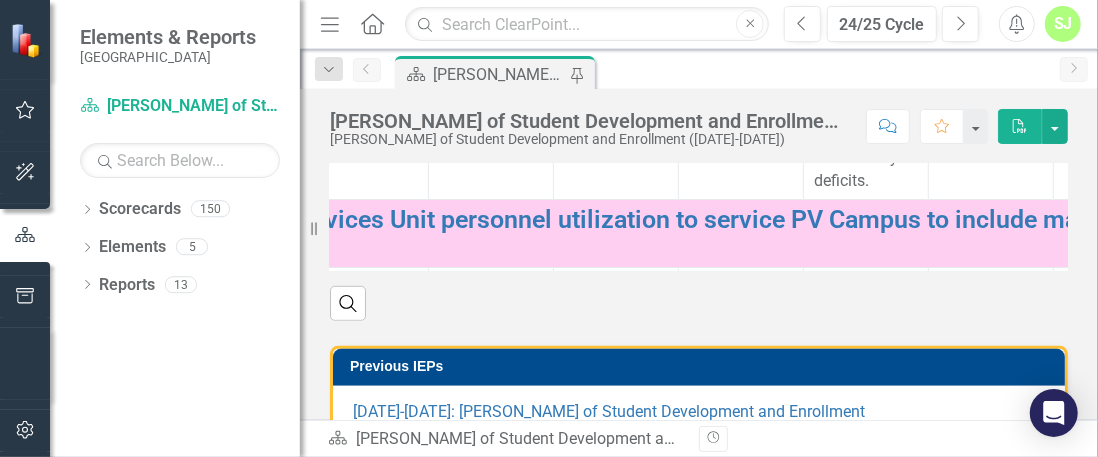 click on "PDF" 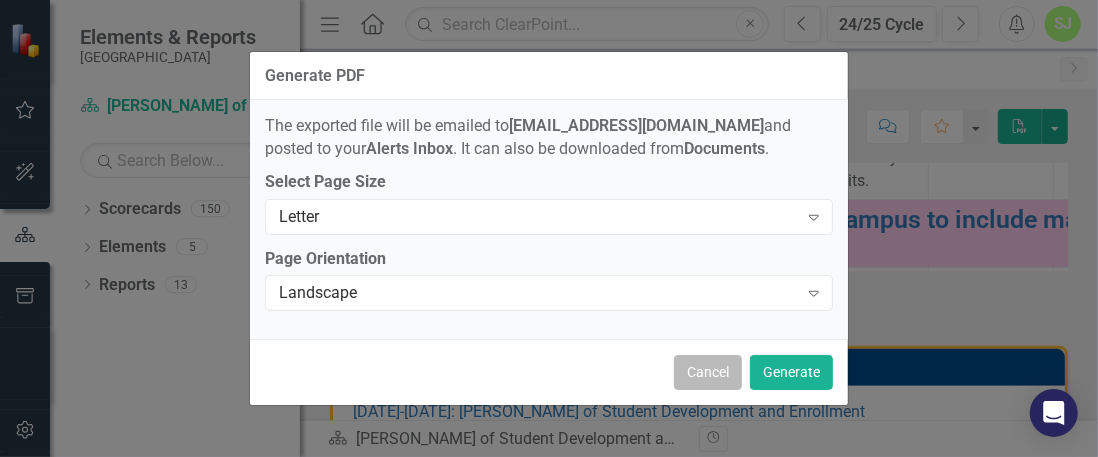 click on "Cancel" at bounding box center (708, 372) 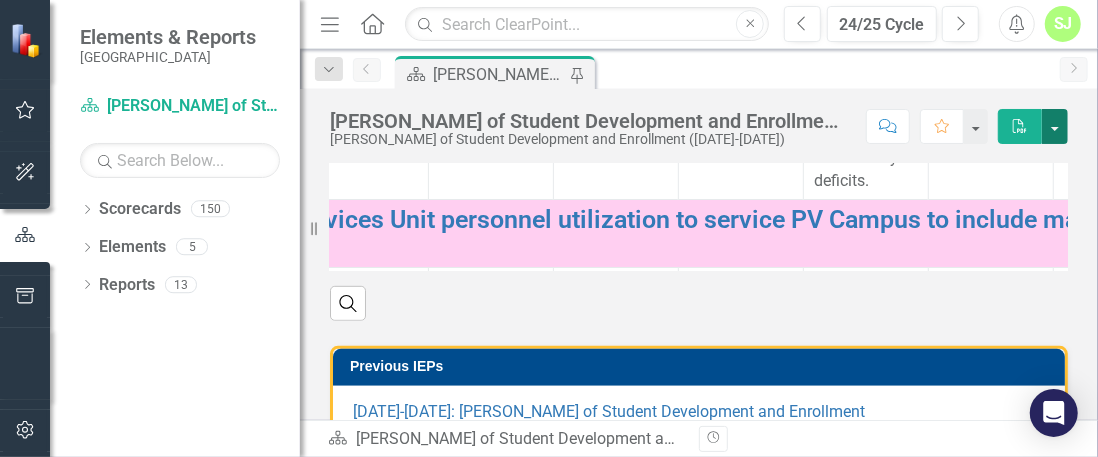 click at bounding box center (1055, 126) 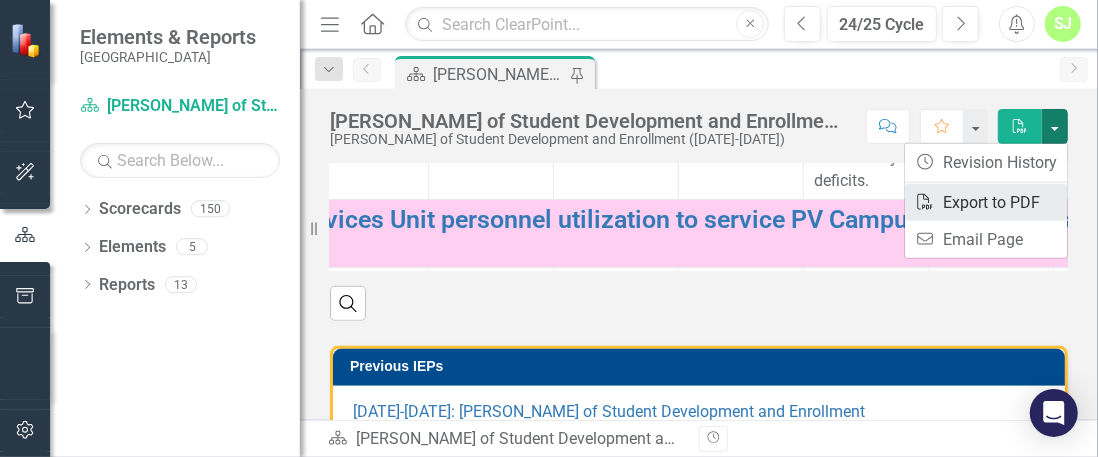 click on "PDF Export to PDF" at bounding box center [986, 202] 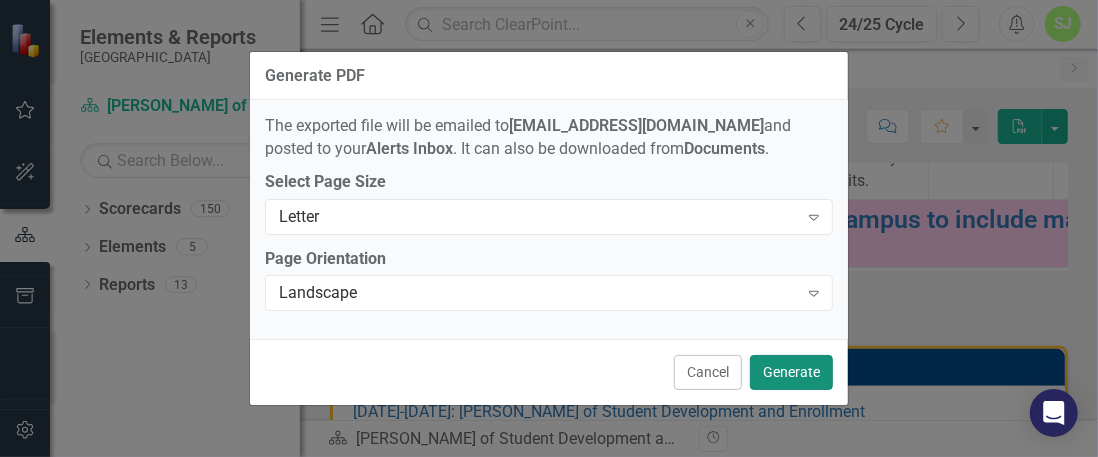 click on "Generate" at bounding box center (791, 372) 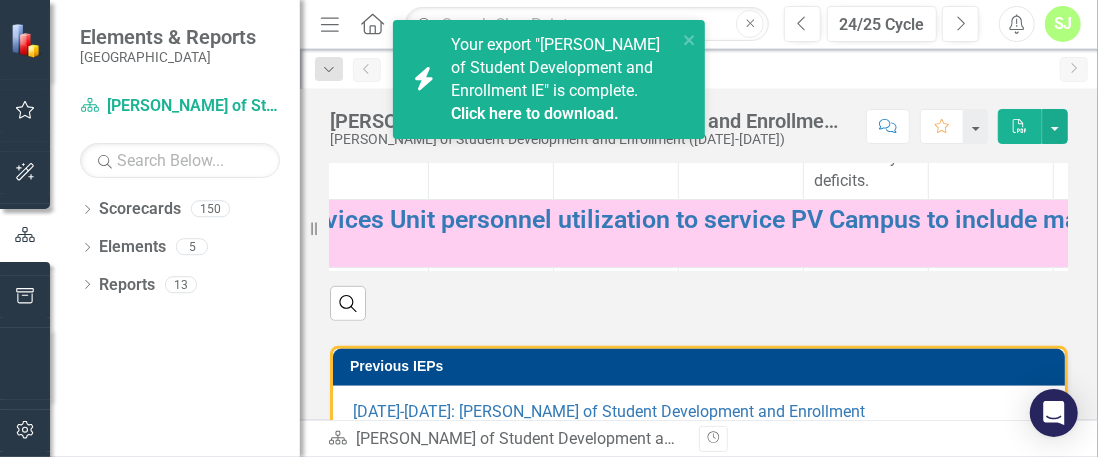 click on "Click here to download." at bounding box center [535, 113] 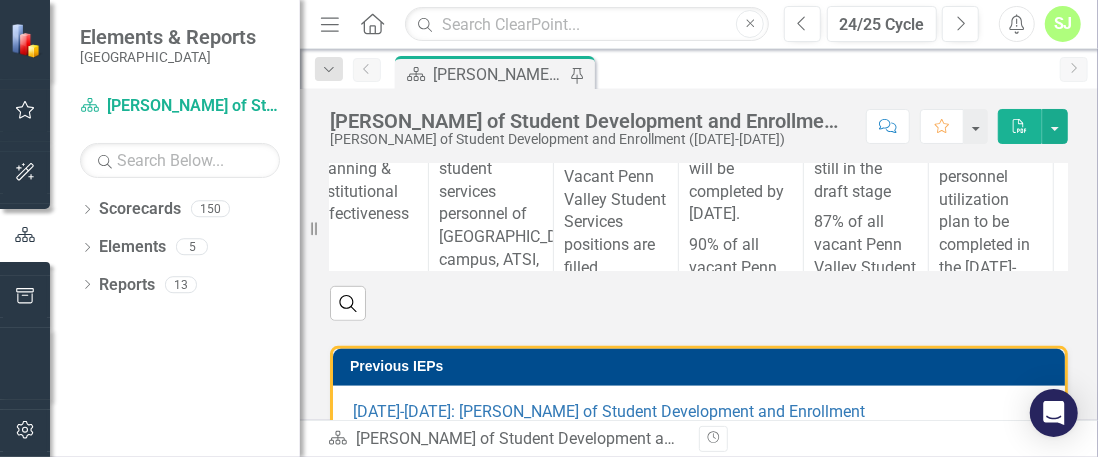 scroll, scrollTop: 3864, scrollLeft: 277, axis: both 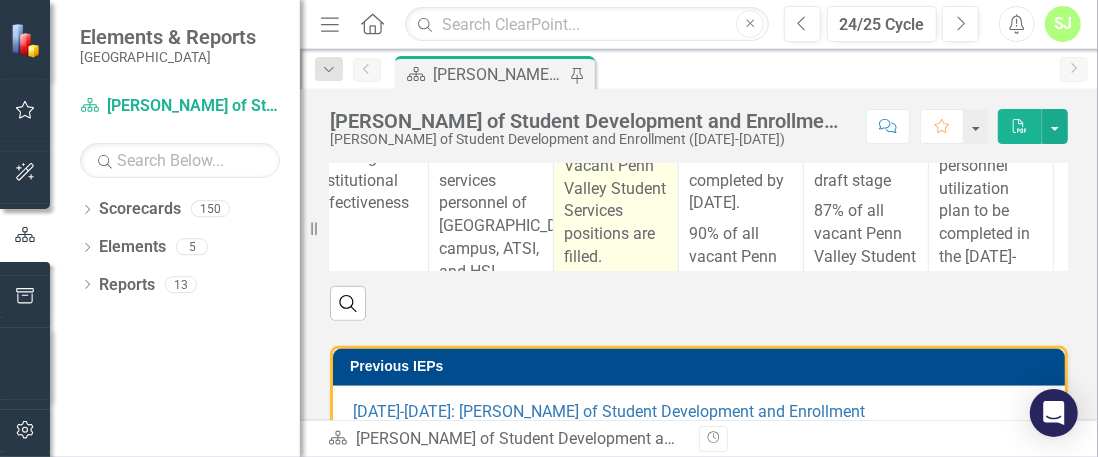 click on "A written plan of personnel utilization with rationale, implementation, and training." at bounding box center (616, 80) 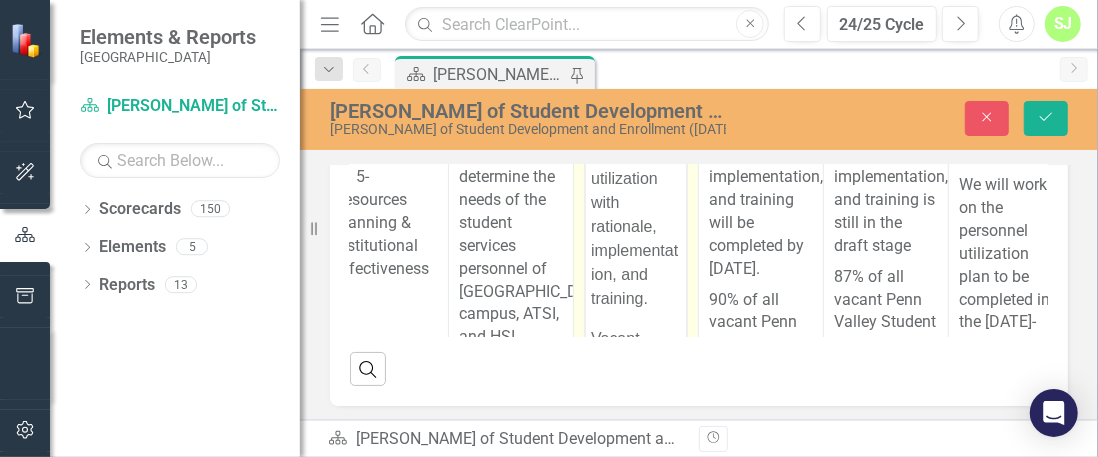 scroll, scrollTop: 0, scrollLeft: 0, axis: both 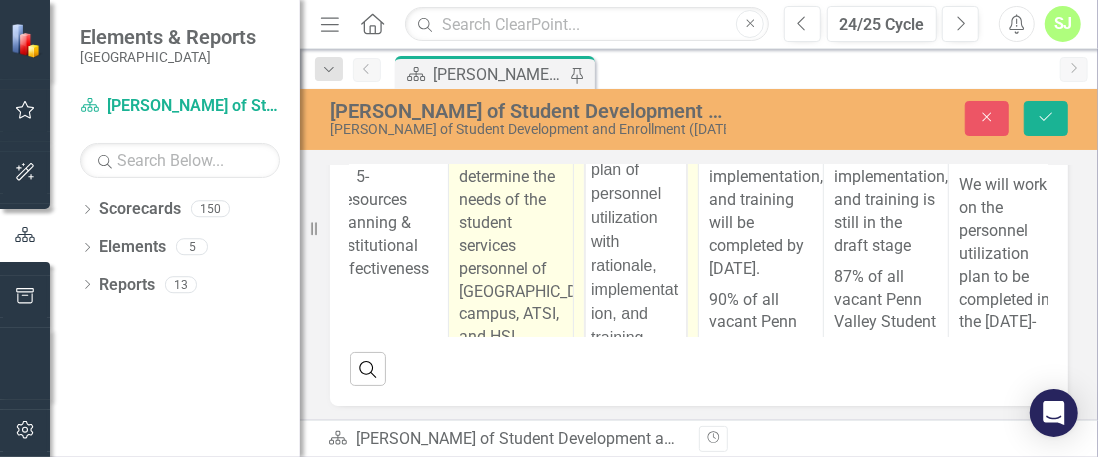 click on "Review Starfish data and other data points to determine the needs of the student services personnel of PV main campus, ATSI, and HSI buildings." at bounding box center (511, 225) 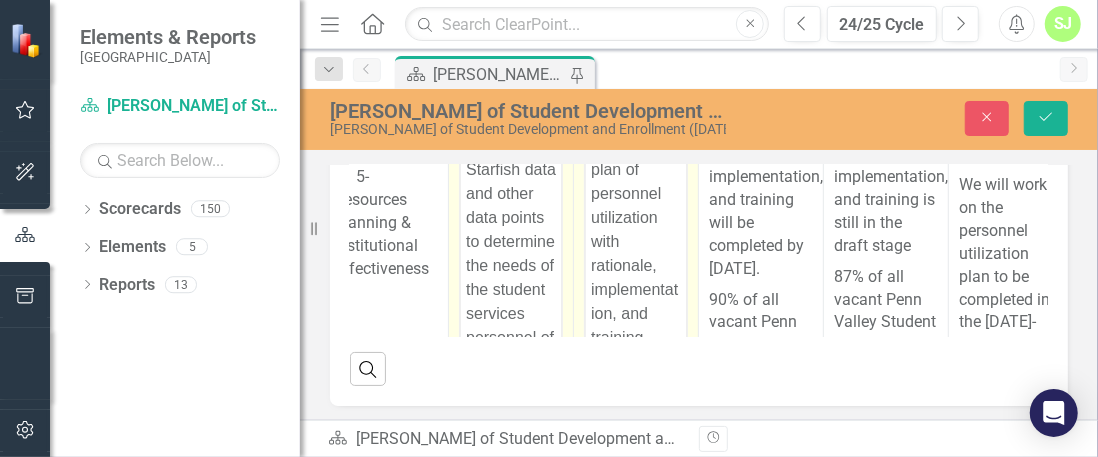 scroll, scrollTop: 0, scrollLeft: 0, axis: both 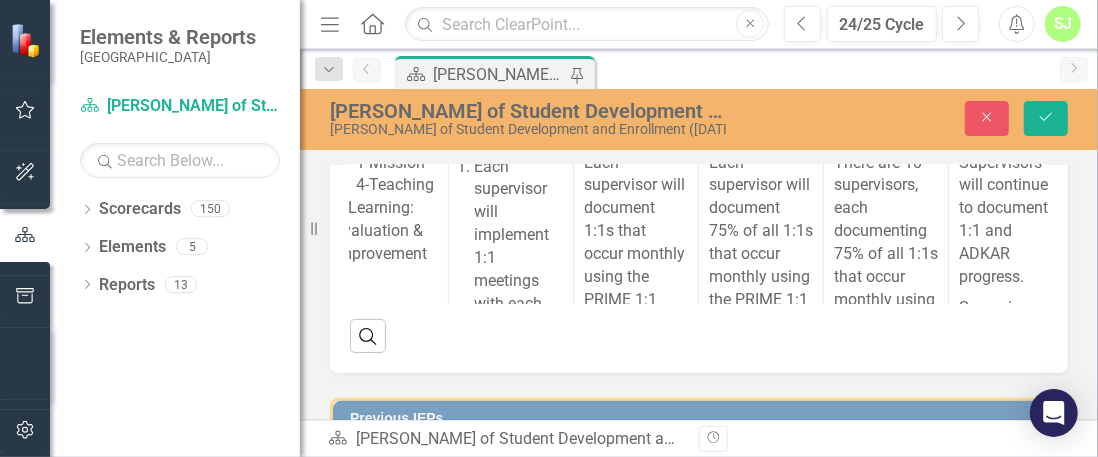 drag, startPoint x: 464, startPoint y: -1614, endPoint x: 999, endPoint y: -1180, distance: 688.8984 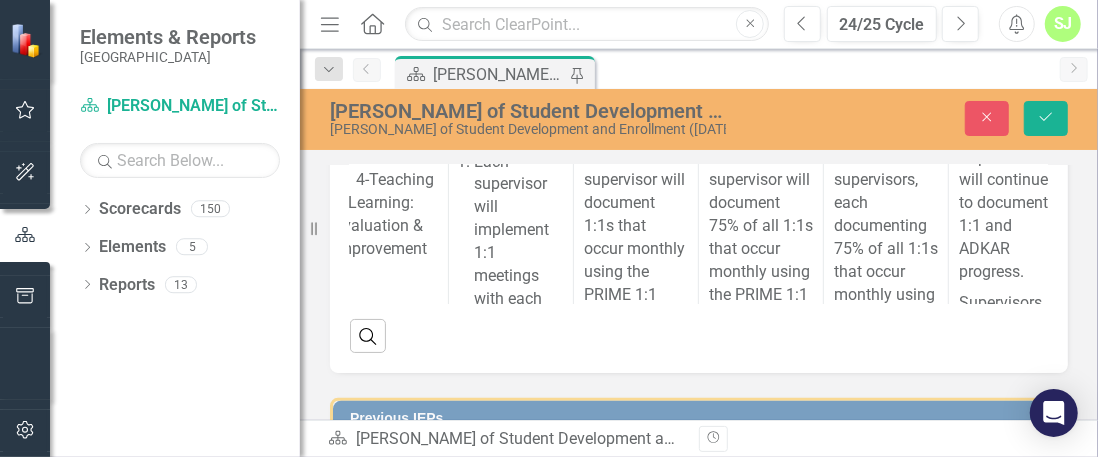click on "Review Starfish data and other data points to determine the needs of the student services personnel of PV main campus, ATSI, and HSI buildings. Develop a personnel rotation plan that includes training and development better to meet the needs of the entire Penn Valley campus." at bounding box center (510, -1642) 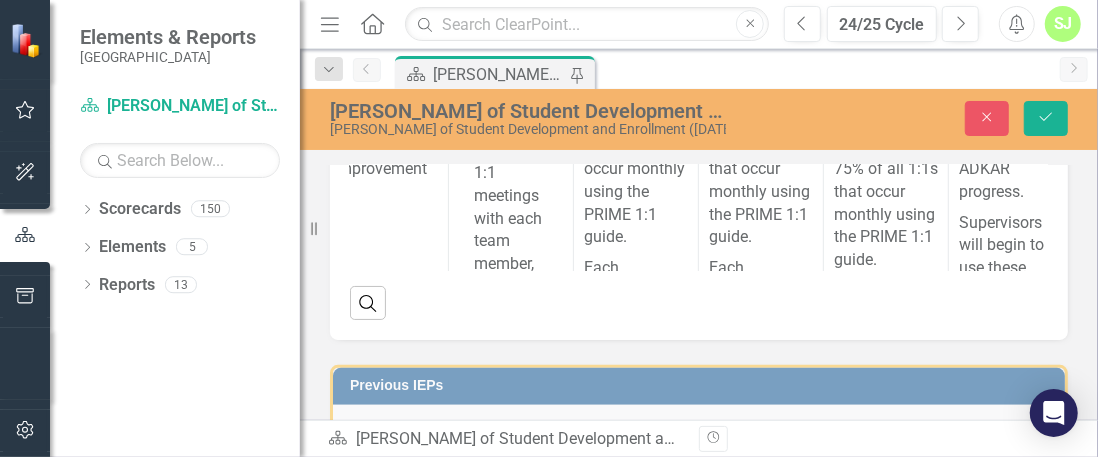 scroll, scrollTop: 613, scrollLeft: 0, axis: vertical 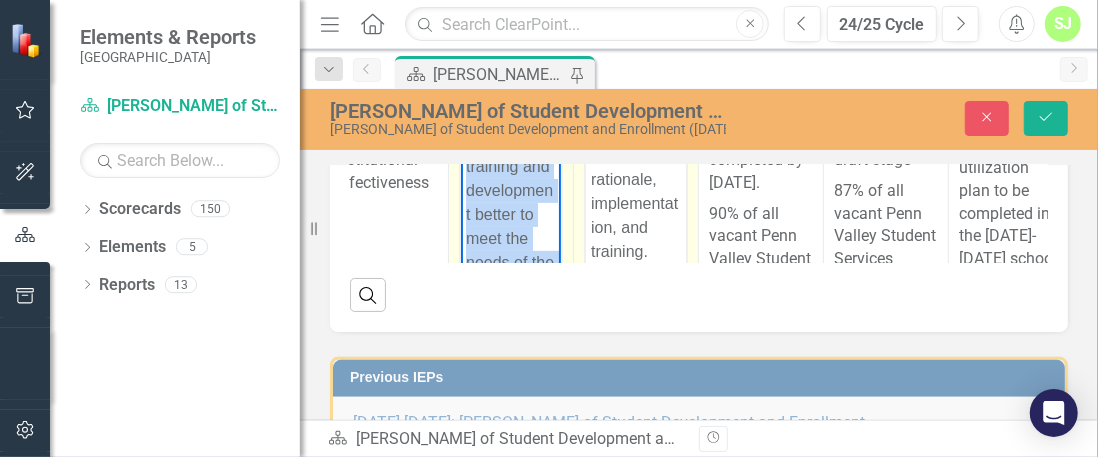 copy on "Review Starfish data and other data points to determine the needs of the student services personnel of PV main campus, ATSI, and HSI buildings. Develop a personnel rotation plan that includes training and development better to meet the needs of the entire Penn Valley campus." 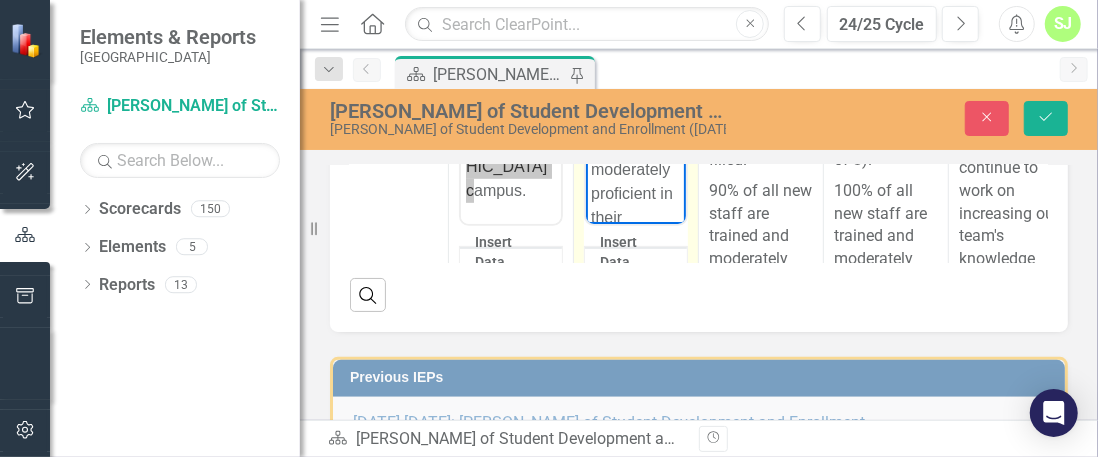 scroll, scrollTop: 4088, scrollLeft: 277, axis: both 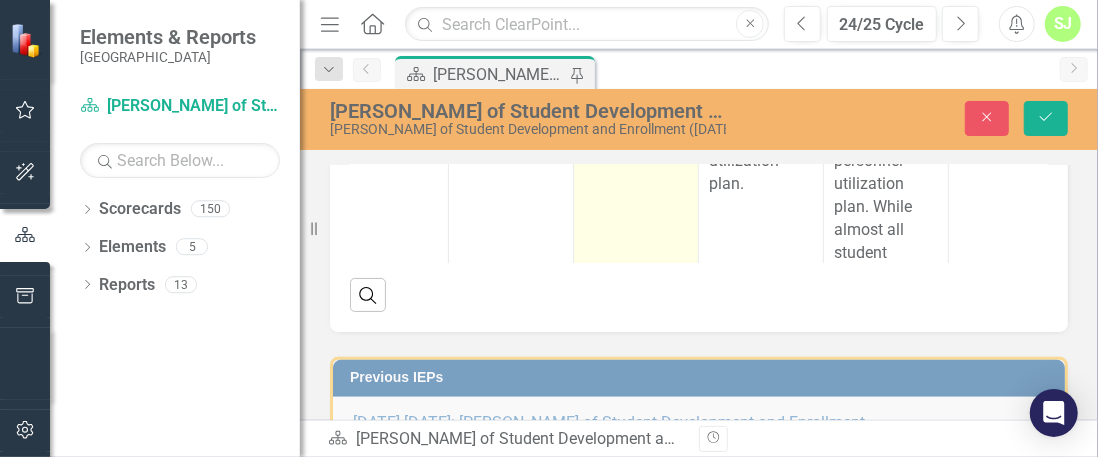 drag, startPoint x: 593, startPoint y: -646, endPoint x: 1249, endPoint y: -257, distance: 762.6644 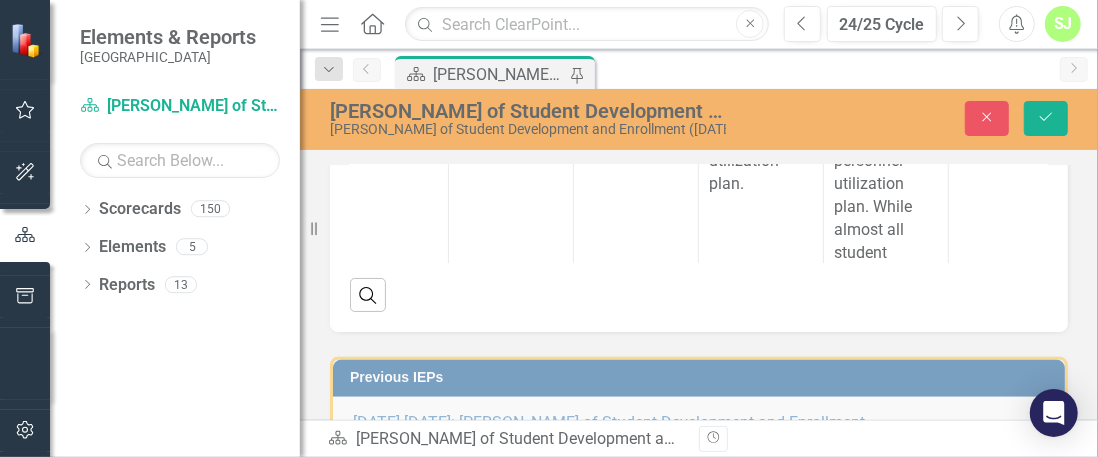 scroll, scrollTop: 4622, scrollLeft: 277, axis: both 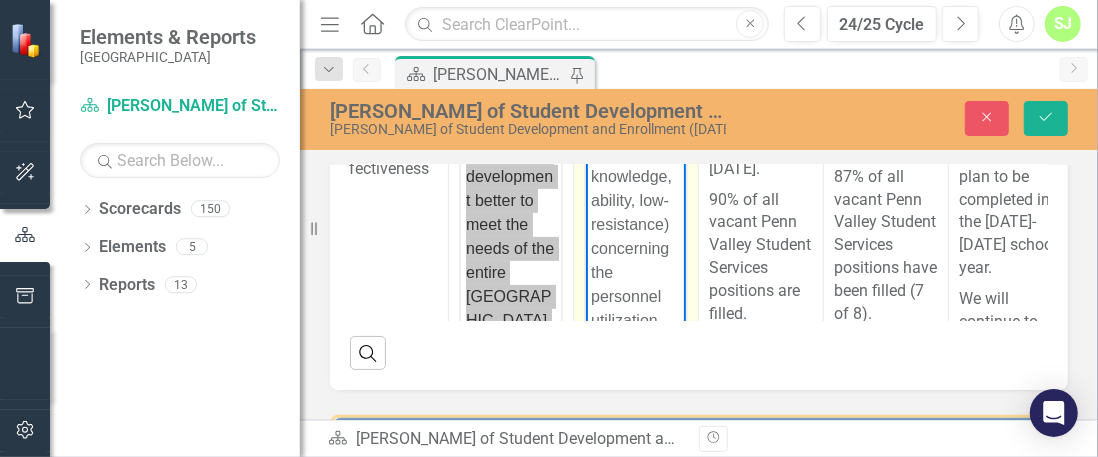 copy on "A written plan of personnel utilization with rationale, implementation, and training. Vacant Penn Valley Student Services positions are filled. New staff are trained and moderately proficient in their assigned position concerning duties and responsibilities Student services team members have ADKAR (Awareness, desire, knowledge, ability, low-resistance) concerning the personnel utilization plan." 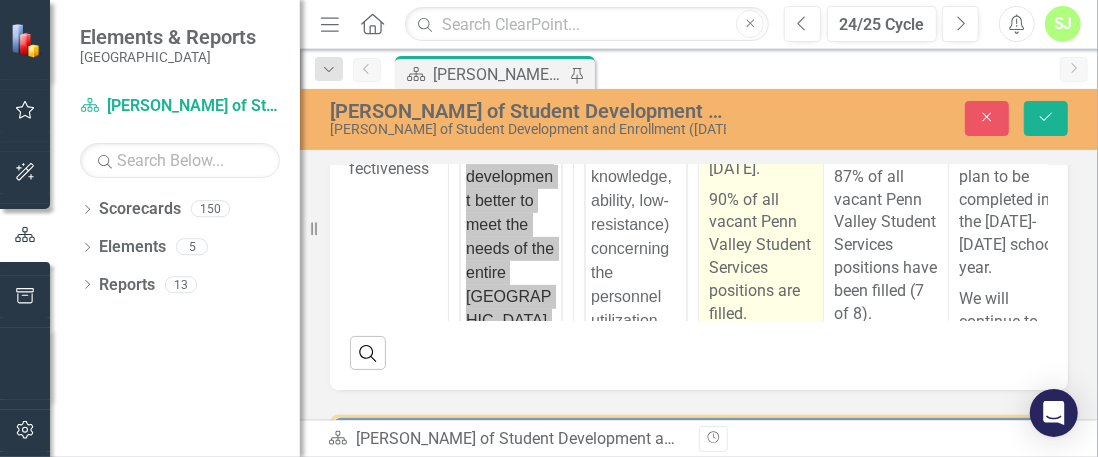 click on "A written plan of personnel utilization with rationale, implementation, and training will be completed by December 2024." at bounding box center (761, 80) 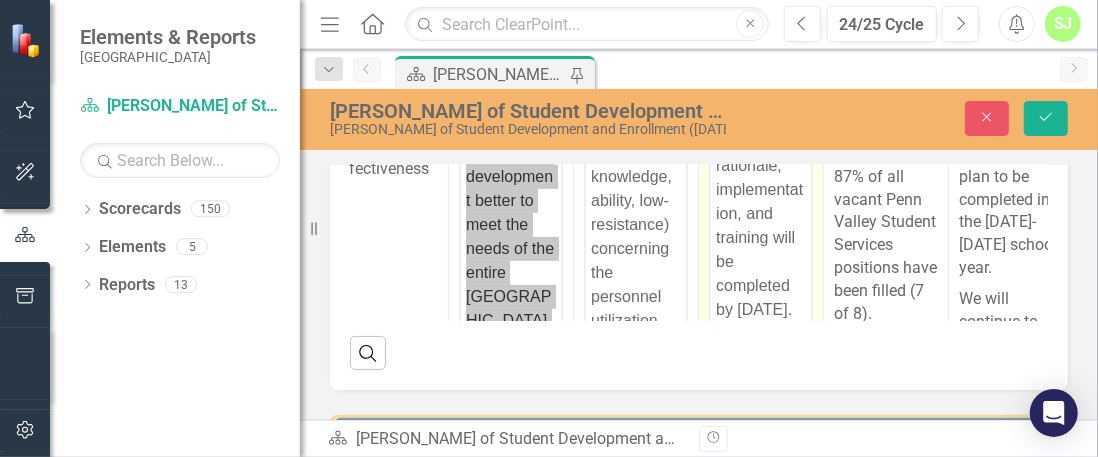scroll, scrollTop: 0, scrollLeft: 0, axis: both 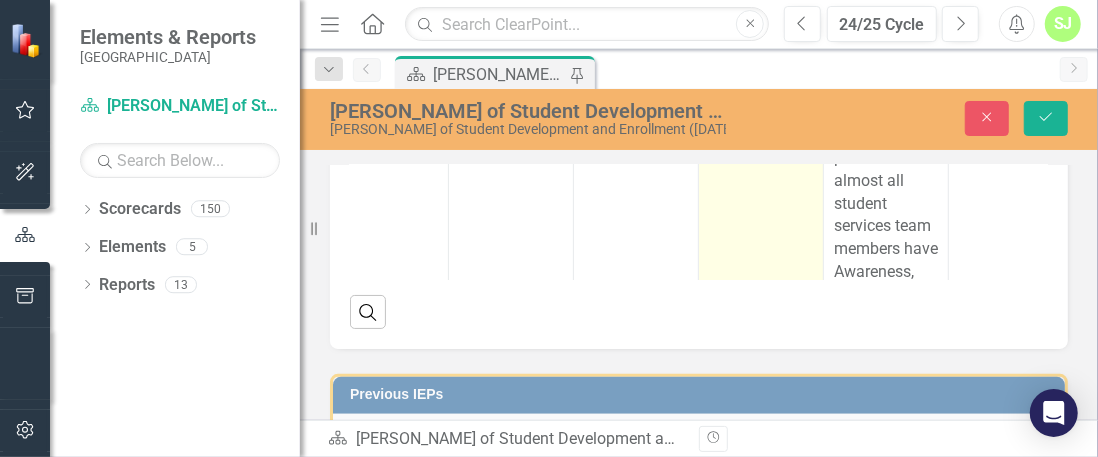 drag, startPoint x: 713, startPoint y: -698, endPoint x: 778, endPoint y: -411, distance: 294.2686 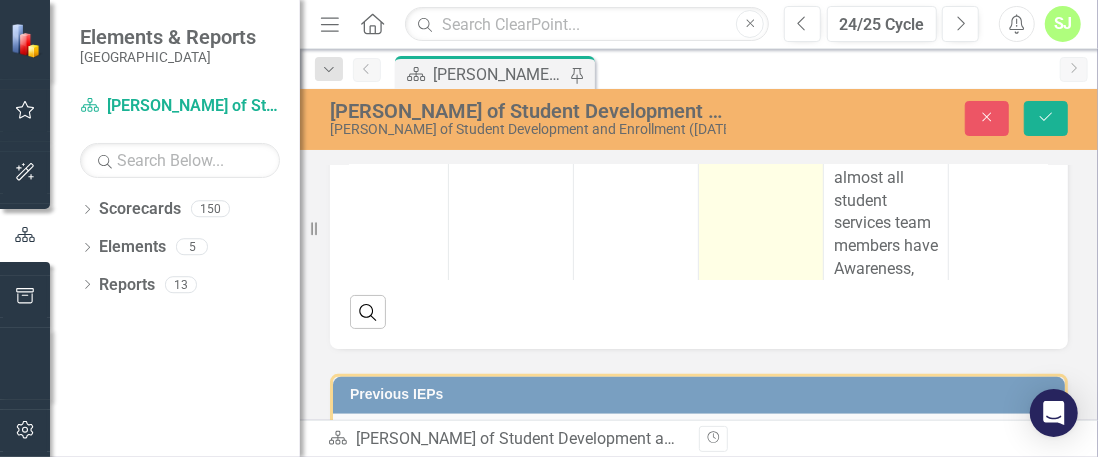 click on "A written plan of personnel utilization with rationale, implementation, and training will be completed by December 2024. 90% of all vacant Penn Valley Student Services positions are filled. 90% of all new staff are trained and moderately proficient in their assigned position concerning duties and responsibilities 90% of all student services team members have ADKAR (Awareness, desire, knowledge, ability, low-resistance) concerning the personnel utilization plan." at bounding box center (760, -992) 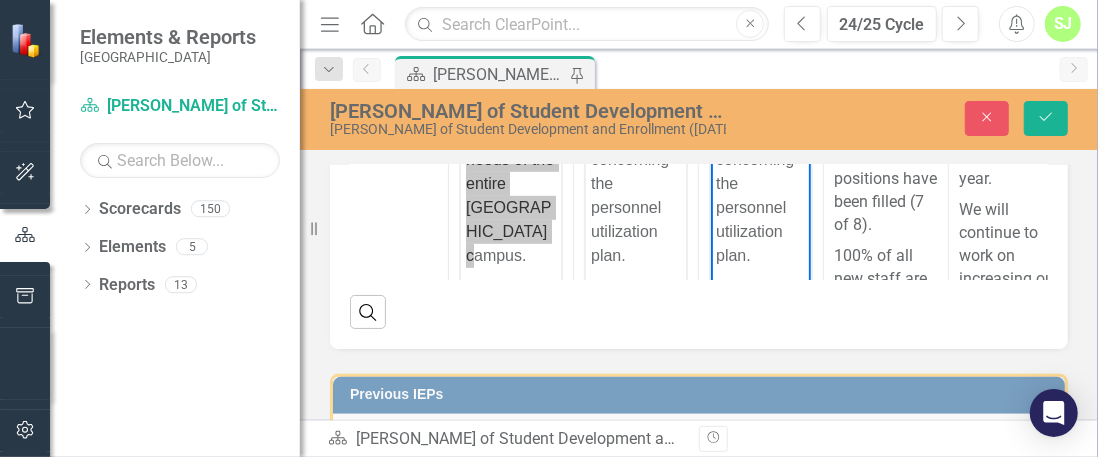 scroll, scrollTop: 3925, scrollLeft: 277, axis: both 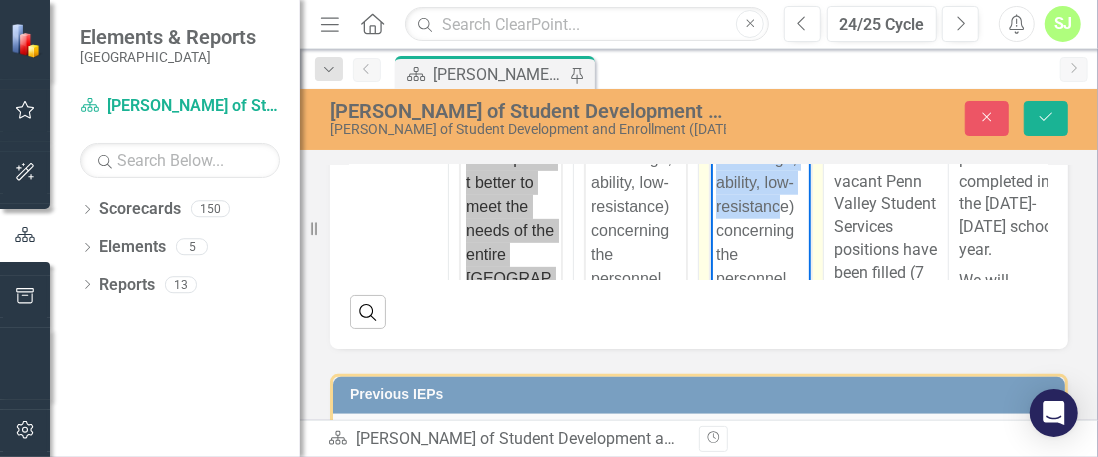 copy on "A written plan of personnel utilization with rationale, implementation, and training will be completed by December 2024. 90% of all vacant Penn Valley Student Services positions are filled. 90% of all new staff are trained and moderately proficient in their assigned position concerning duties and responsibilities 90% of all student services team members have ADKAR (Awareness, desire, knowledge, ability, low-resistance) concerning the personnel utilization plan." 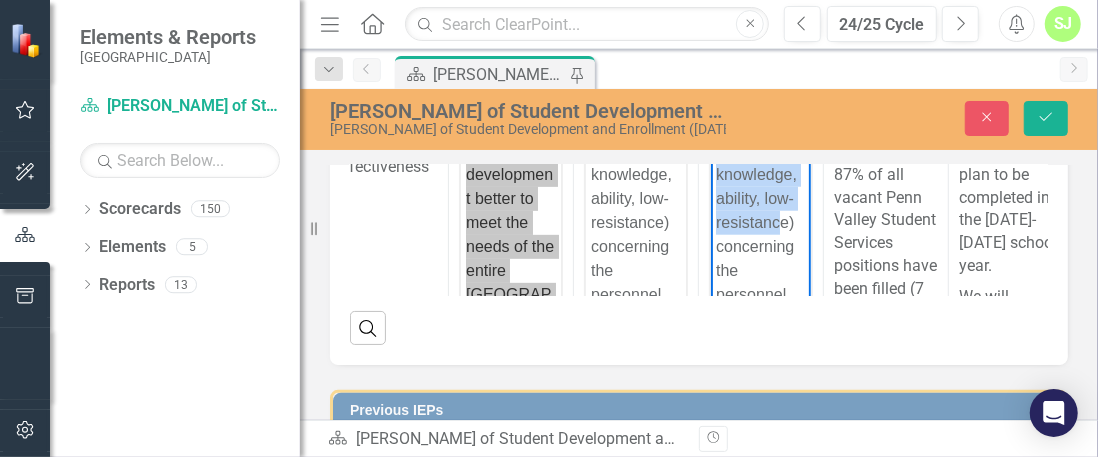 scroll, scrollTop: 538, scrollLeft: 0, axis: vertical 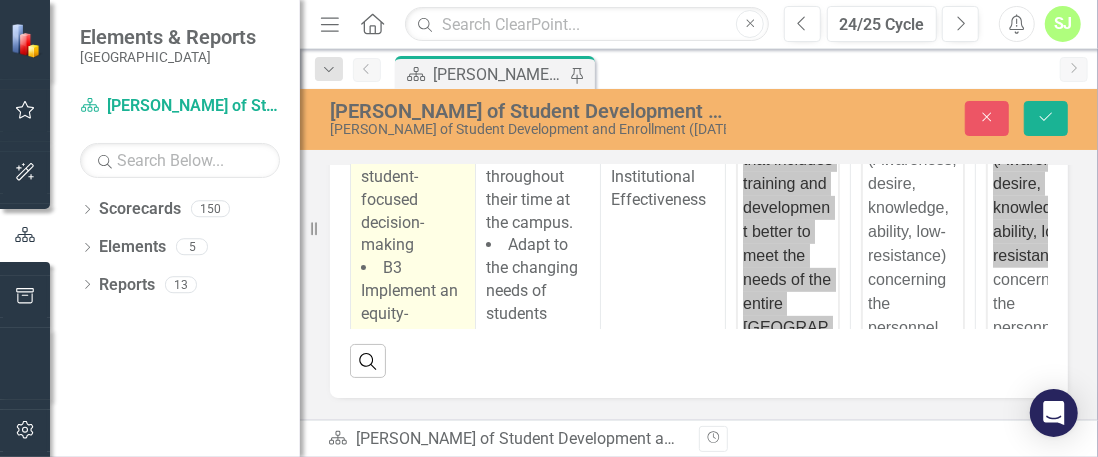 click on "B1 Build a world-class first impression experience" at bounding box center [408, 62] 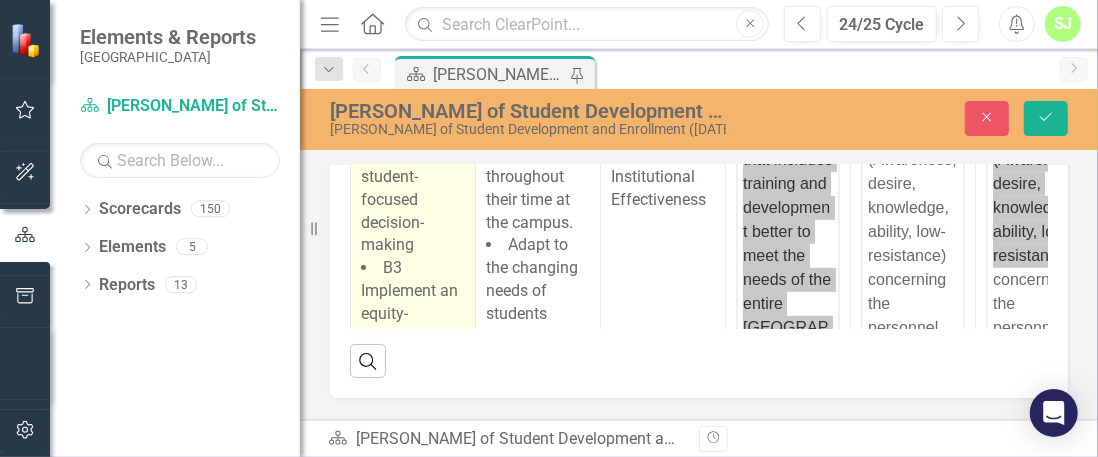 click on "B1 Build a world-class first impression experience" at bounding box center [408, 62] 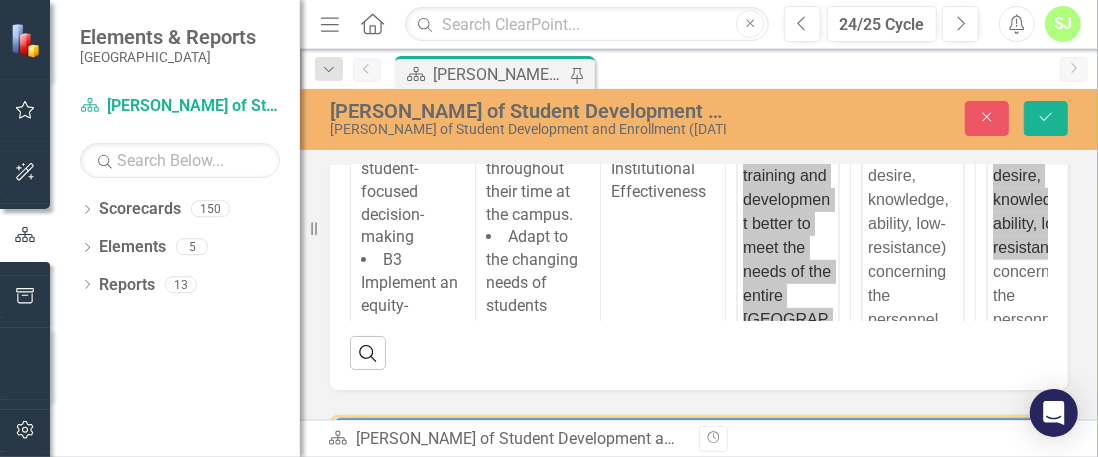 scroll, scrollTop: 530, scrollLeft: 0, axis: vertical 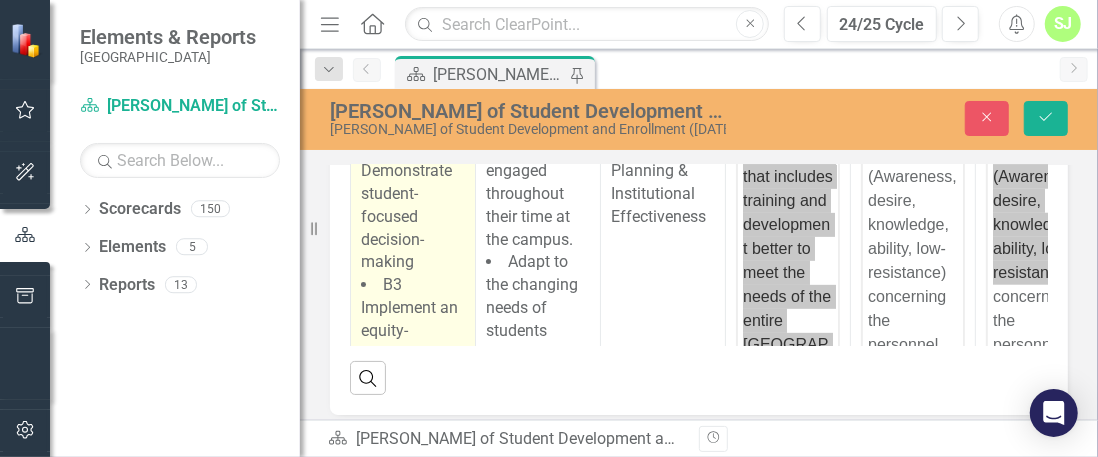 click on "B2 Demonstrate student-focused decision-making" at bounding box center [406, 204] 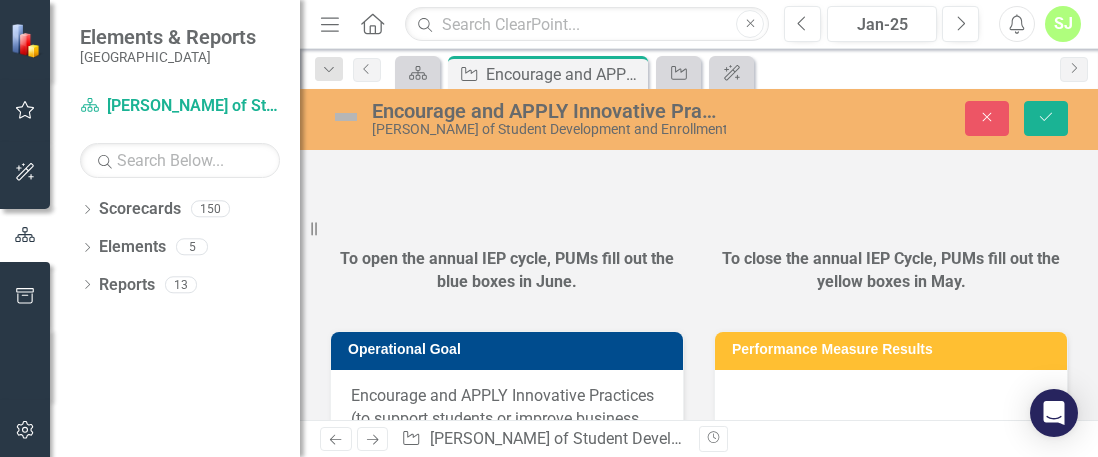 scroll, scrollTop: 0, scrollLeft: 0, axis: both 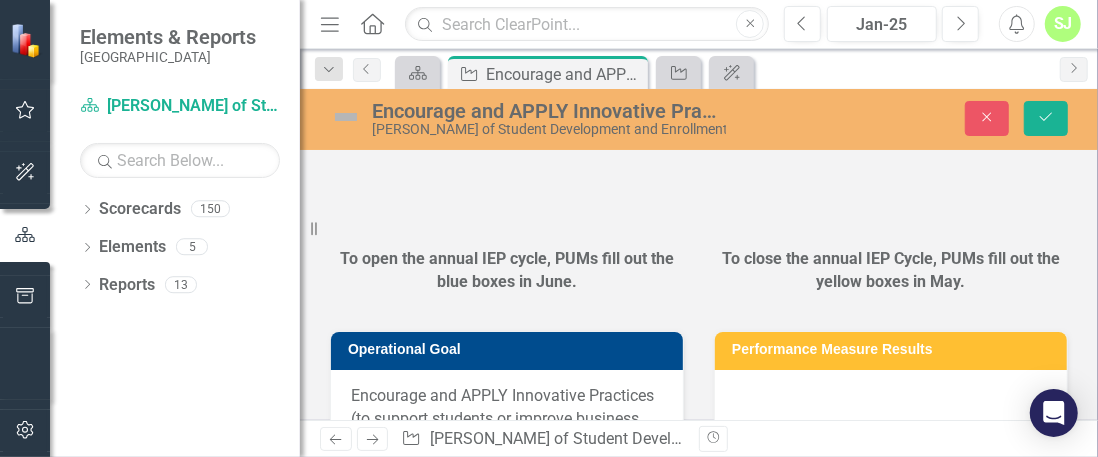 type 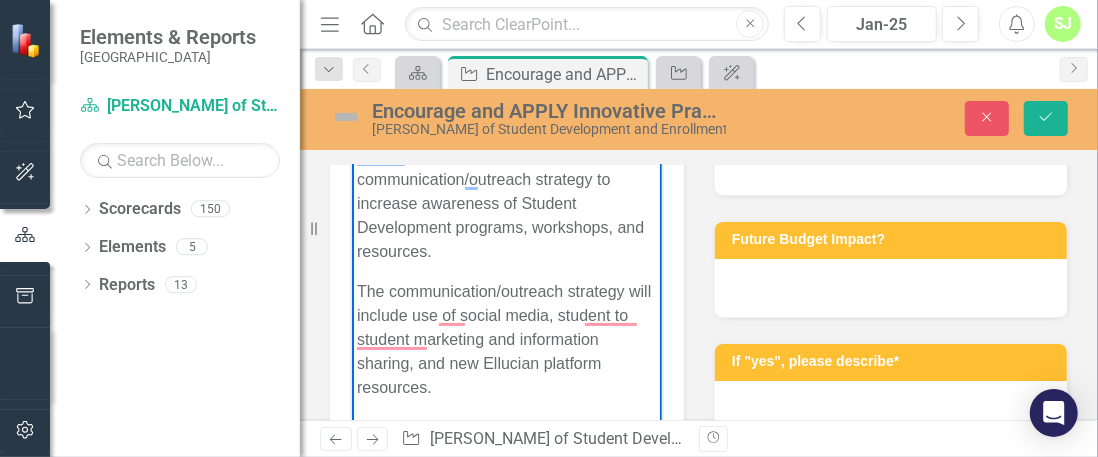 click on "The communication/outreach strategy will include use of social media, student to student marketing and information sharing, and new Ellucian platform resources." at bounding box center (506, 339) 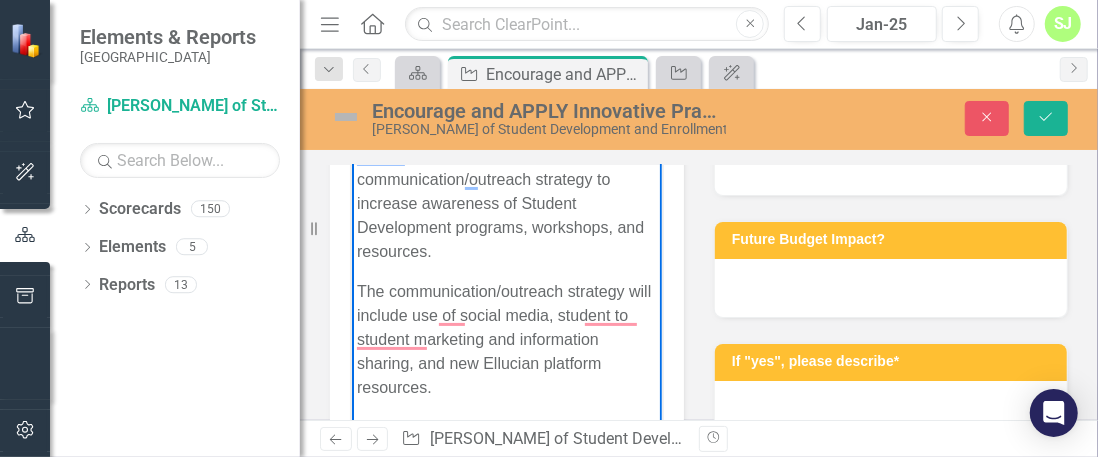 click on "The communication/outreach strategy will include use of social media, student to student marketing and information sharing, and new Ellucian platform resources." at bounding box center (506, 339) 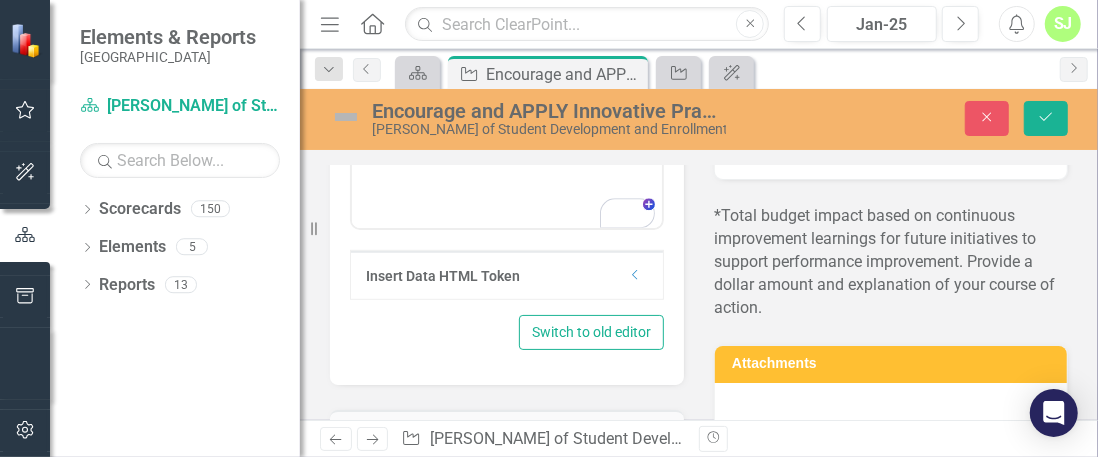 scroll, scrollTop: 402, scrollLeft: 0, axis: vertical 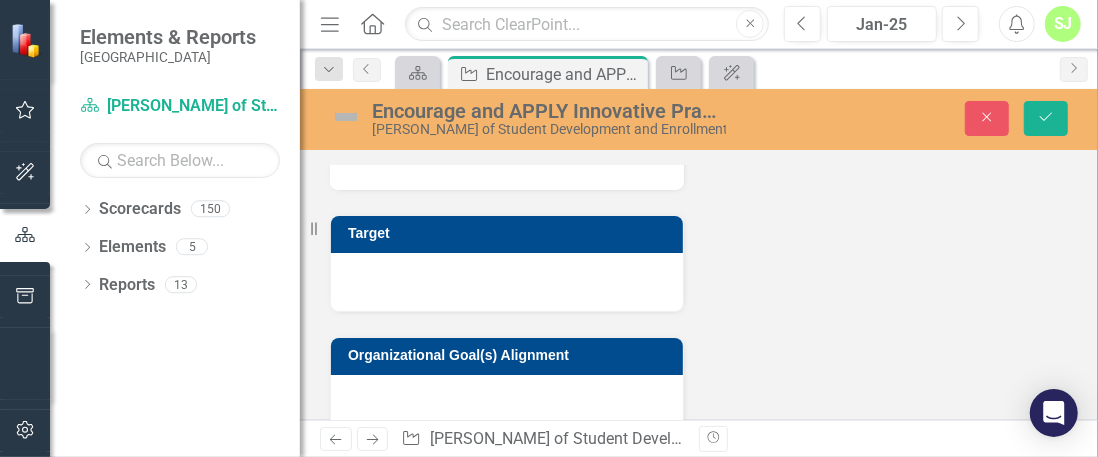 click at bounding box center [507, 282] 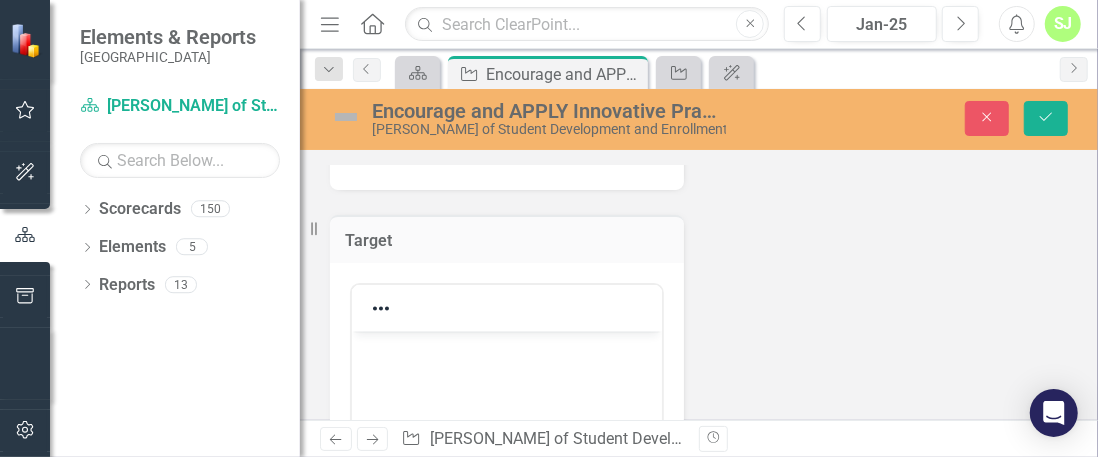 scroll, scrollTop: 0, scrollLeft: 0, axis: both 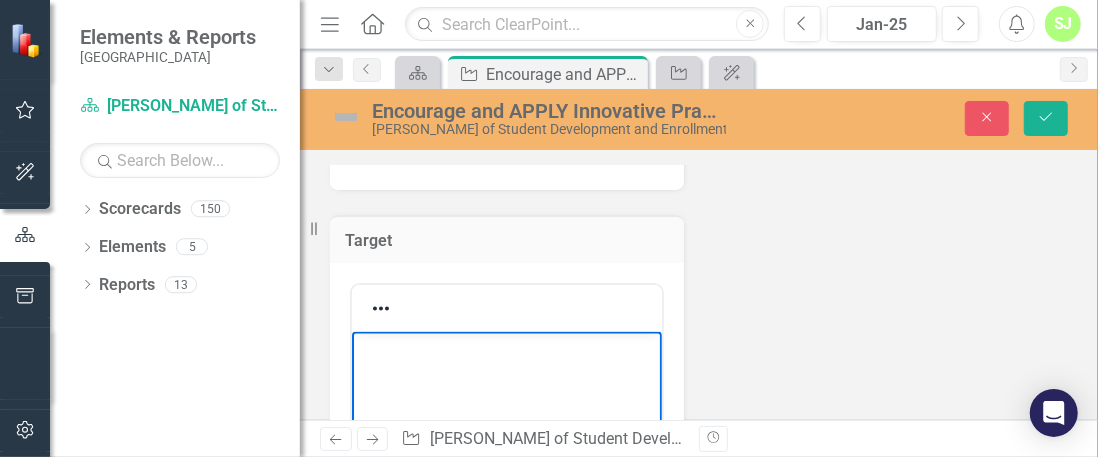 click at bounding box center (506, 482) 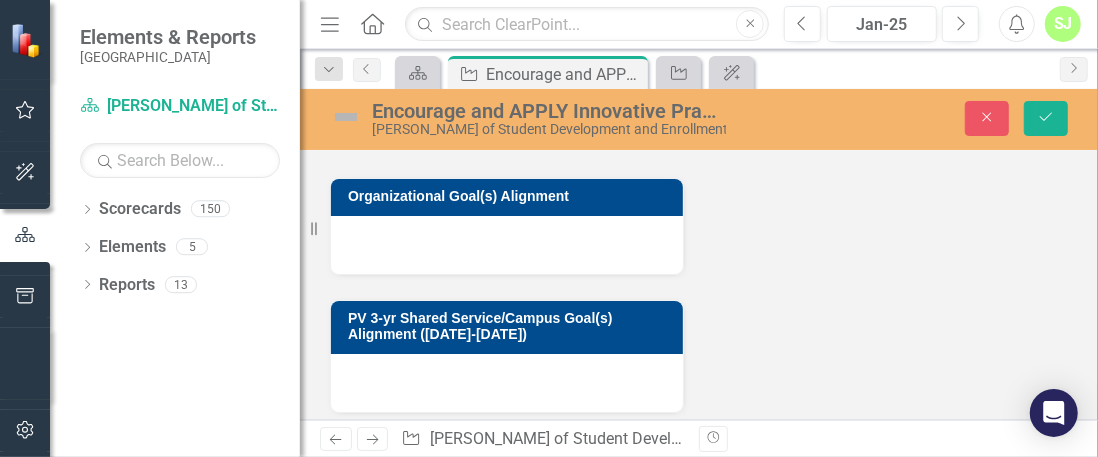 scroll, scrollTop: 2297, scrollLeft: 0, axis: vertical 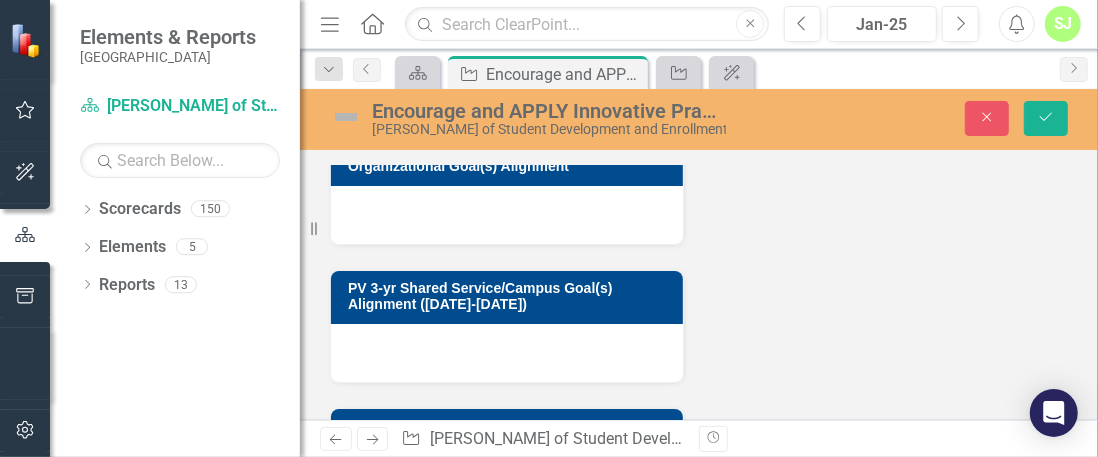 click at bounding box center [507, 215] 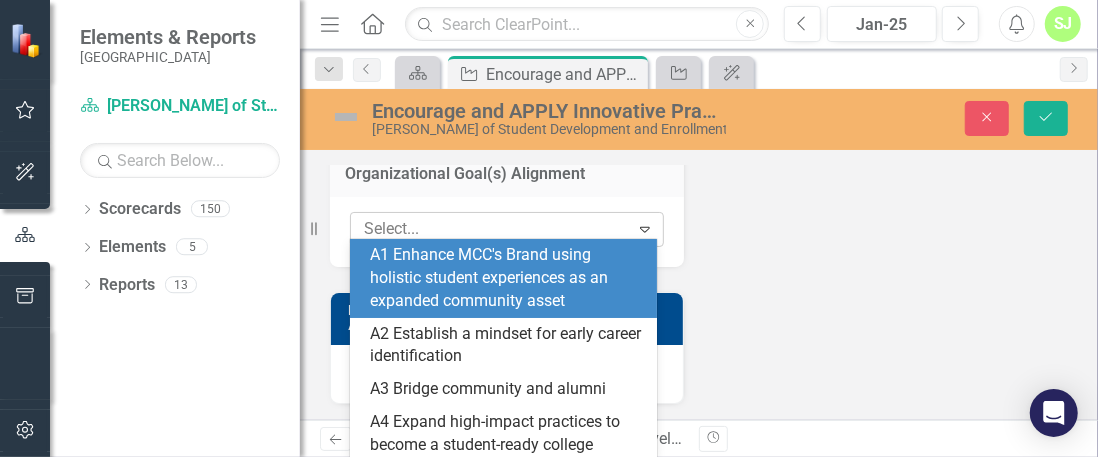 click on "Expand" at bounding box center (645, 229) 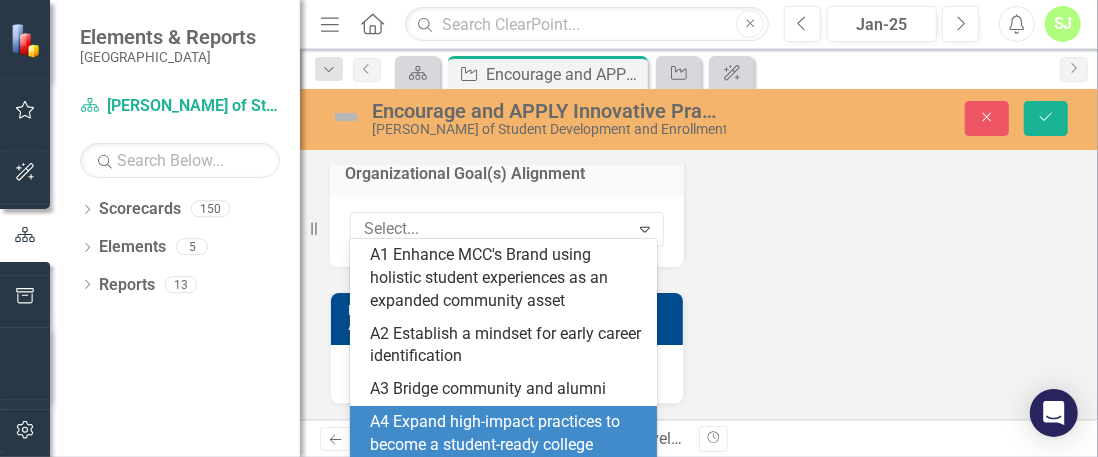 click on "A4 Expand high-impact practices to become a student-ready college" at bounding box center (507, 434) 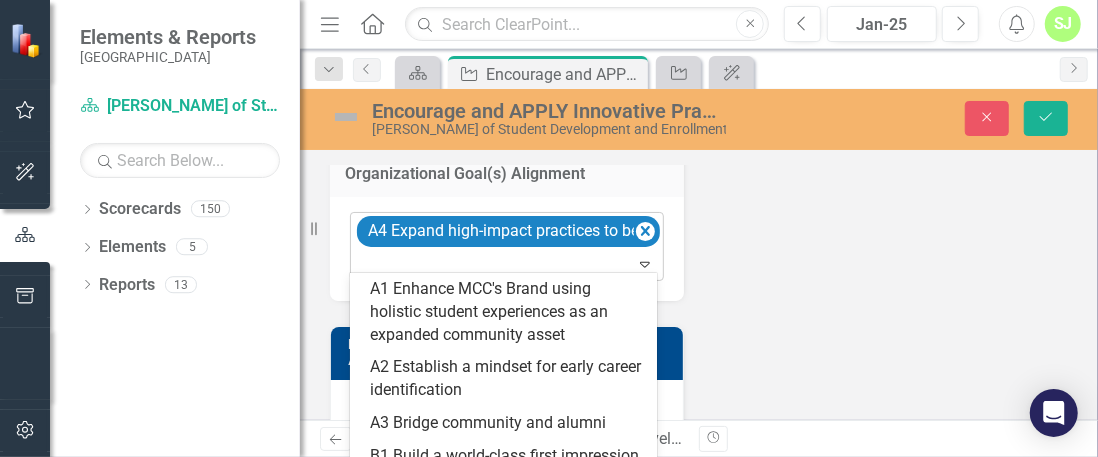 click on "Expand" 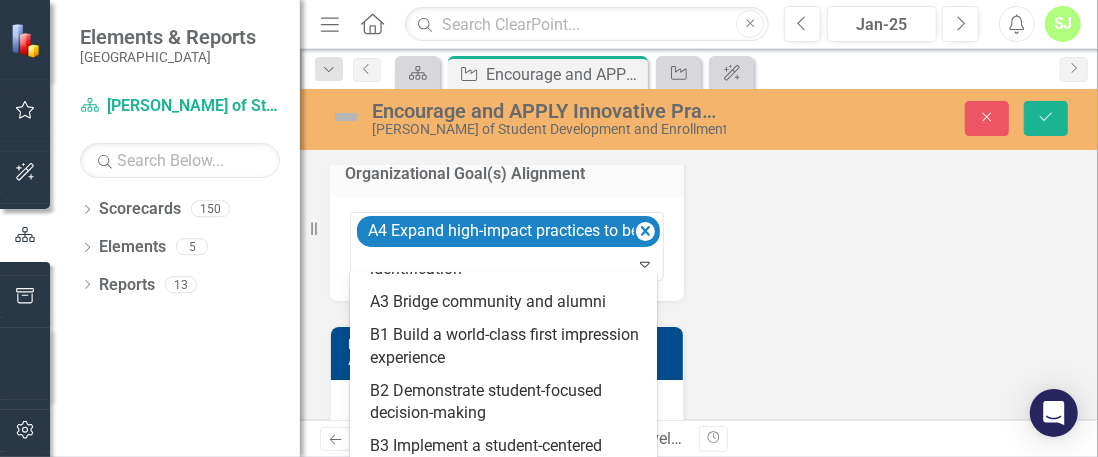 scroll, scrollTop: 137, scrollLeft: 0, axis: vertical 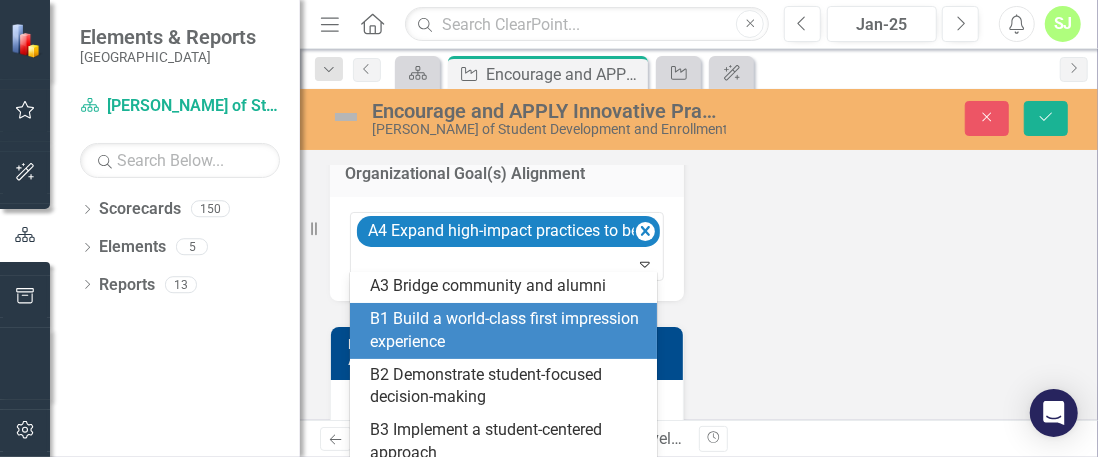 click on "B1 Build a world-class first impression experience" at bounding box center [507, 331] 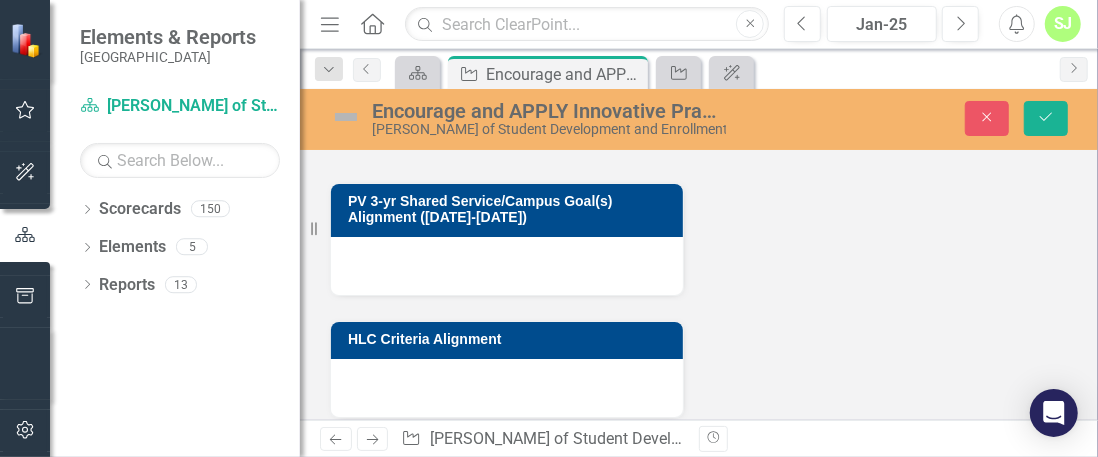 scroll, scrollTop: 2484, scrollLeft: 0, axis: vertical 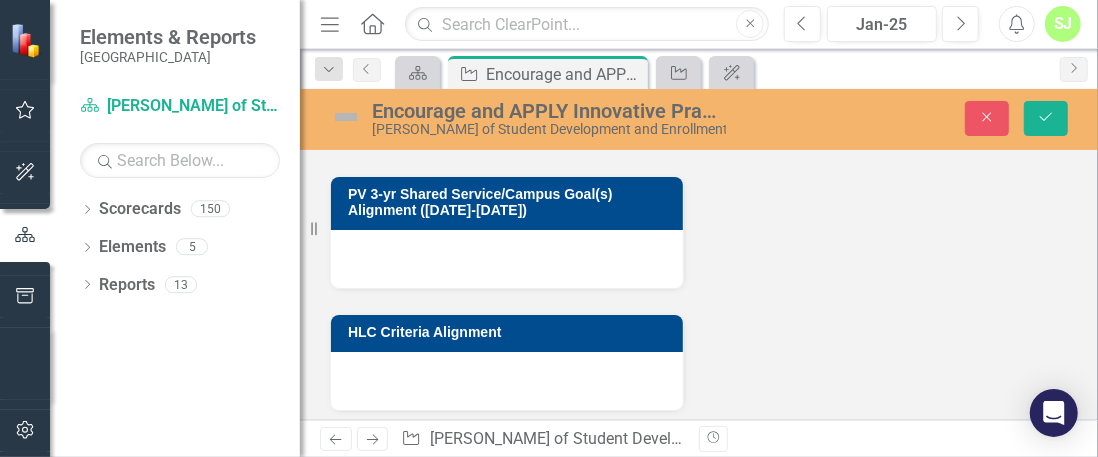click at bounding box center [507, 259] 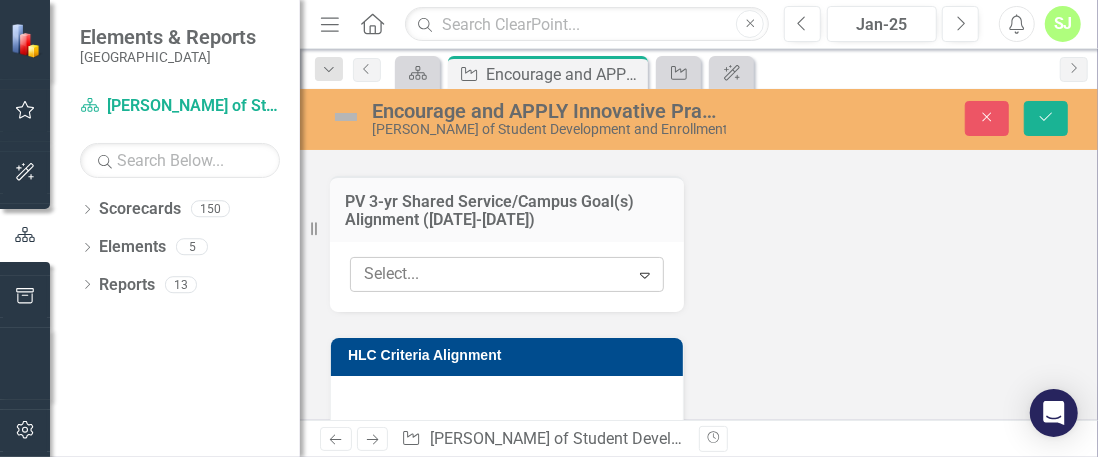 click at bounding box center (492, 274) 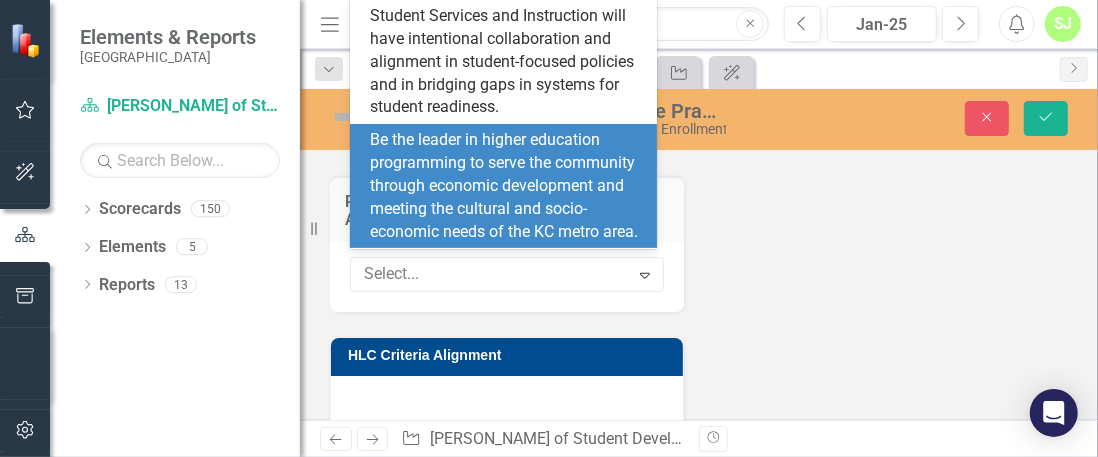 scroll, scrollTop: 70, scrollLeft: 0, axis: vertical 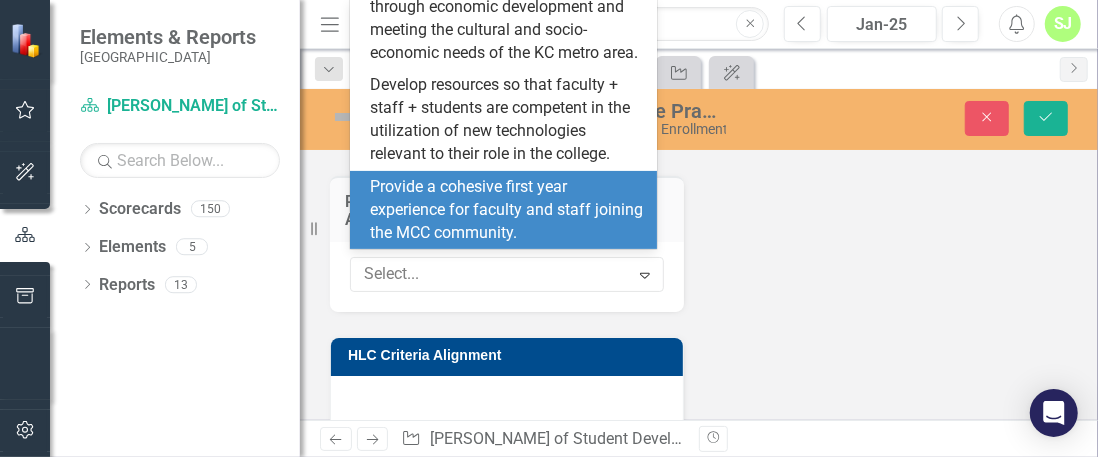 click on "Provide a cohesive first year experience for faculty and staff joining the MCC community." at bounding box center [507, 210] 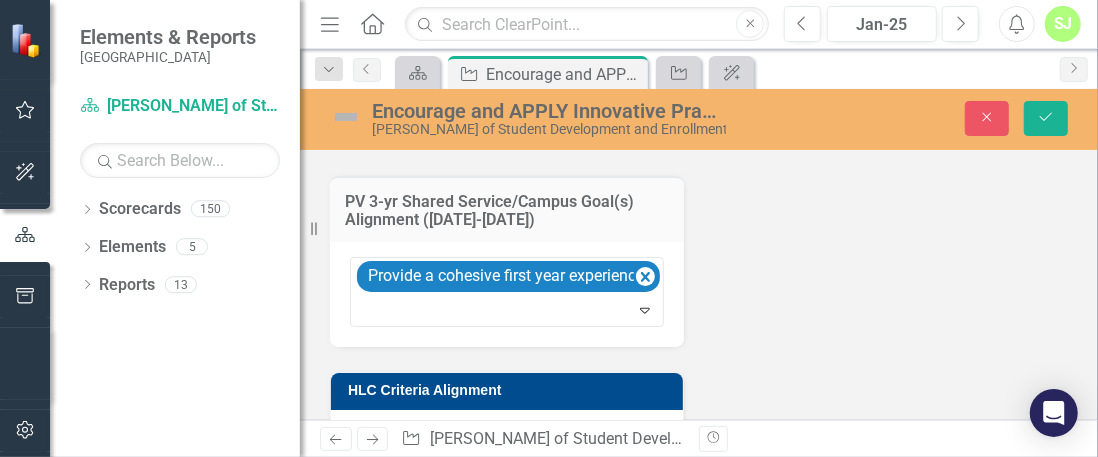 scroll, scrollTop: 2541, scrollLeft: 0, axis: vertical 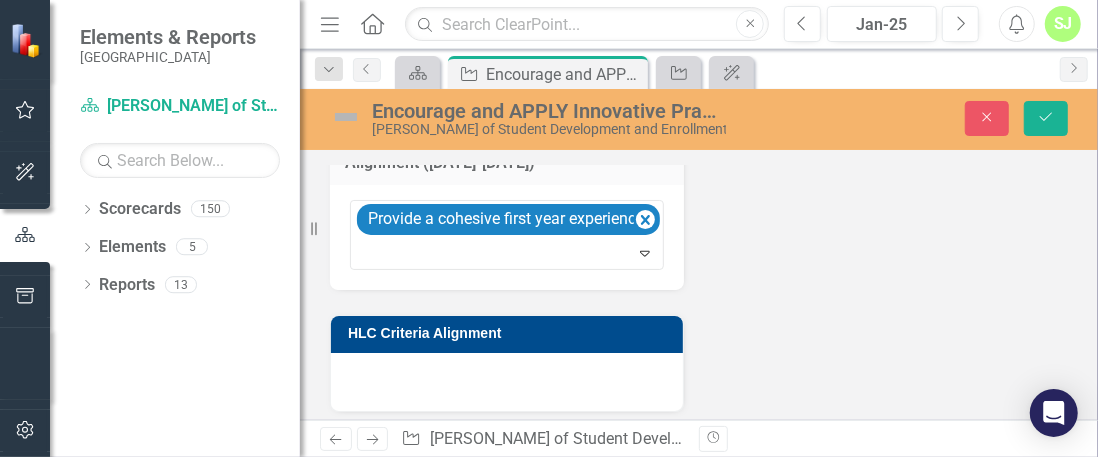 click at bounding box center (507, 382) 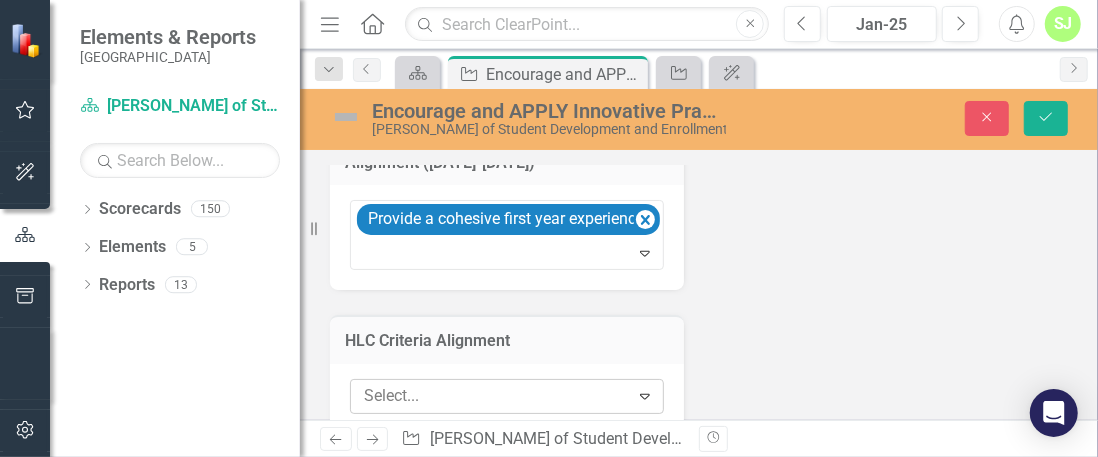 click on "Expand" 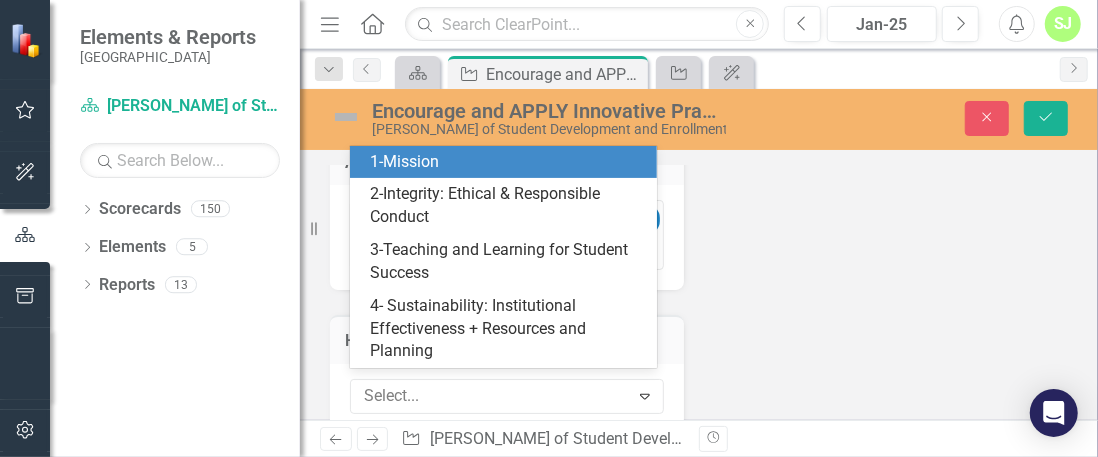 click on "1-Mission" at bounding box center (507, 162) 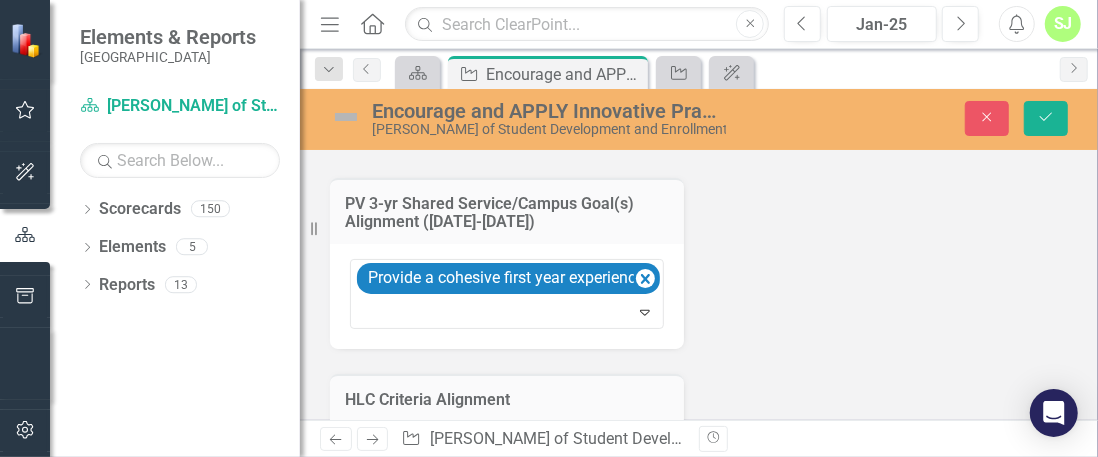 scroll, scrollTop: 2597, scrollLeft: 0, axis: vertical 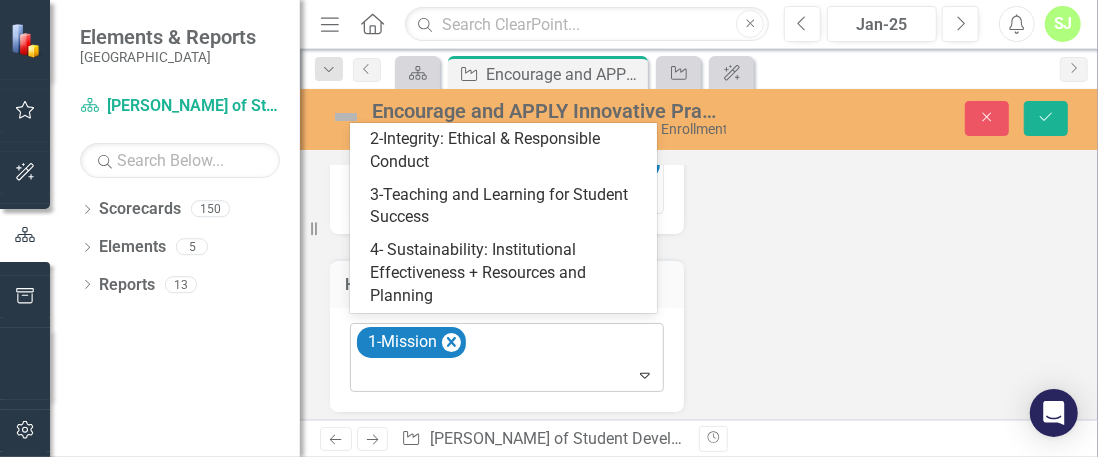 click on "Expand" 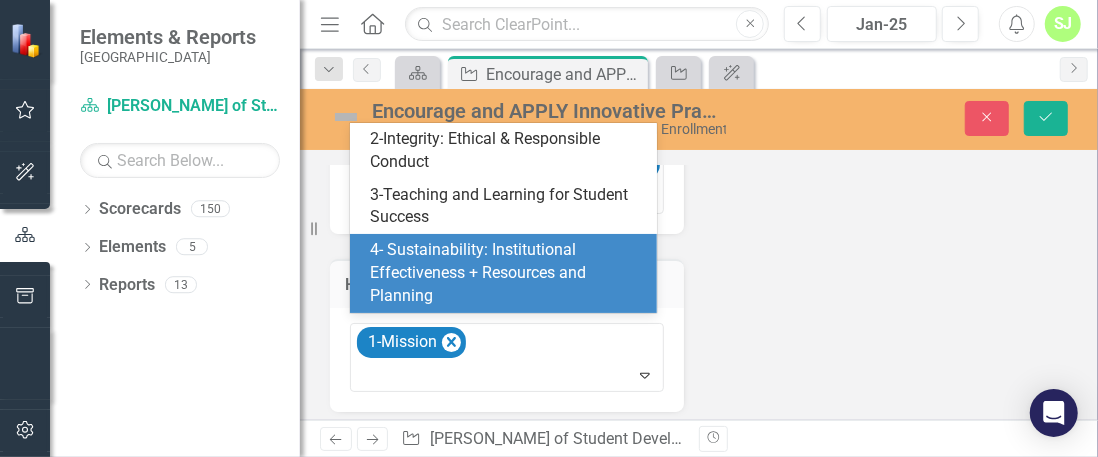 click on "4- Sustainability: Institutional Effectiveness + Resources and Planning" at bounding box center [507, 273] 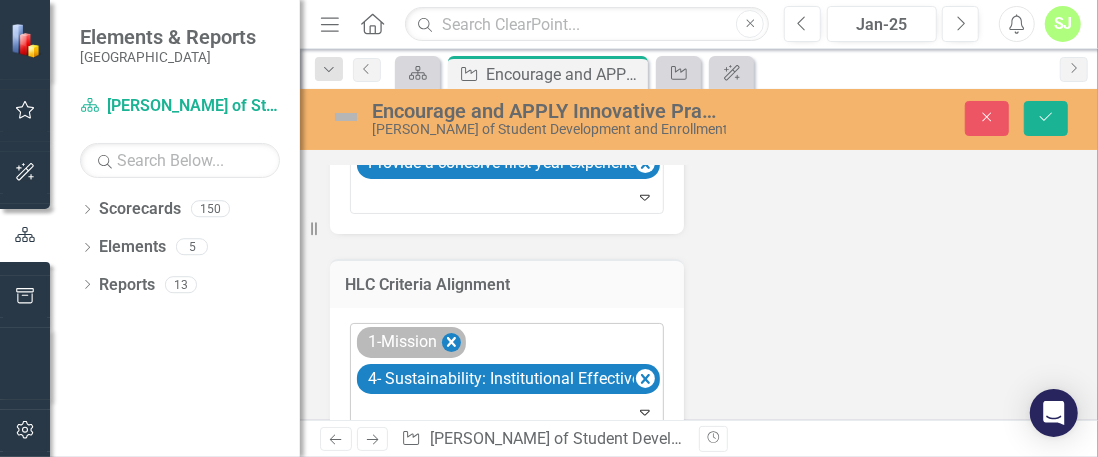 click 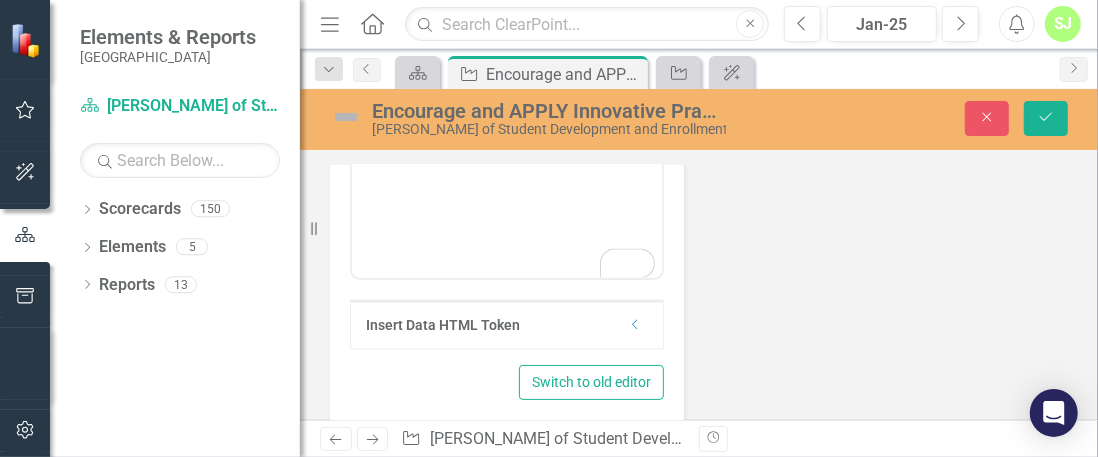 scroll, scrollTop: 2597, scrollLeft: 0, axis: vertical 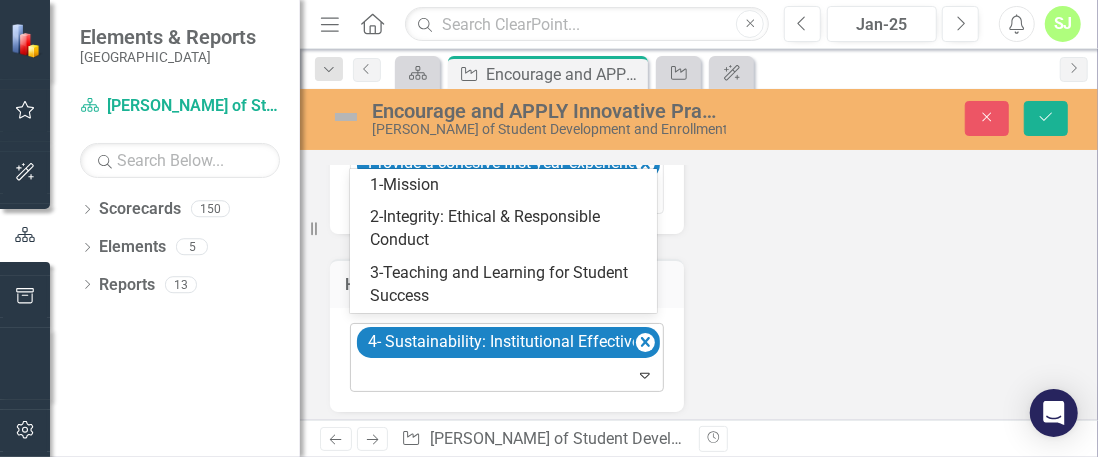 click on "Expand" 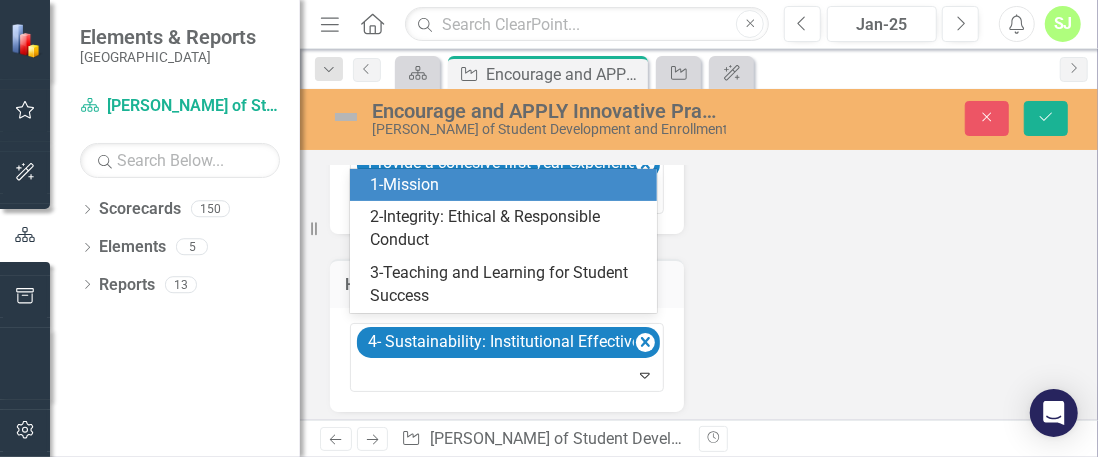 click on "1-Mission" at bounding box center (507, 185) 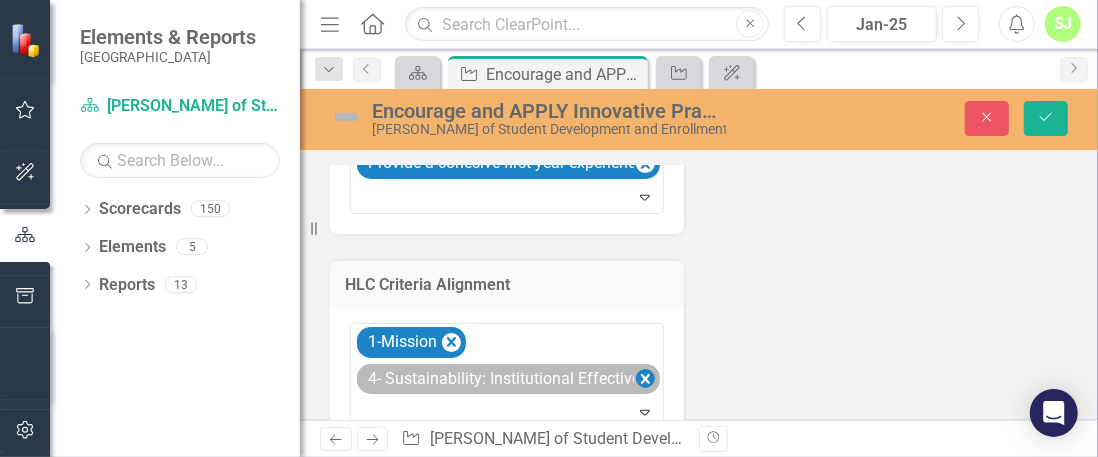 click 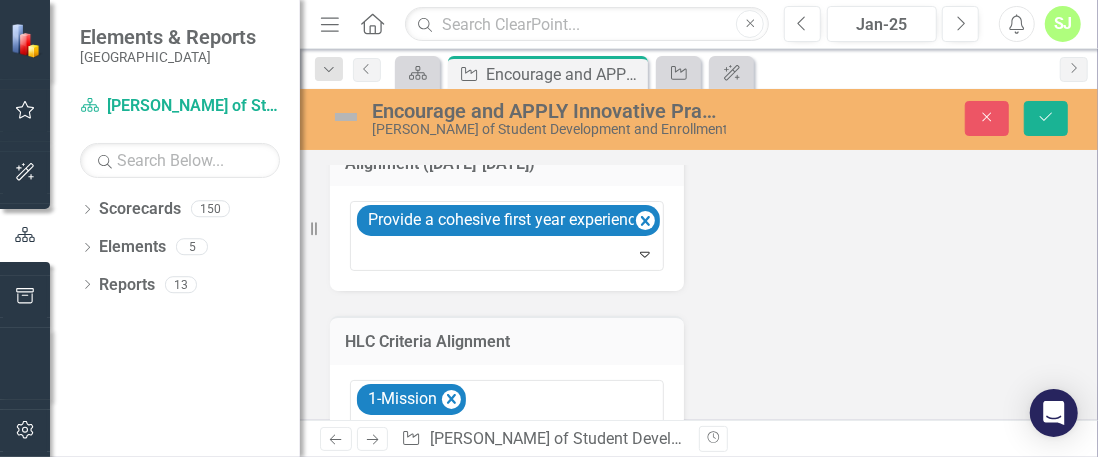 scroll, scrollTop: 2597, scrollLeft: 0, axis: vertical 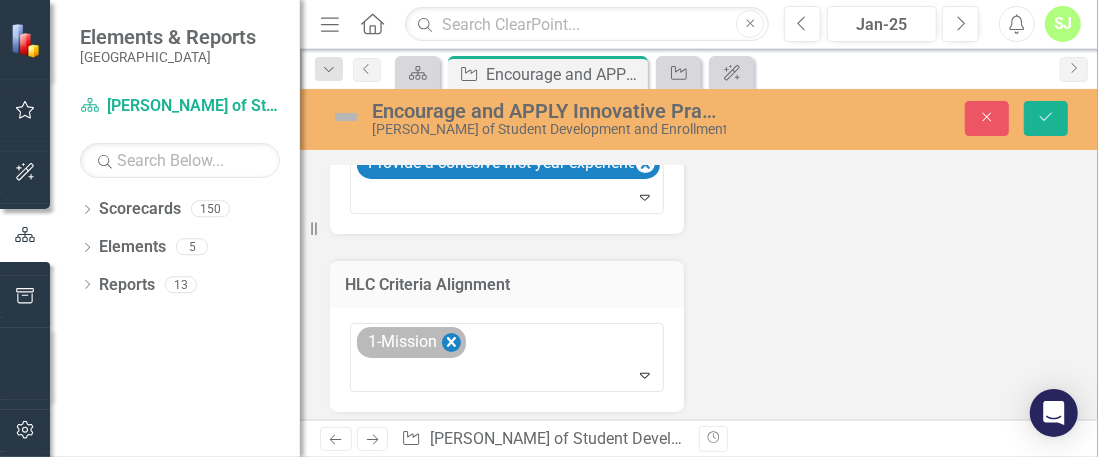 click 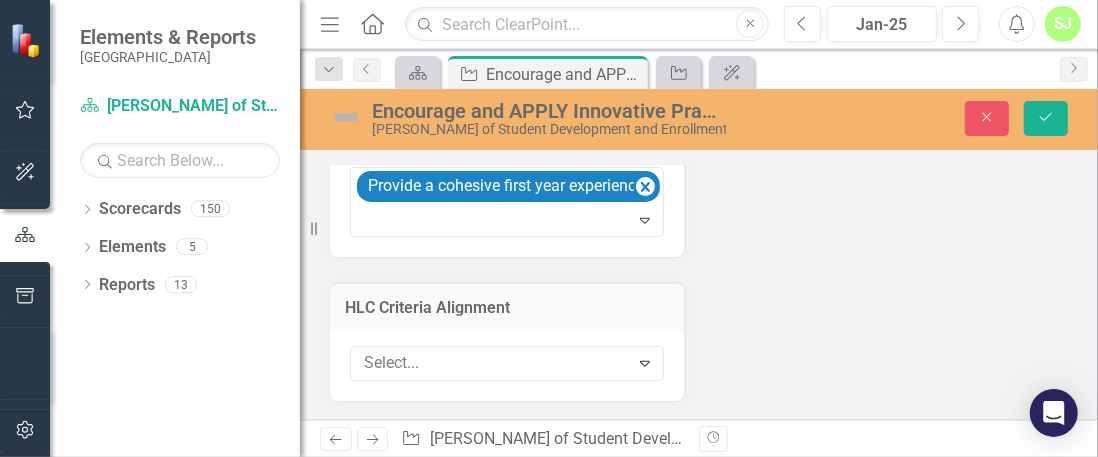scroll, scrollTop: 2563, scrollLeft: 0, axis: vertical 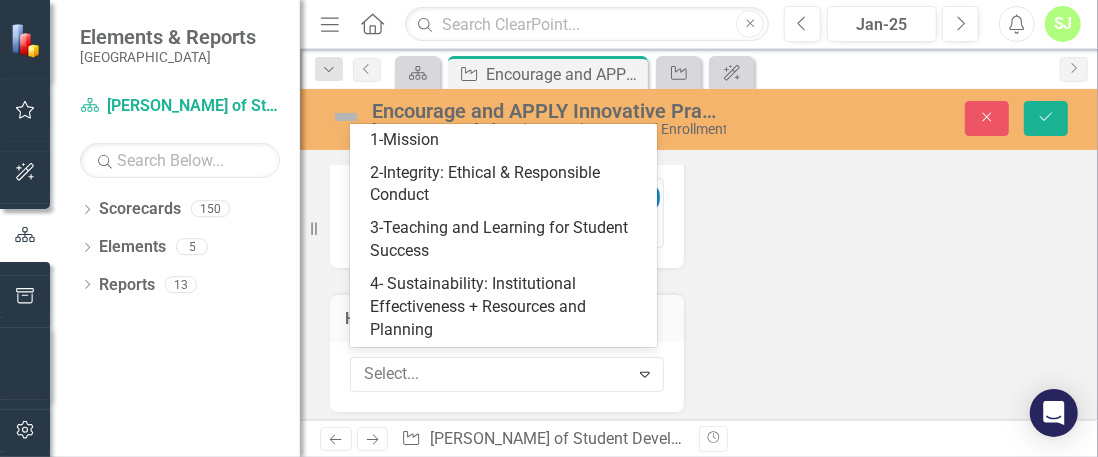 click at bounding box center (492, 374) 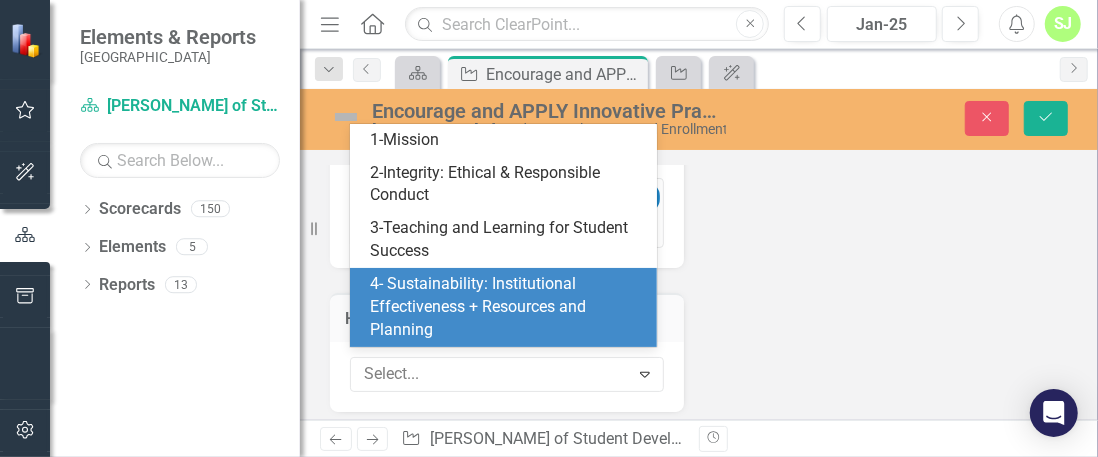 click on "4- Sustainability: Institutional Effectiveness + Resources and Planning" at bounding box center (507, 307) 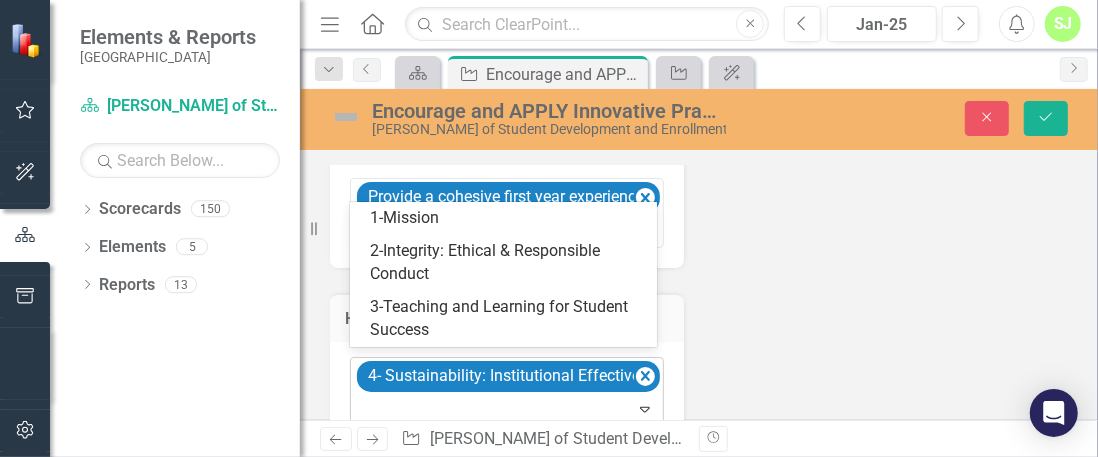 click on "Expand" 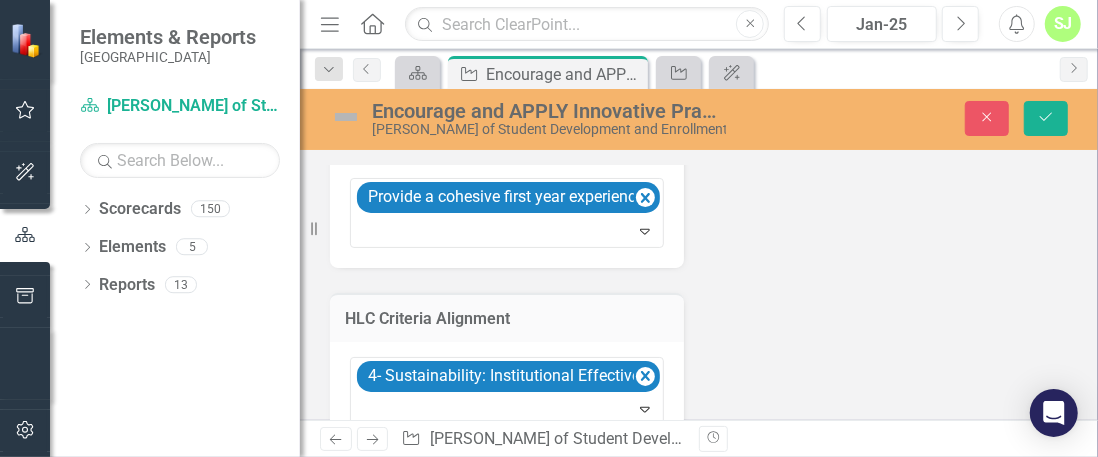 click on "To open the annual IEP cycle, PUMs fill out the blue boxes in June. Operational Goal Encourage and APPLY Innovative Practices (to support students or improve business practices) Operational Tactic Insert Data HTML Token Dropdown Switch to old editor Performance Measure Insert Data HTML Token Dropdown Switch to old editor Target Insert Data HTML Token Dropdown Switch to old editor Organizational Goal(s) Alignment  A4 Expand high-impact practices to become a student-ready college  B1 Build a world-class first impression experience Expand PV 3-yr Shared Service/Campus Goal(s) Alignment (2025-2028)  Provide a cohesive first year experience for faculty and staff joining the MCC community. Expand HLC Criteria Alignment  4- Sustainability: Institutional Effectiveness + Resources and Planning Expand To close the annual IEP Cycle, PUMs fill out the yellow boxes in May. Performance Measure Results Results Met Continuous Improvement Future Budget Impact? If "yes", please describe* Attachments" at bounding box center (699, -947) 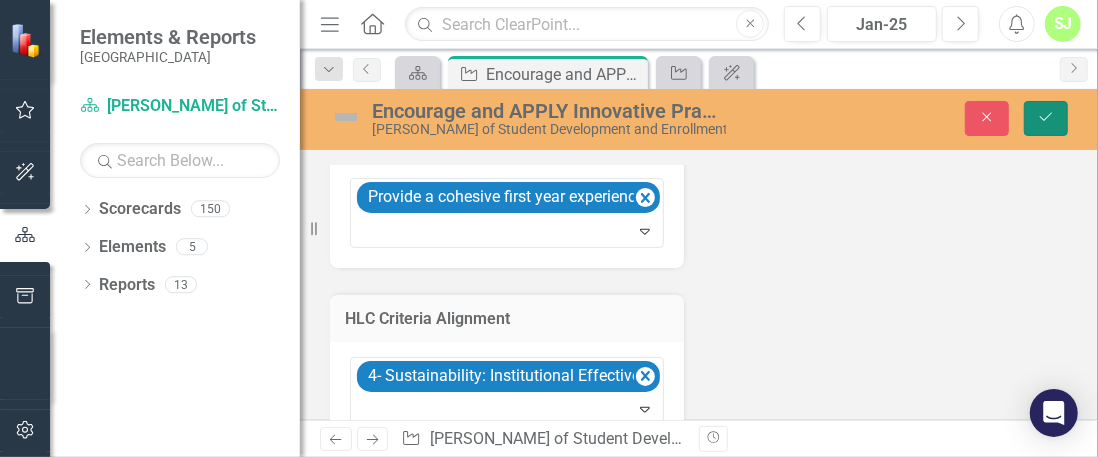 click on "Save" at bounding box center (1046, 118) 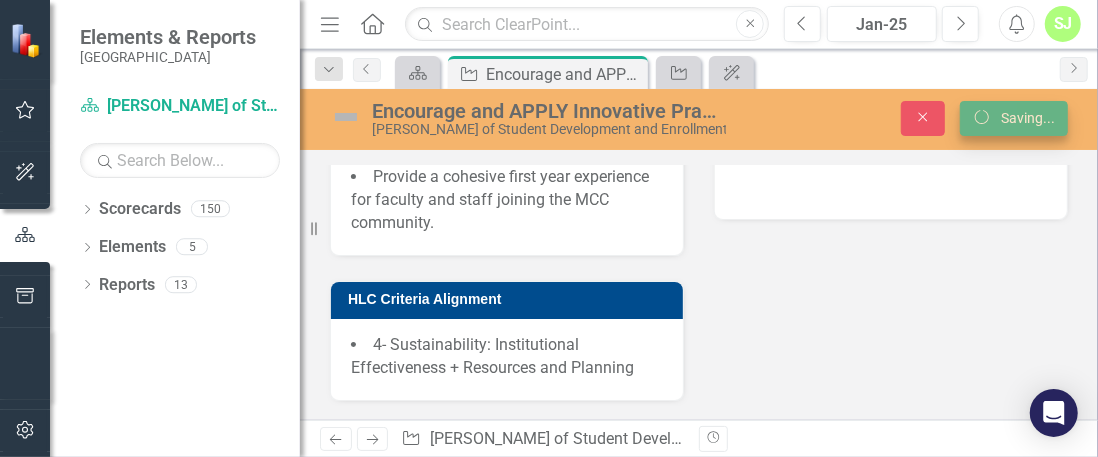 scroll, scrollTop: 952, scrollLeft: 0, axis: vertical 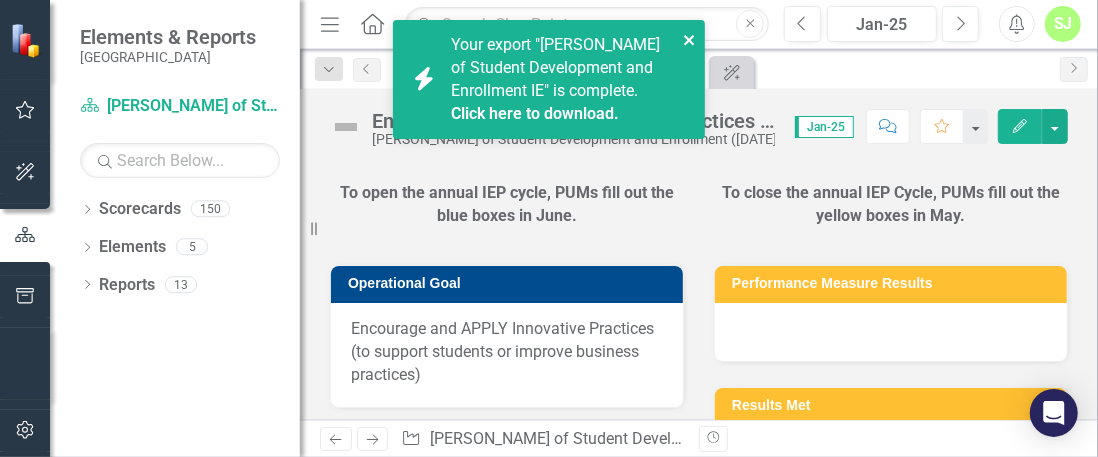 click 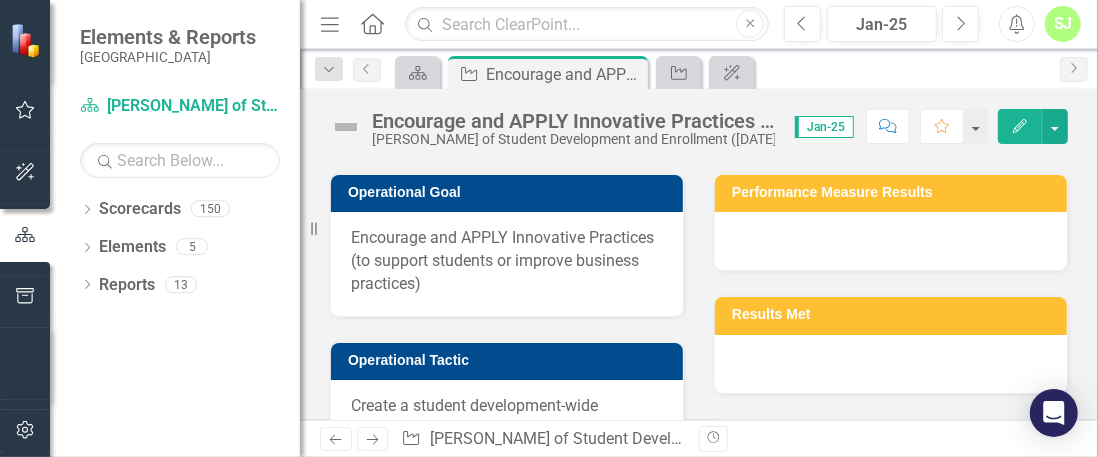 scroll, scrollTop: 159, scrollLeft: 0, axis: vertical 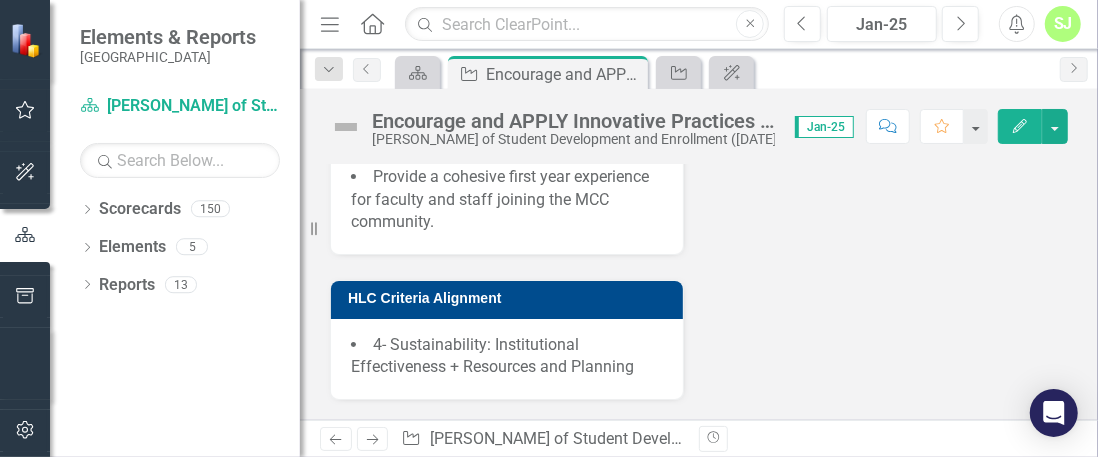 click on "4- Sustainability: Institutional Effectiveness + Resources and Planning" at bounding box center [492, 356] 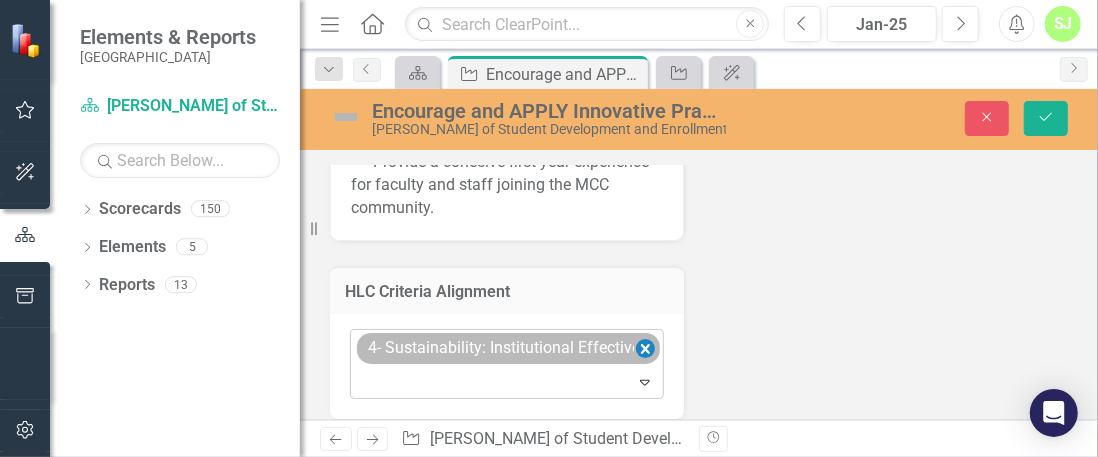 click 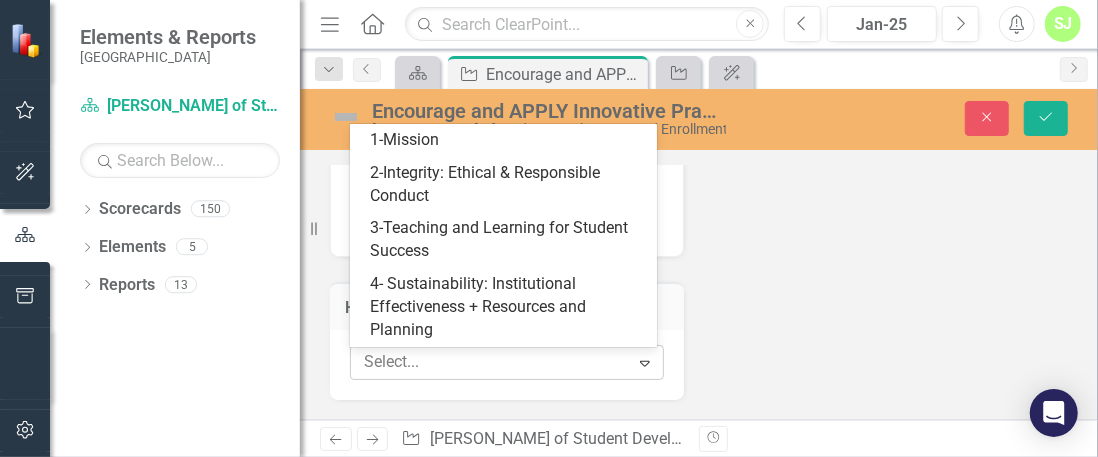 click on "Expand" 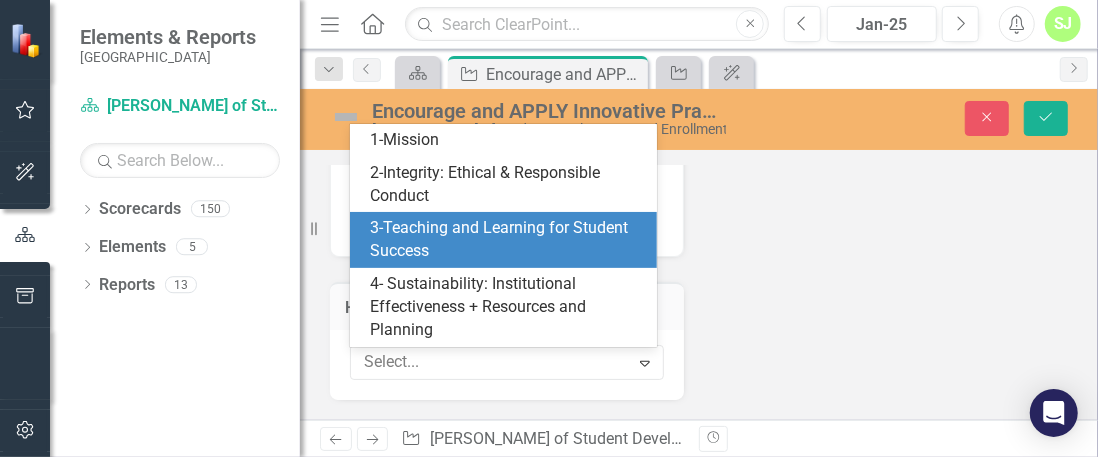 click on "3-Teaching and Learning for Student Success" at bounding box center [507, 240] 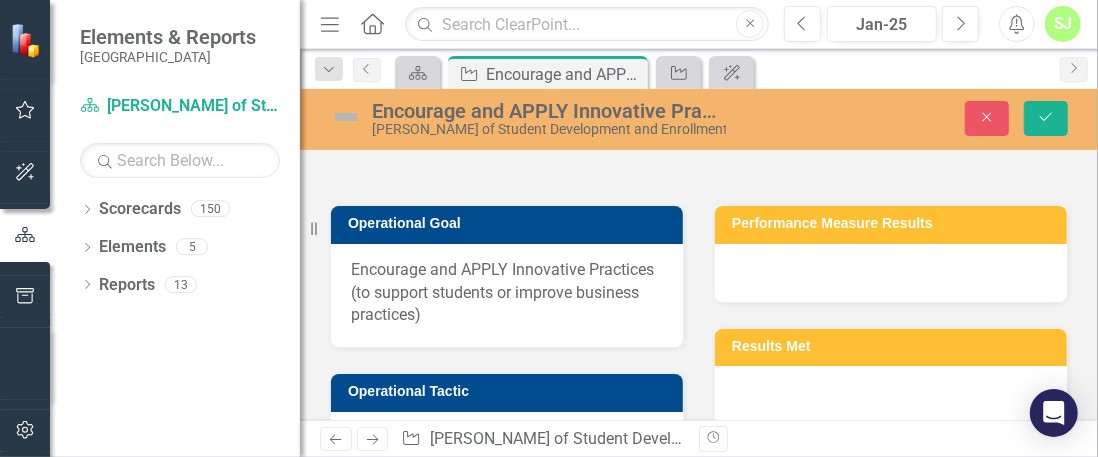 scroll, scrollTop: 122, scrollLeft: 0, axis: vertical 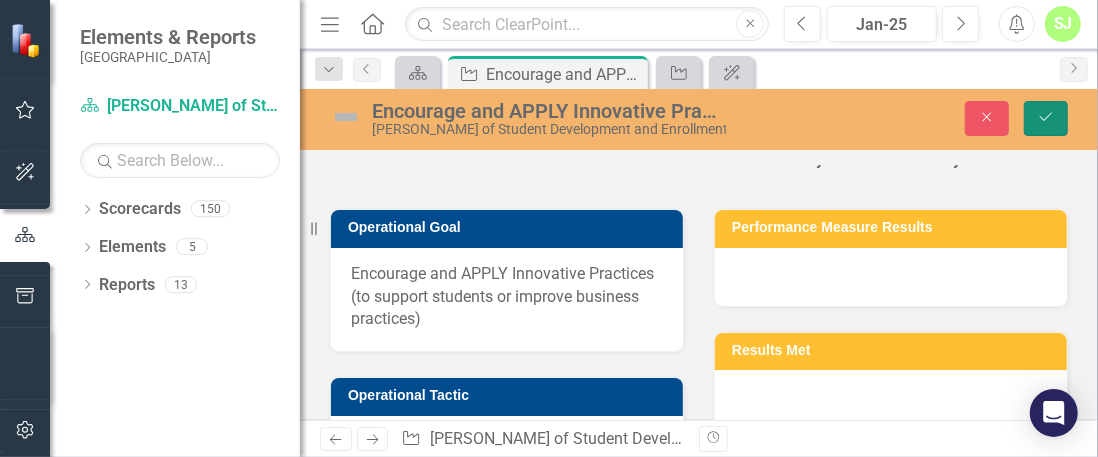 click on "Save" at bounding box center (1046, 118) 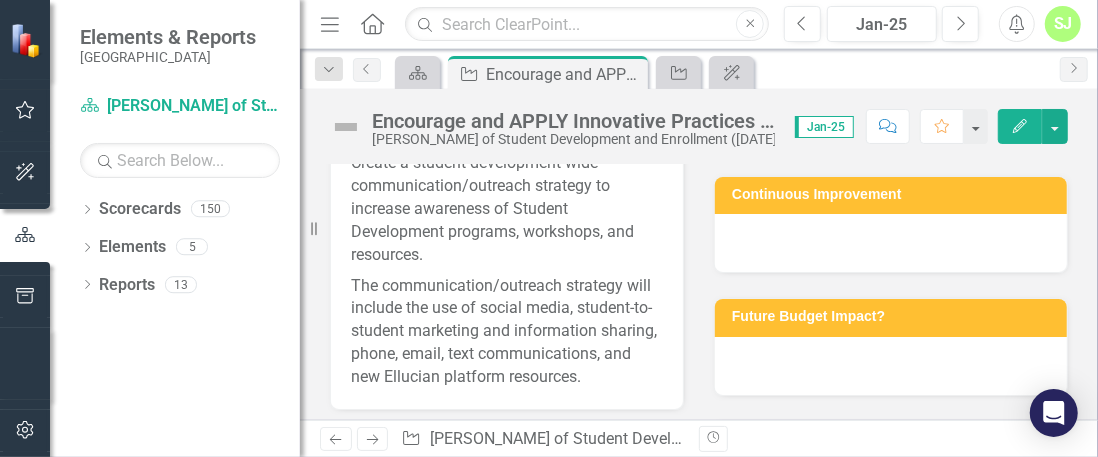 scroll, scrollTop: 0, scrollLeft: 0, axis: both 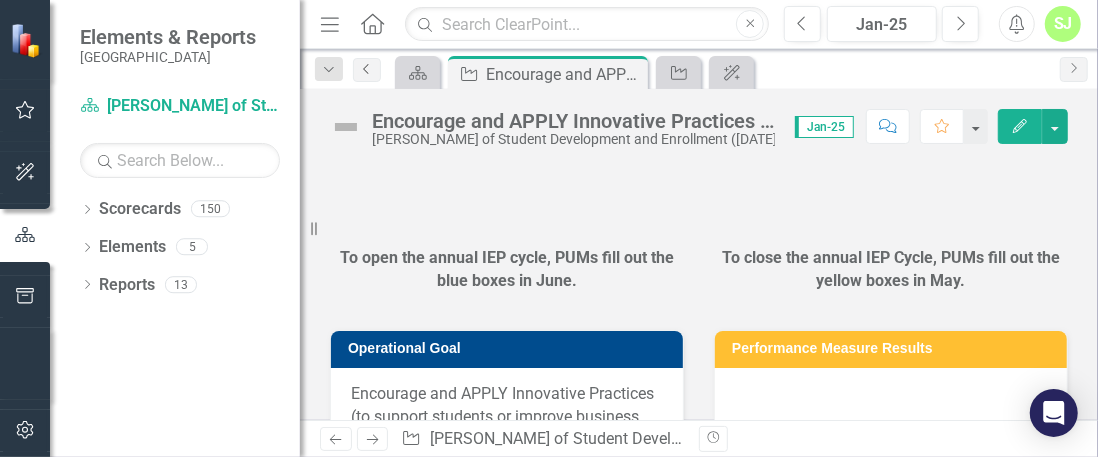 click on "Previous" 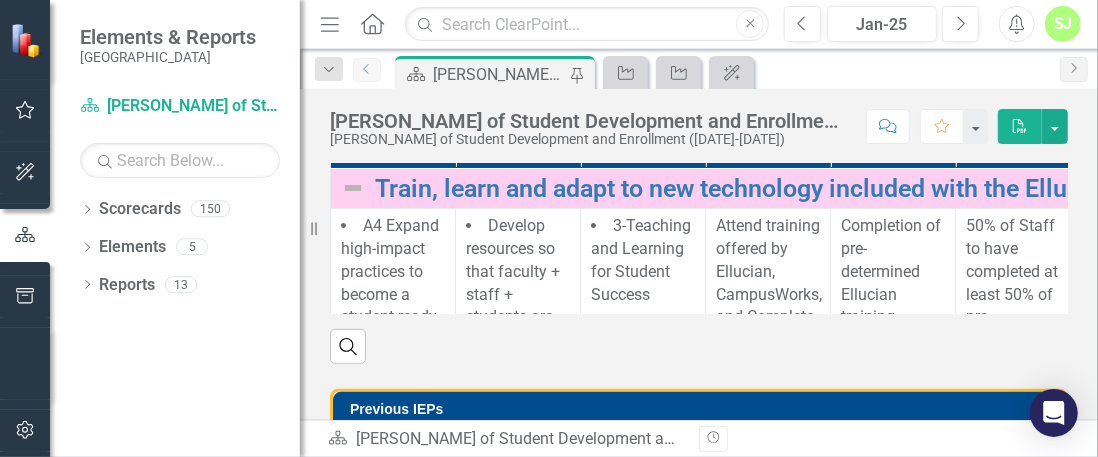 scroll, scrollTop: 560, scrollLeft: 0, axis: vertical 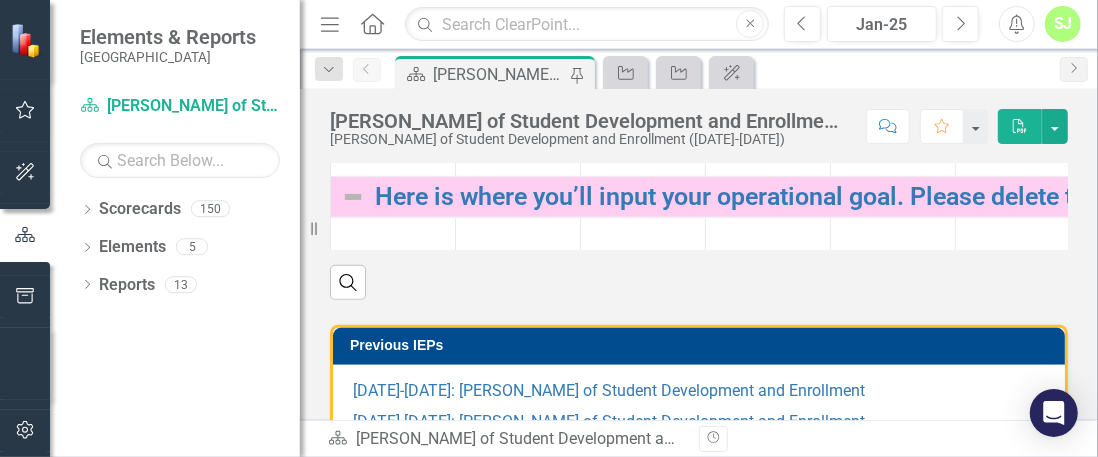 click on "Here is where you’ll input your operational goal. Please delete this text and enter your operational goal accordingly." at bounding box center (1035, 120) 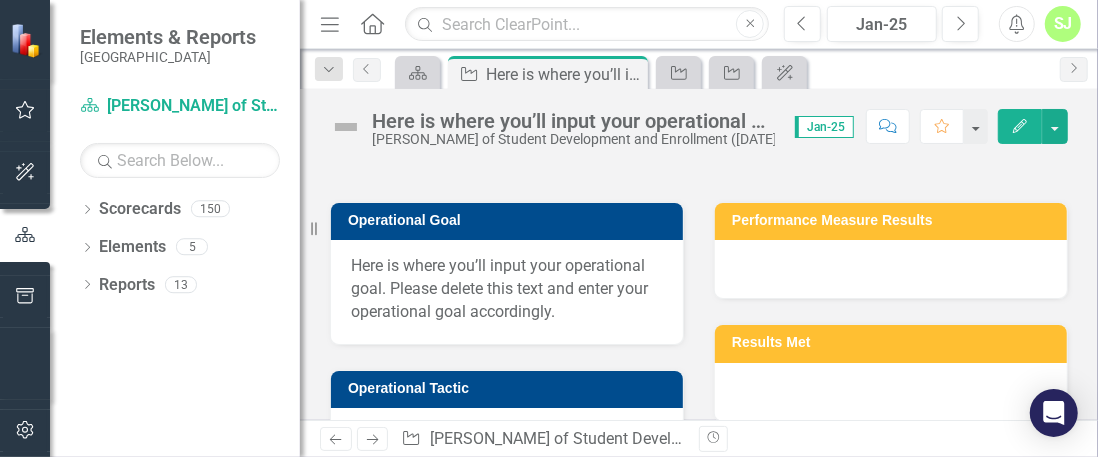 scroll, scrollTop: 175, scrollLeft: 0, axis: vertical 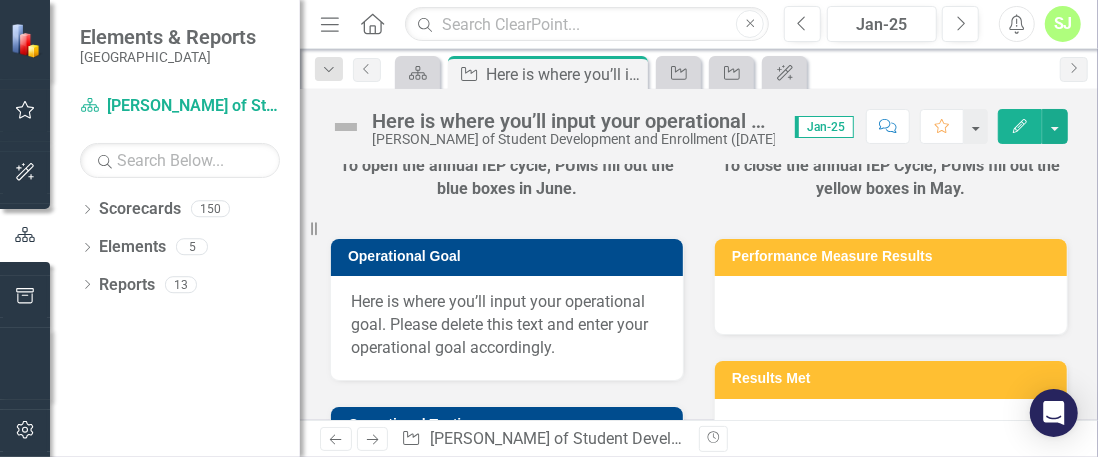 click on "Here is where you’ll input your operational goal. Please delete this text and enter your operational goal accordingly." at bounding box center [507, 325] 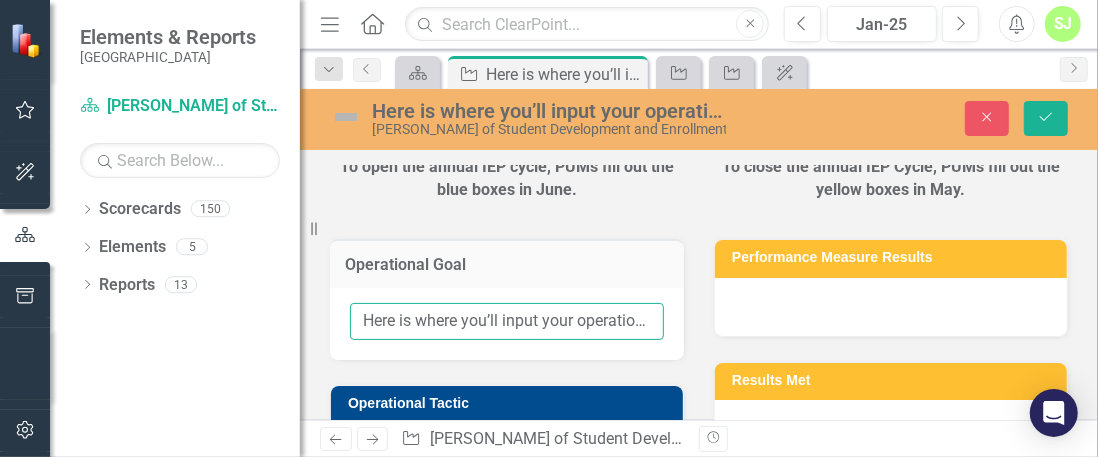 click on "Here is where you’ll input your operational goal. Please delete this text and enter your operational goal accordingly." at bounding box center [507, 321] 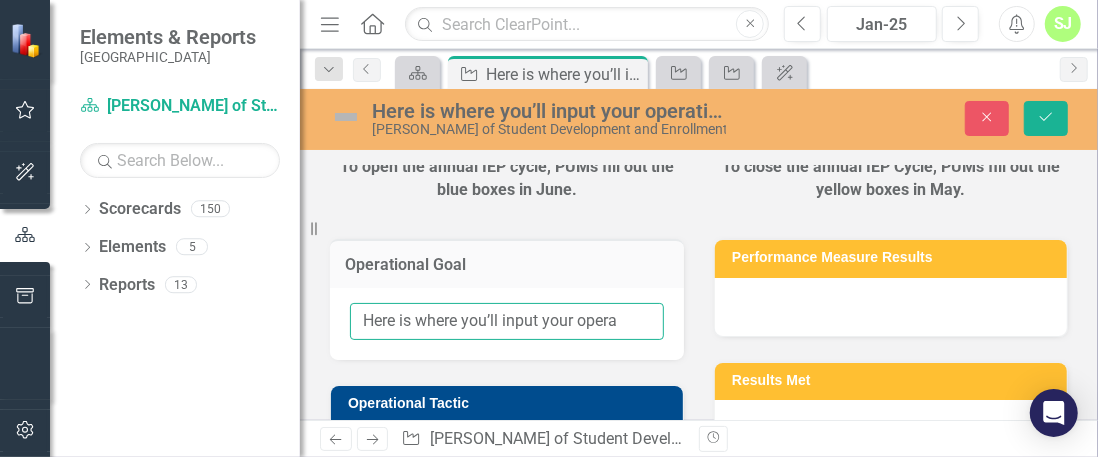 scroll, scrollTop: 0, scrollLeft: 0, axis: both 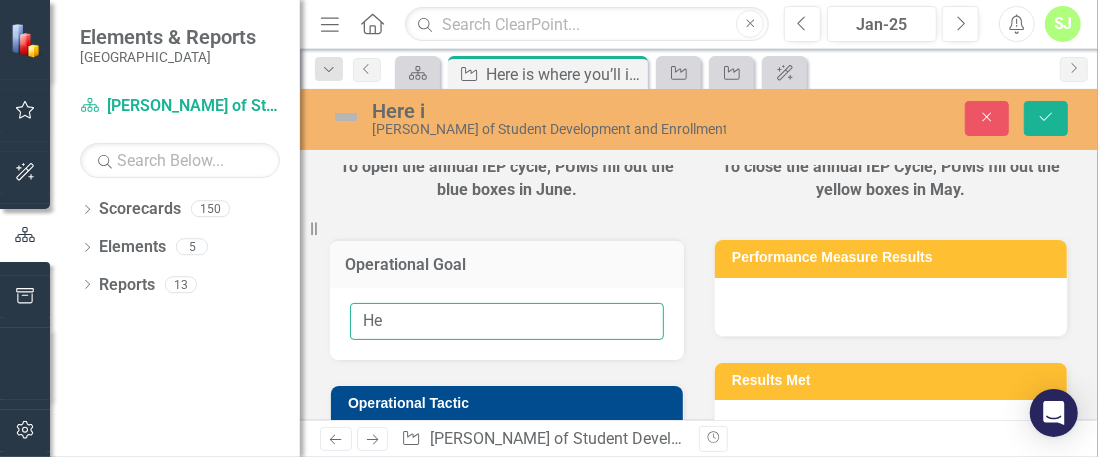 type on "H" 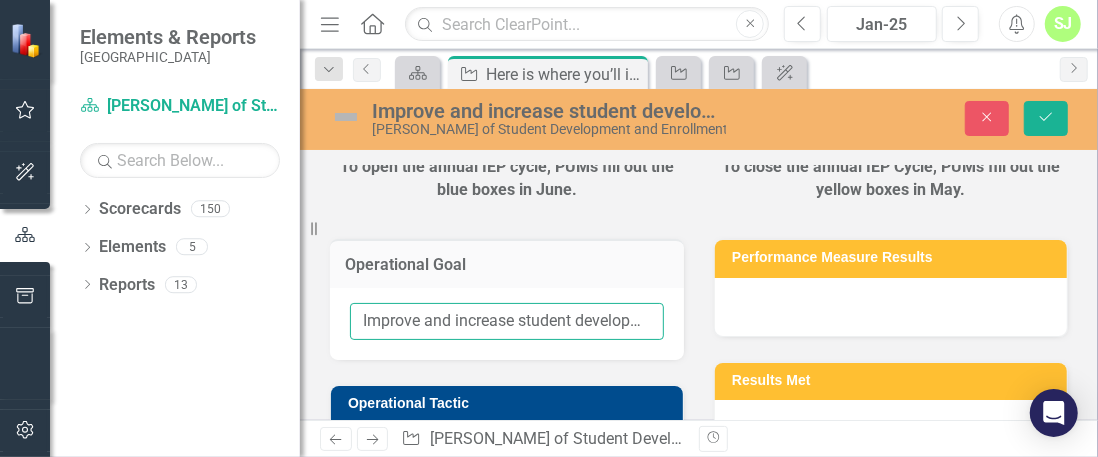 click on "Improve and increase student development programing that intentionally targets academically needy students." at bounding box center (507, 321) 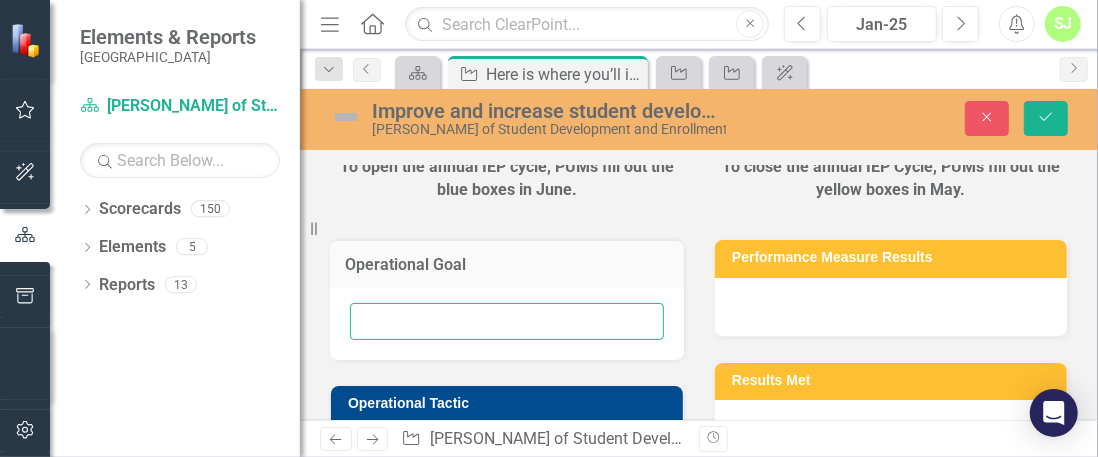 scroll, scrollTop: 0, scrollLeft: 493, axis: horizontal 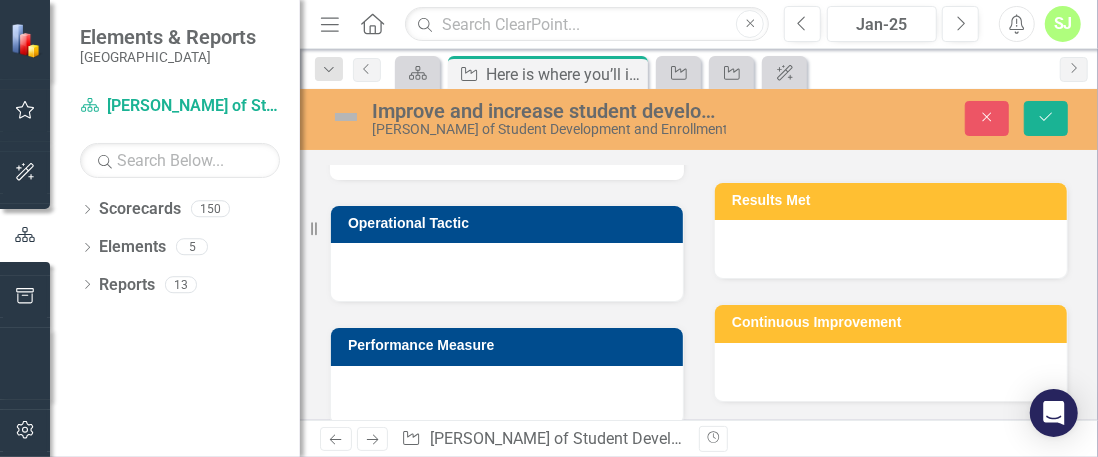 type on "Improve and increase student development programing that targets student demographics at risk for attrition." 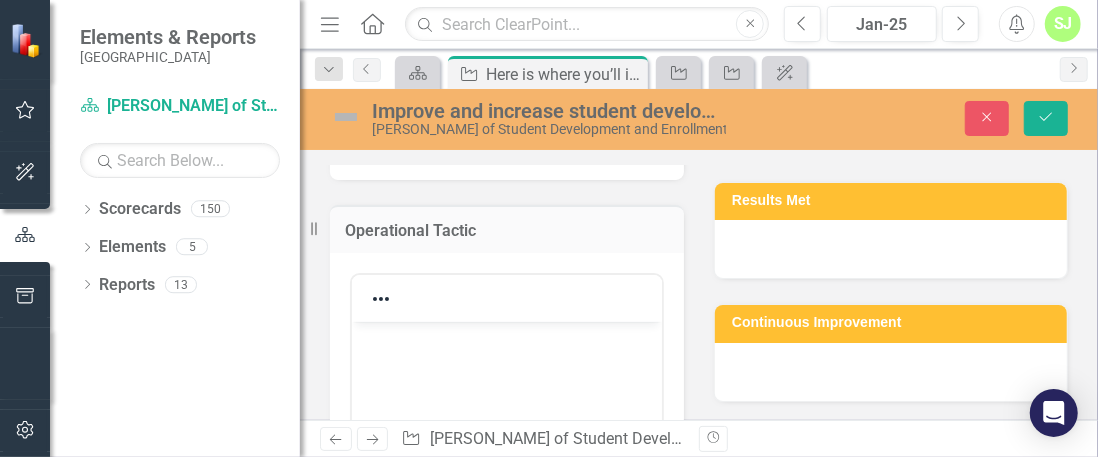 scroll, scrollTop: 0, scrollLeft: 0, axis: both 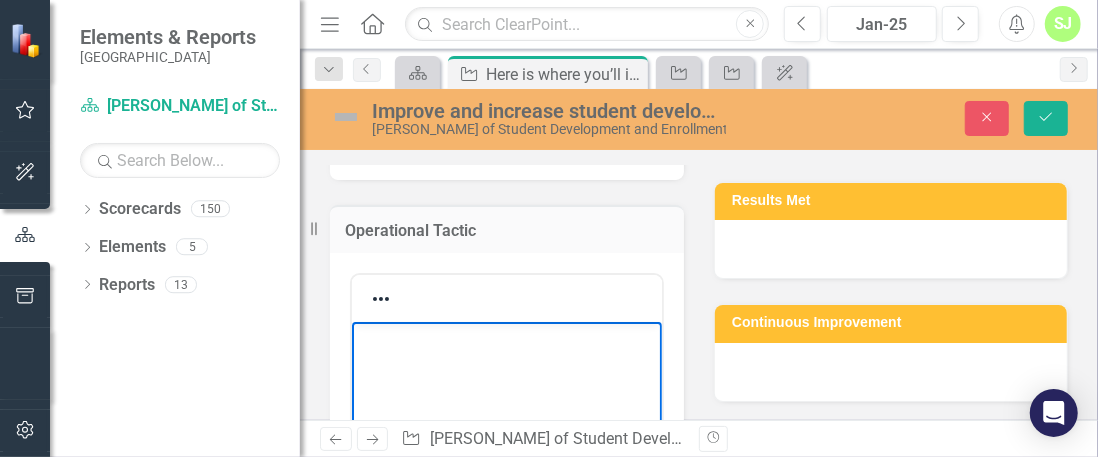 click at bounding box center (506, 472) 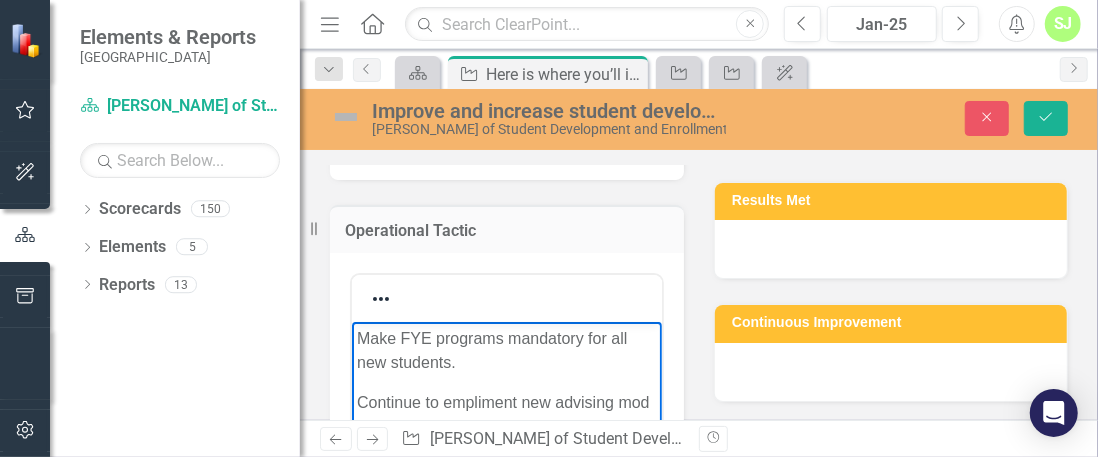 scroll, scrollTop: 284, scrollLeft: 0, axis: vertical 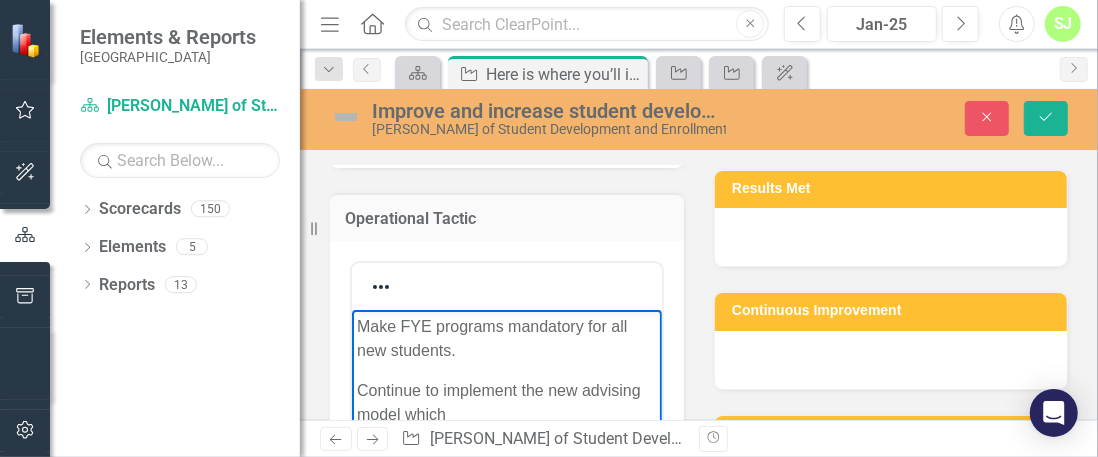 type 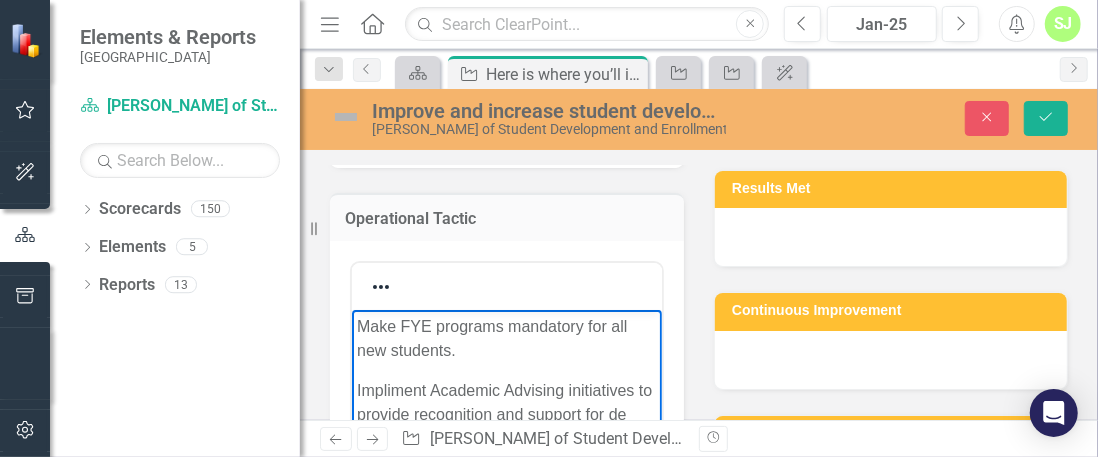scroll, scrollTop: 308, scrollLeft: 0, axis: vertical 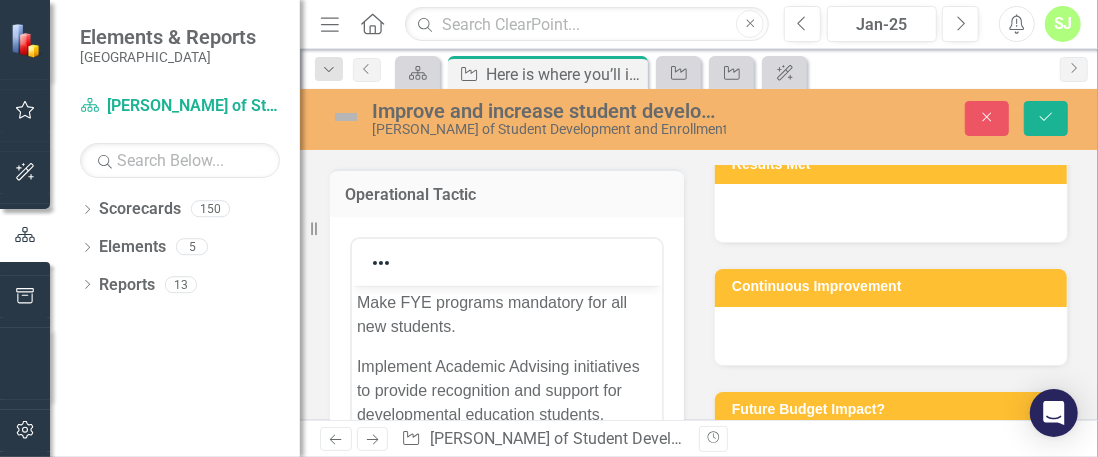 drag, startPoint x: 1073, startPoint y: 271, endPoint x: 642, endPoint y: 227, distance: 433.2401 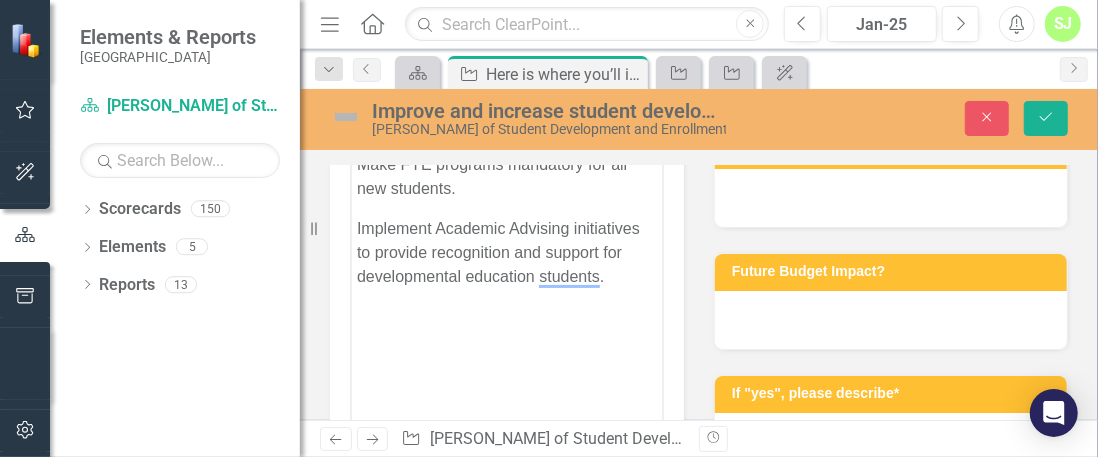scroll, scrollTop: 450, scrollLeft: 0, axis: vertical 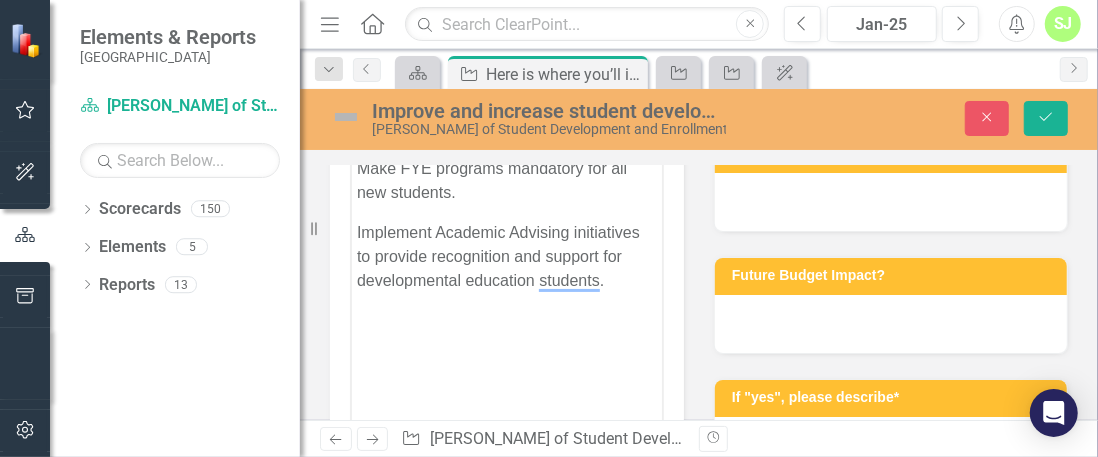 click on "Implement Academic Advising initiatives to provide recognition and support for developmental education students." at bounding box center [506, 257] 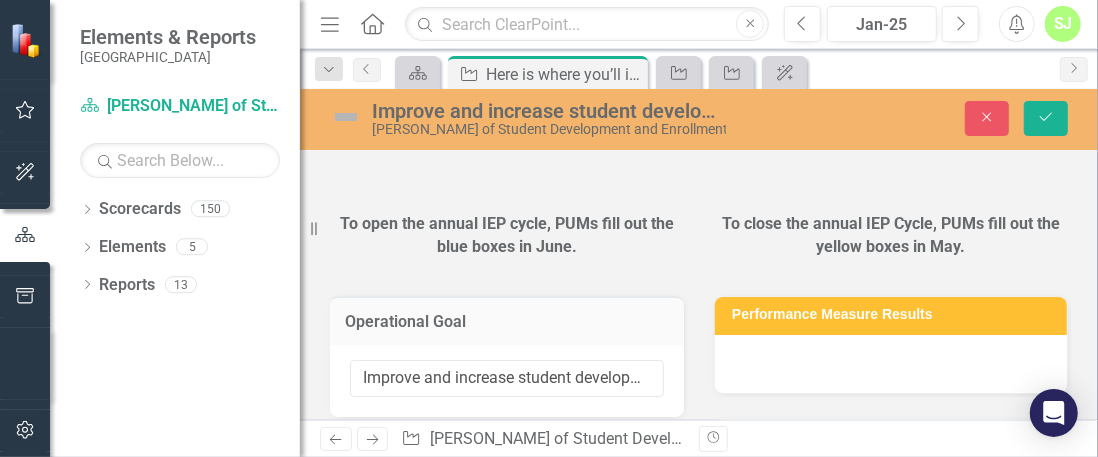 scroll, scrollTop: 0, scrollLeft: 0, axis: both 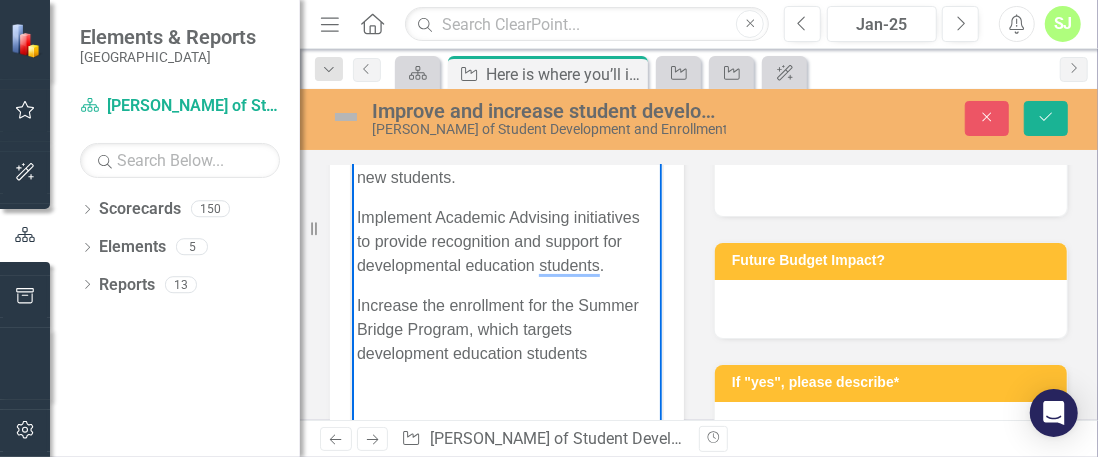 click on "Increase the enrollment for the Summer Bridge Program, which targets development education students" at bounding box center (506, 330) 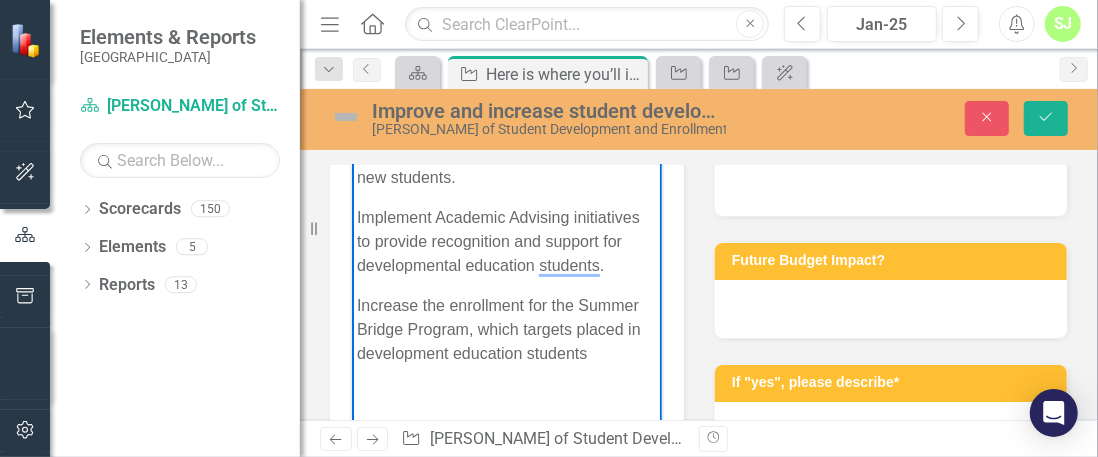 click on "Increase the enrollment for the Summer Bridge Program, which targets placed in development education students" at bounding box center [506, 330] 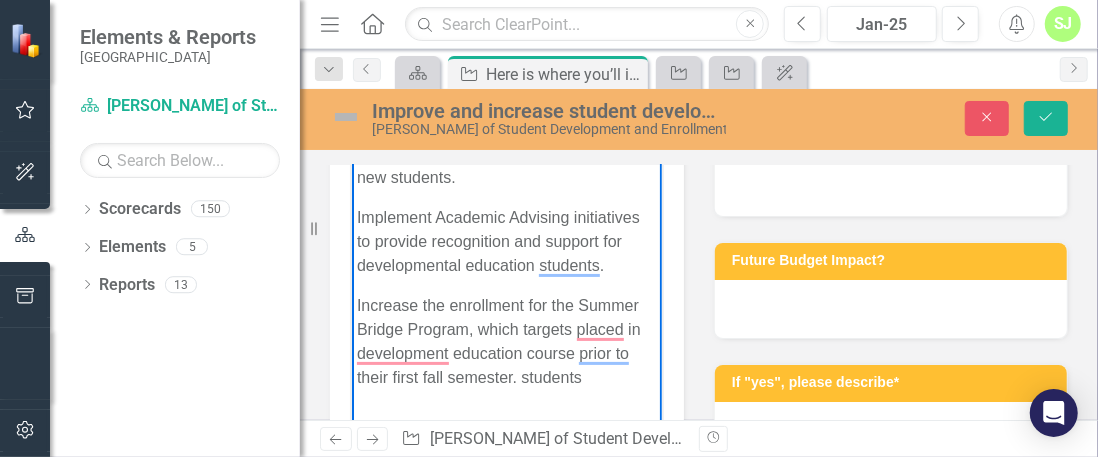click on "Increase the enrollment for the Summer Bridge Program, which targets placed in development education course prior to their first fall semester. students" at bounding box center [506, 342] 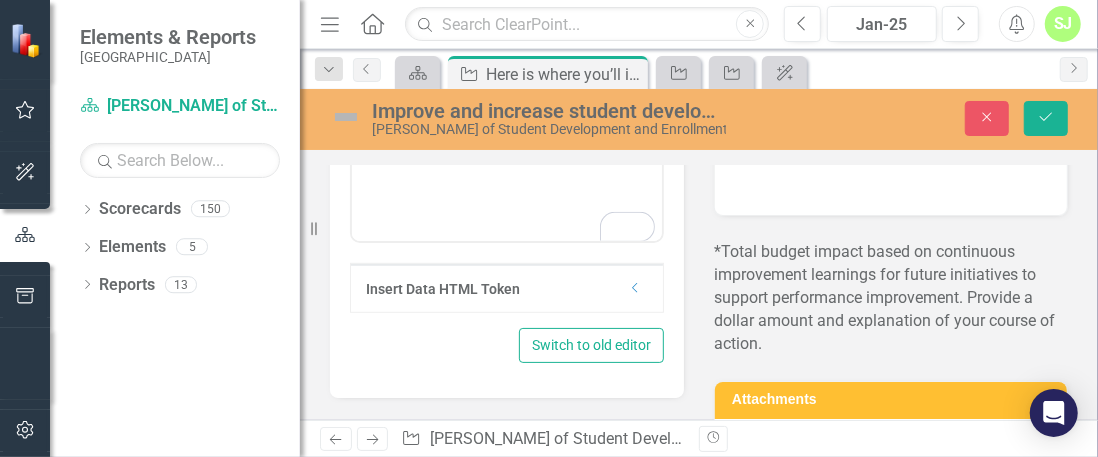 scroll, scrollTop: 703, scrollLeft: 0, axis: vertical 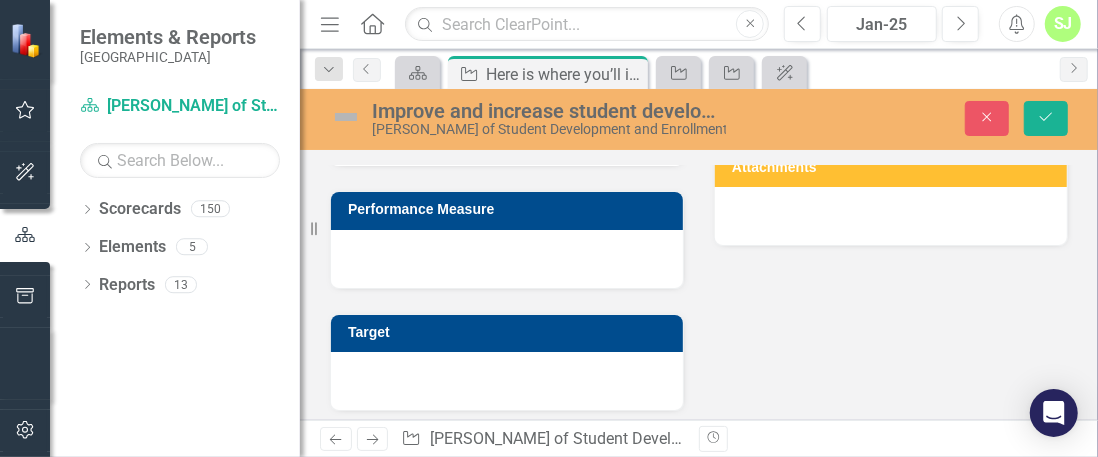 click at bounding box center [507, 259] 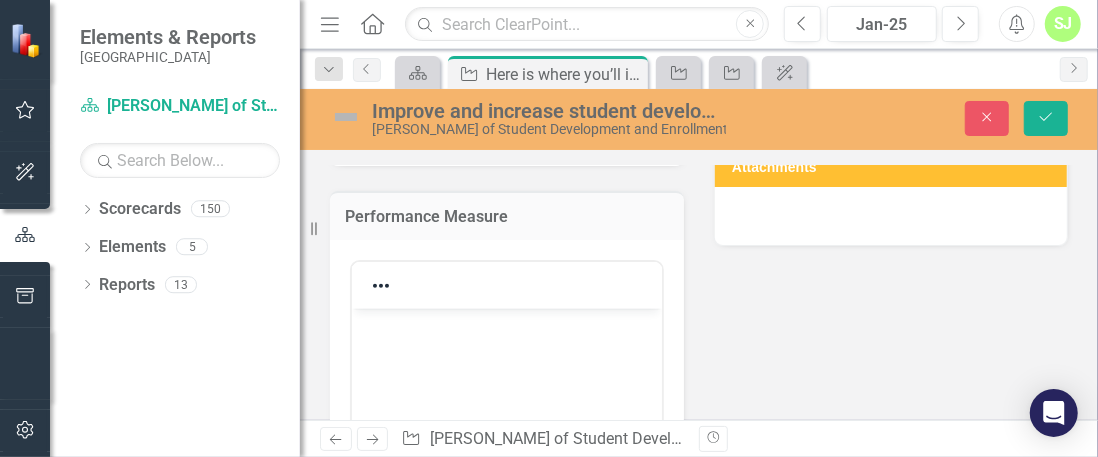 scroll, scrollTop: 0, scrollLeft: 0, axis: both 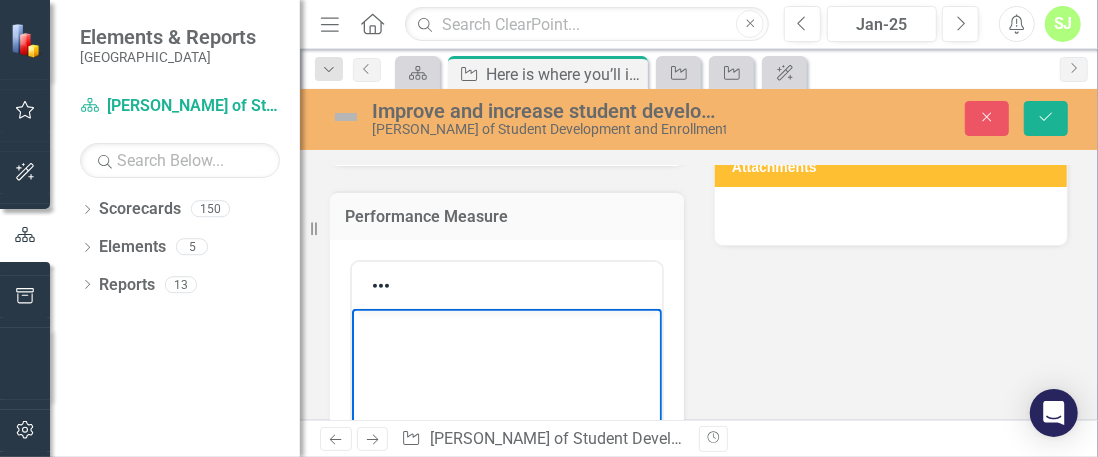 click at bounding box center [506, 325] 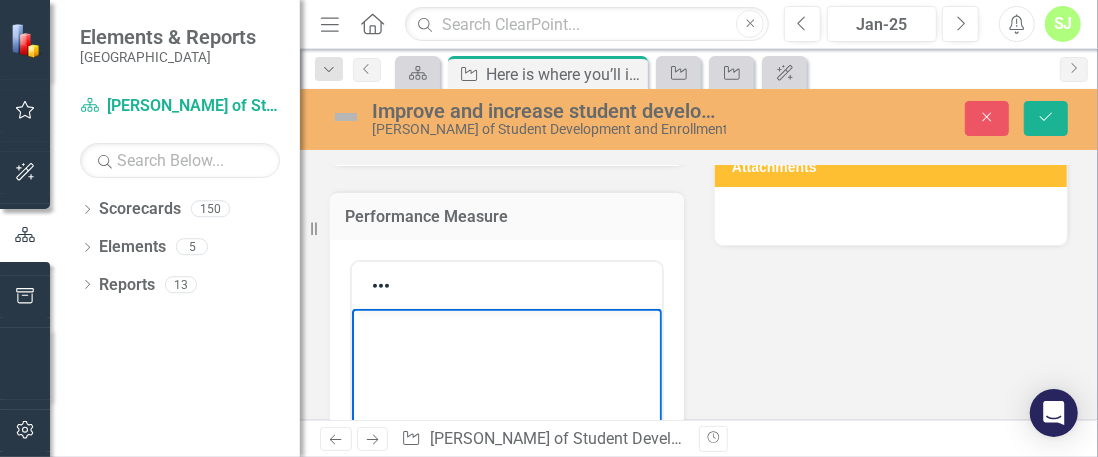 type 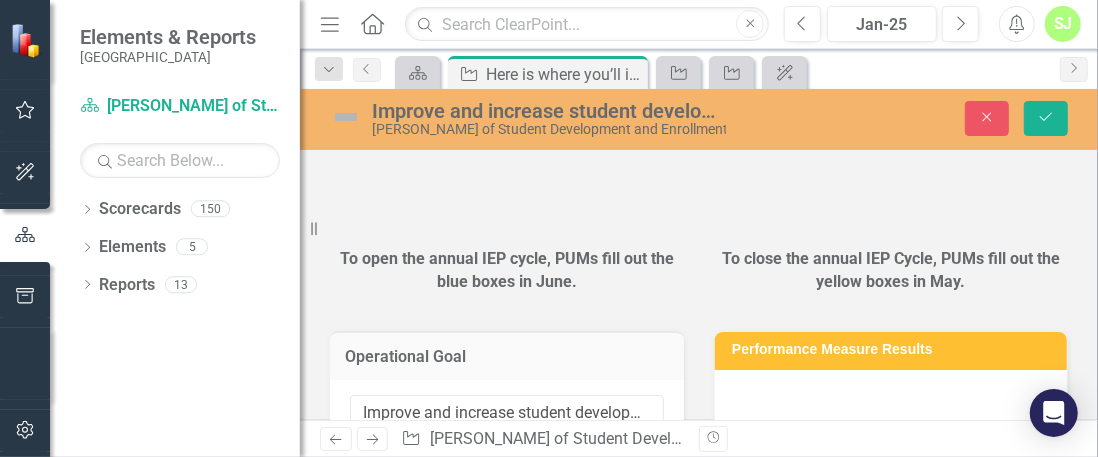 scroll, scrollTop: 0, scrollLeft: 0, axis: both 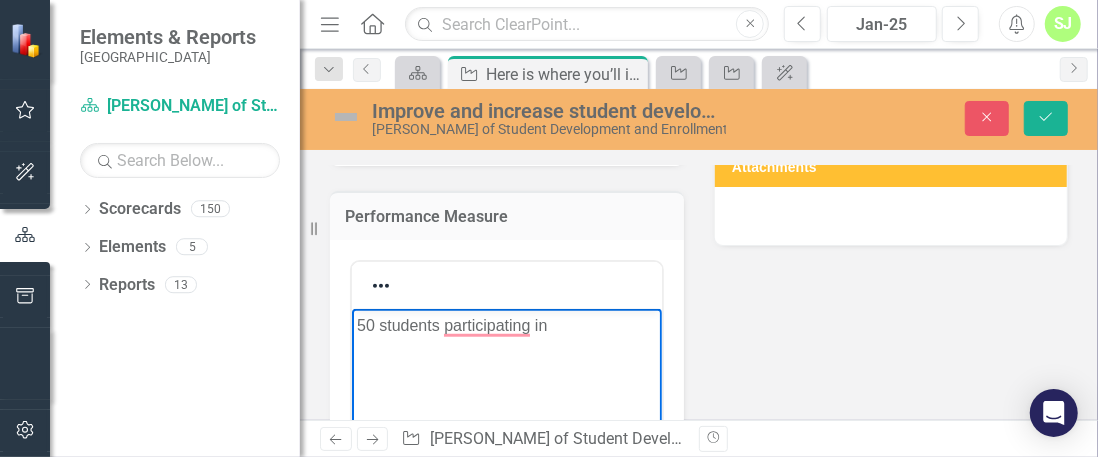 type 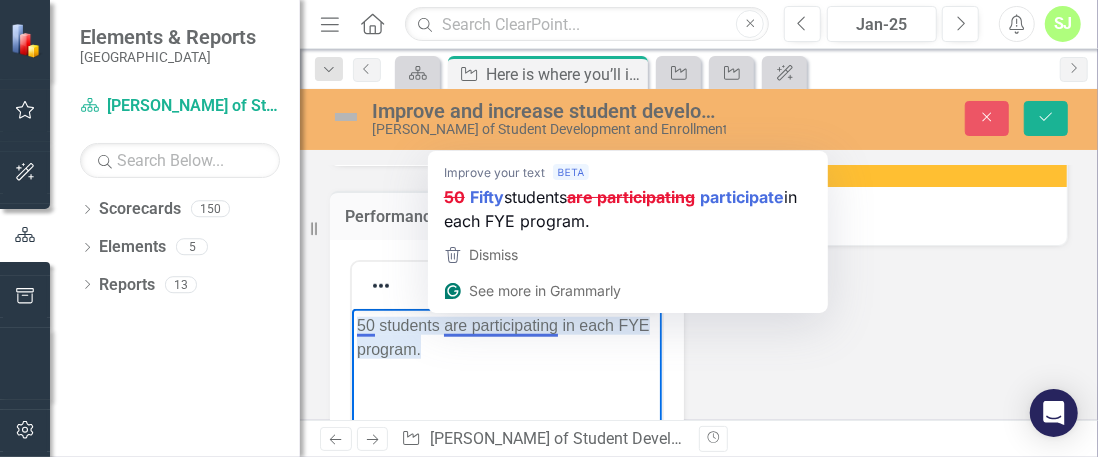 click on "50 students are participating in each FYE program." at bounding box center (506, 337) 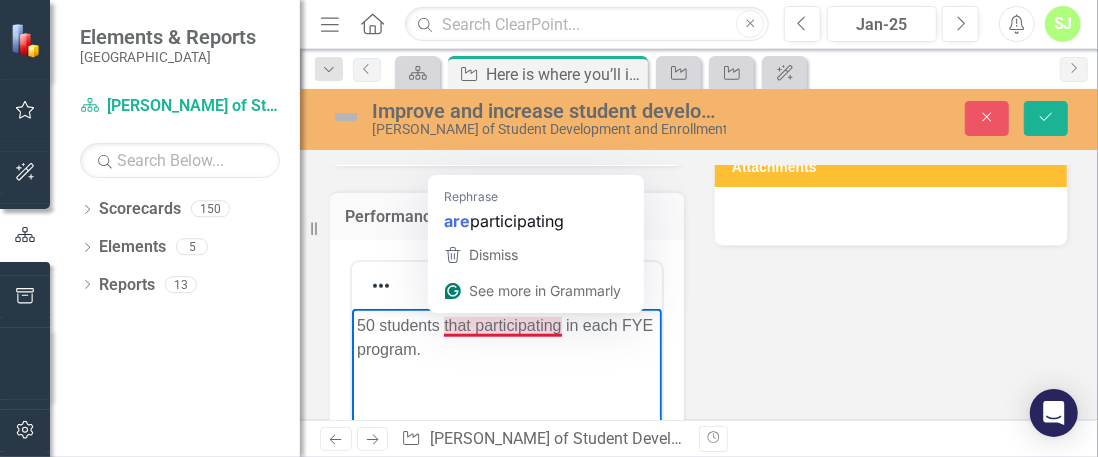click on "50 students that participating in each FYE program." at bounding box center [506, 337] 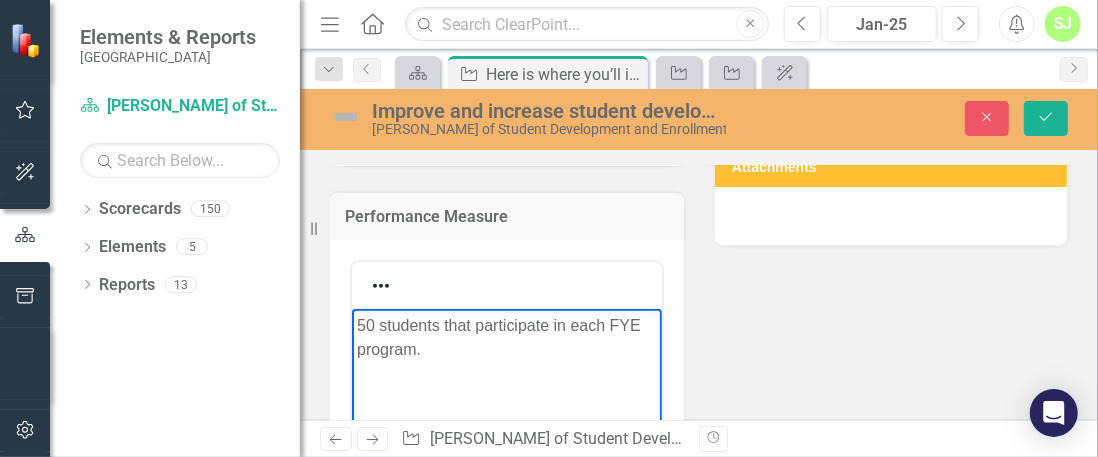click on "50 students that participate in each FYE program." at bounding box center [506, 337] 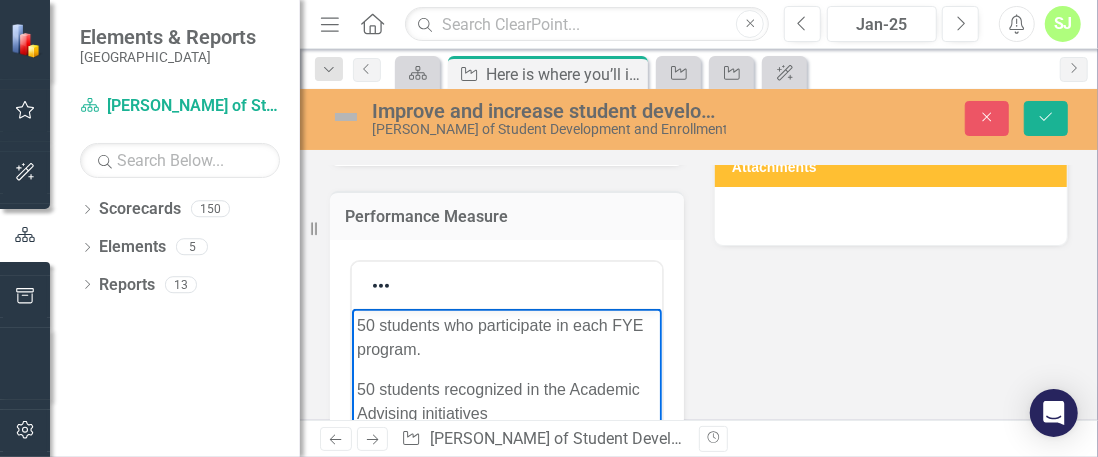 click on "50 students recognized in the Academic Advising initiatives" at bounding box center [506, 401] 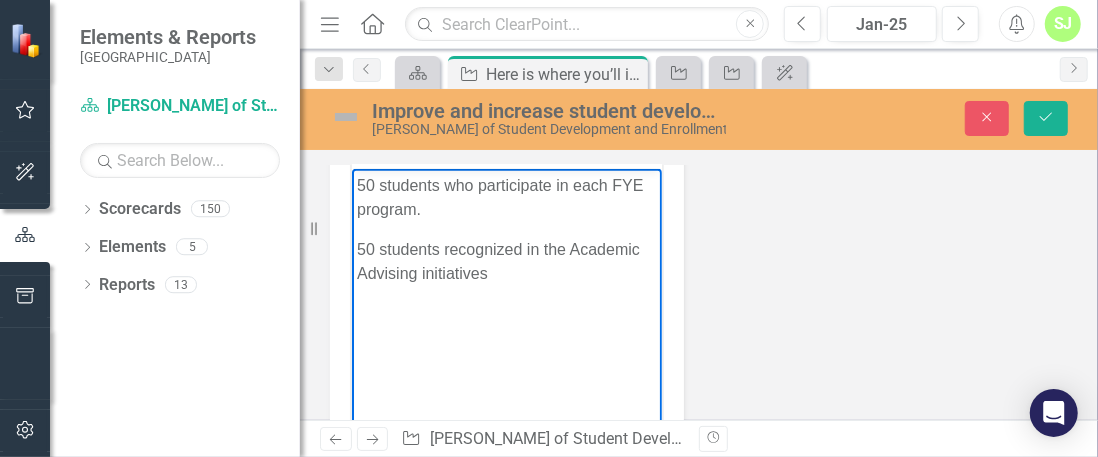 scroll, scrollTop: 1078, scrollLeft: 0, axis: vertical 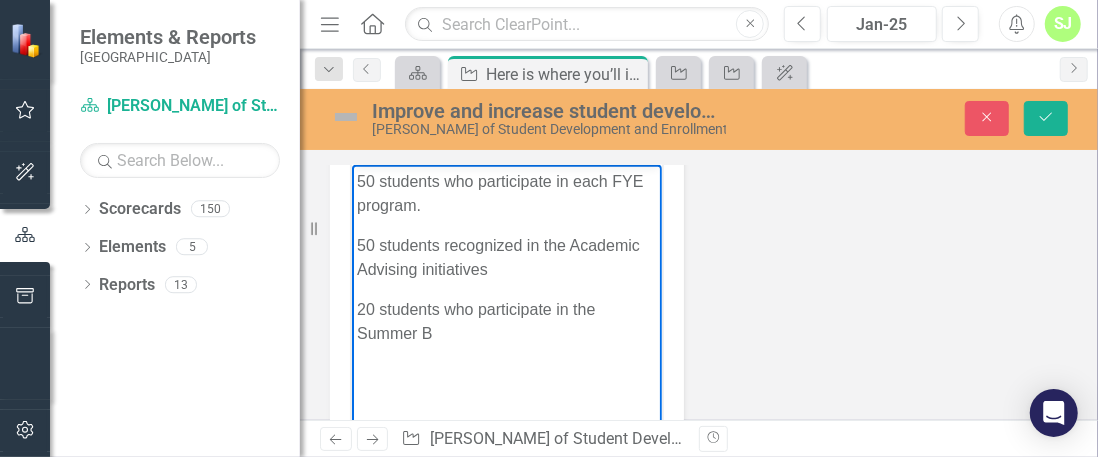 click on "20 students who participate in the Summer B" at bounding box center [506, 321] 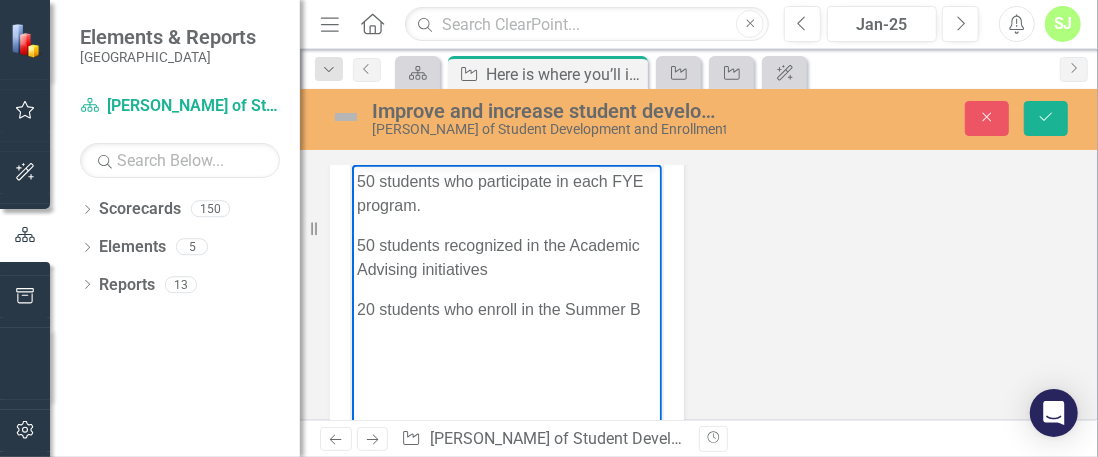 click on "20 students who enroll in the Summer B" at bounding box center (506, 309) 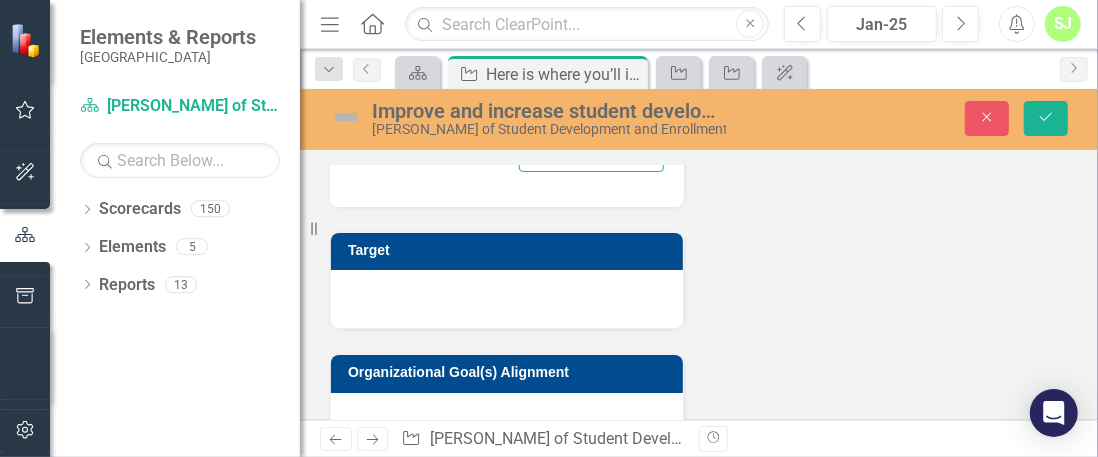 scroll, scrollTop: 1557, scrollLeft: 0, axis: vertical 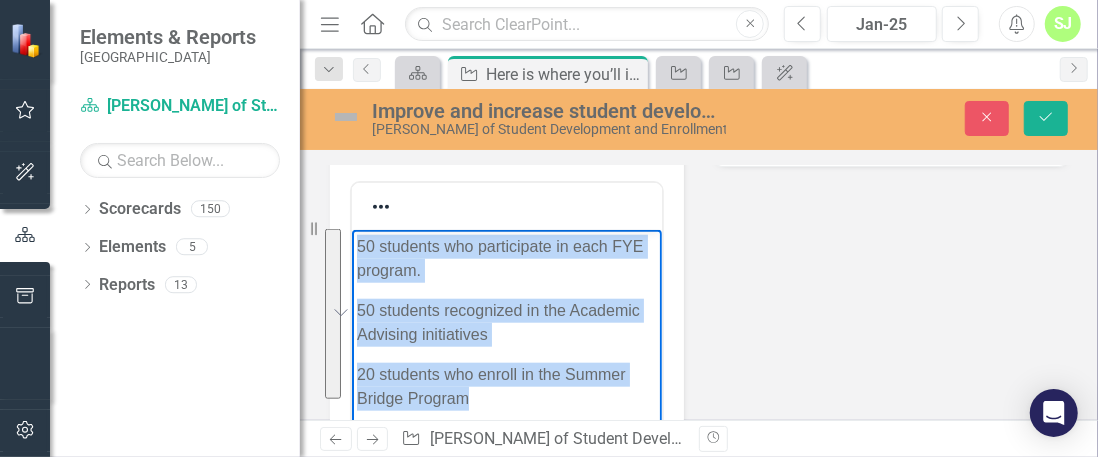 drag, startPoint x: 489, startPoint y: 398, endPoint x: 360, endPoint y: 250, distance: 196.32881 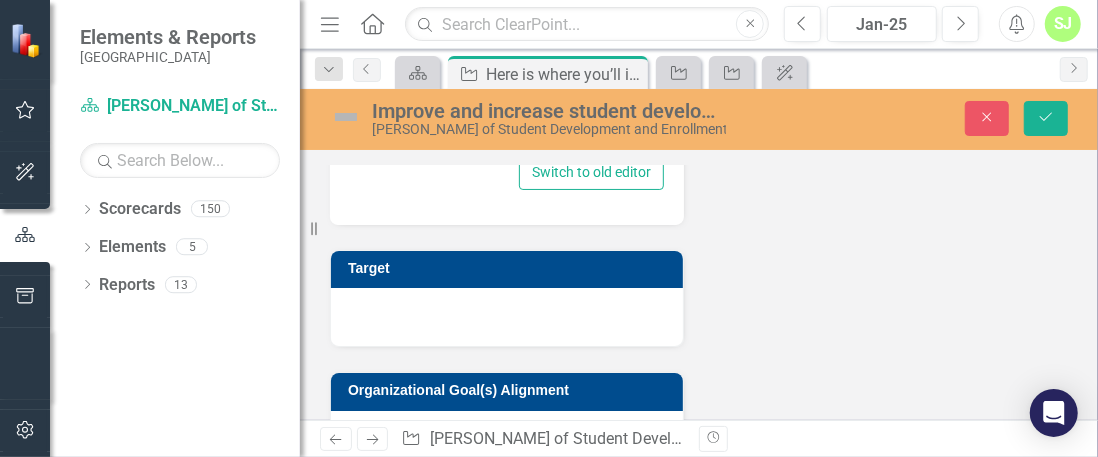 scroll, scrollTop: 1561, scrollLeft: 0, axis: vertical 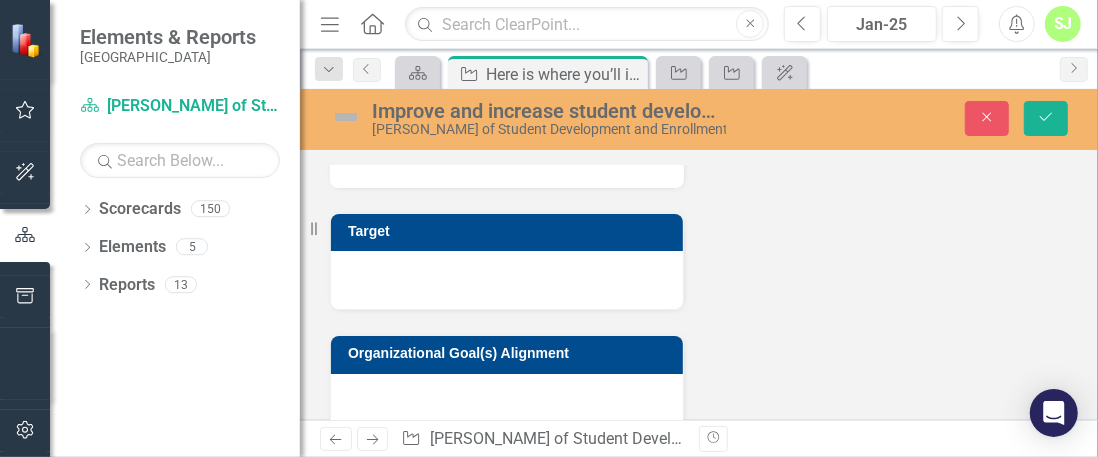 click at bounding box center [507, 280] 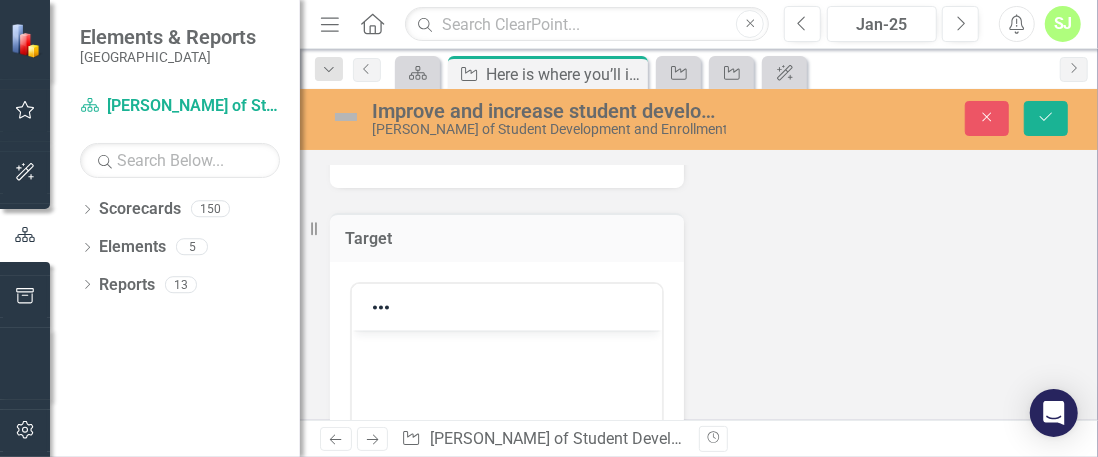scroll, scrollTop: 0, scrollLeft: 0, axis: both 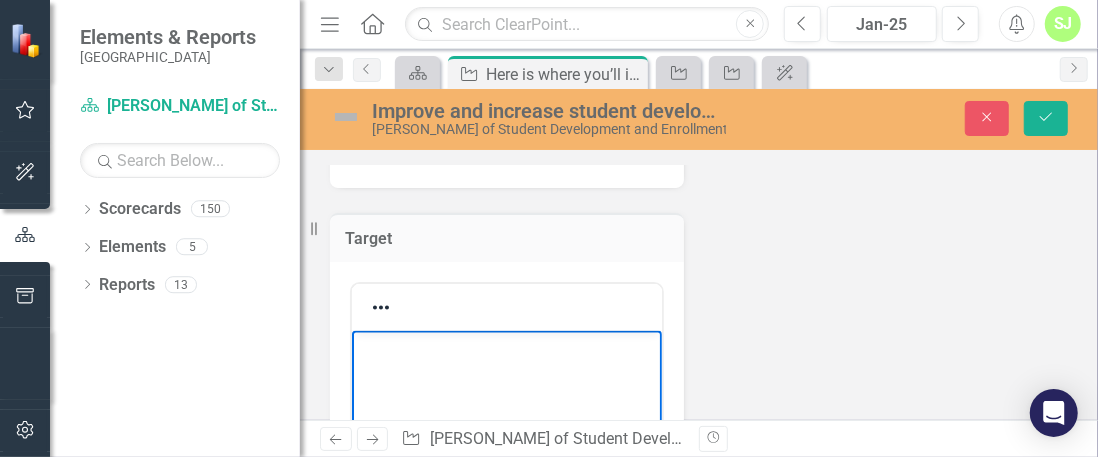 click at bounding box center [506, 480] 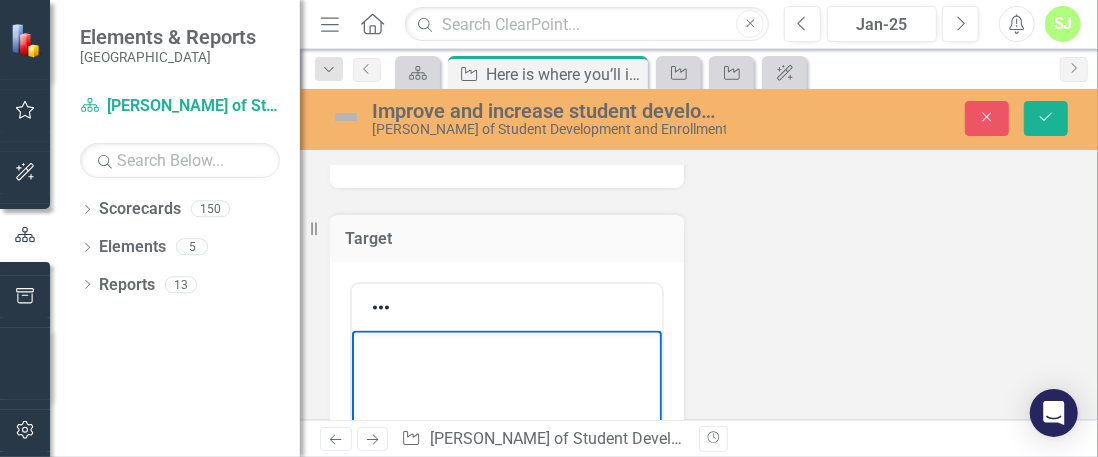 scroll, scrollTop: 1624, scrollLeft: 0, axis: vertical 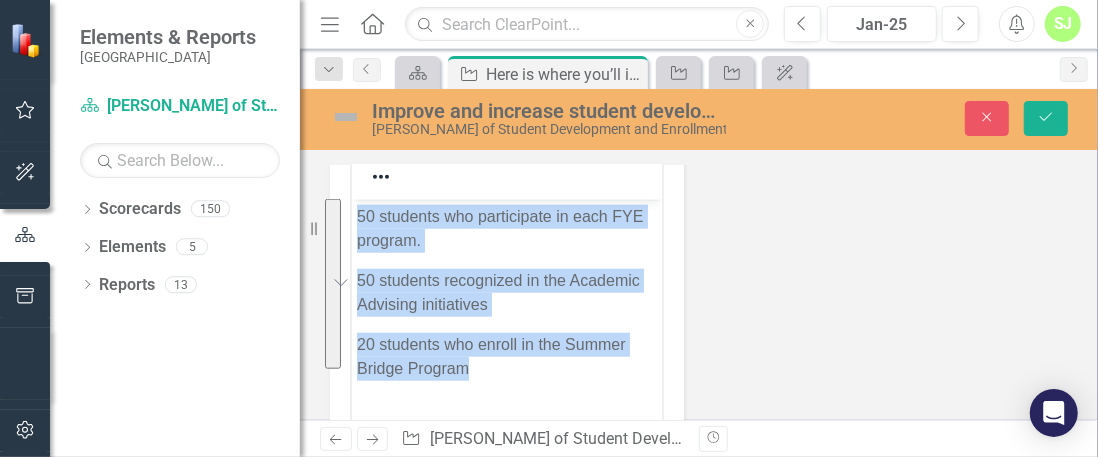 click on "50 students who participate in each FYE program." at bounding box center (506, 228) 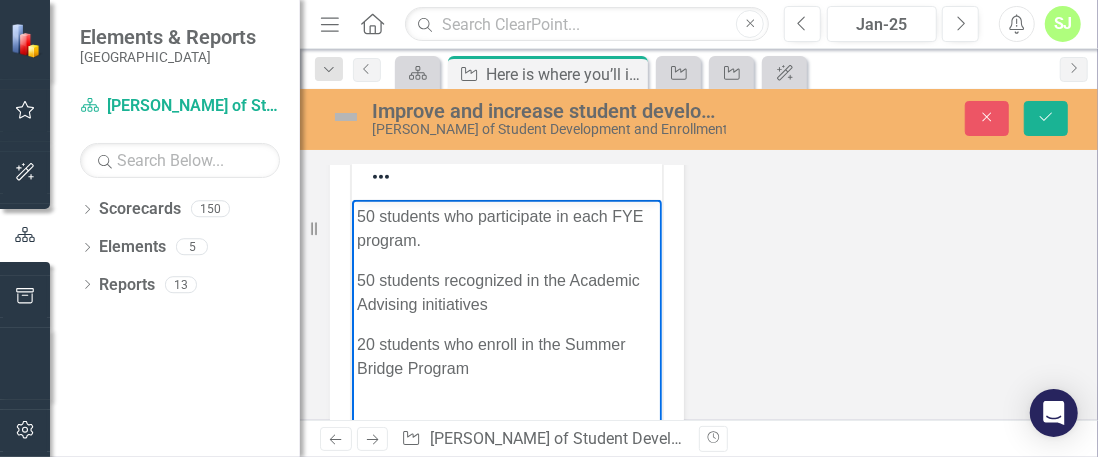 type 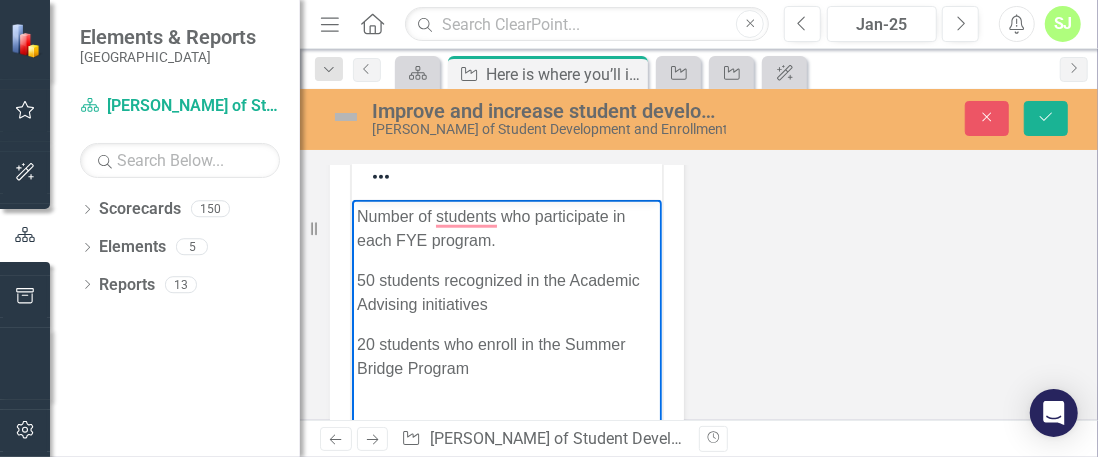 click on "50 students recognized in the Academic Advising initiatives" at bounding box center [506, 292] 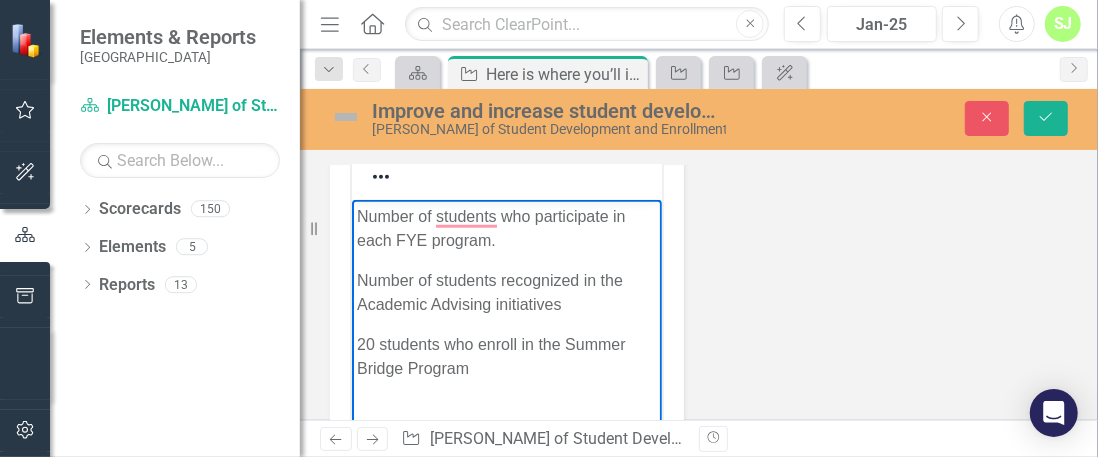 click on "20 students who enroll in the Summer Bridge Program" at bounding box center (506, 356) 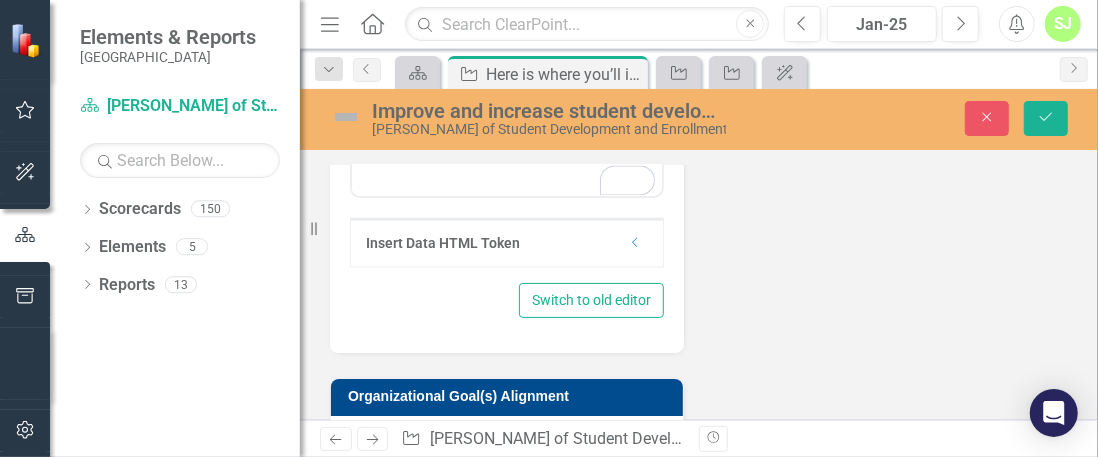 scroll, scrollTop: 2069, scrollLeft: 0, axis: vertical 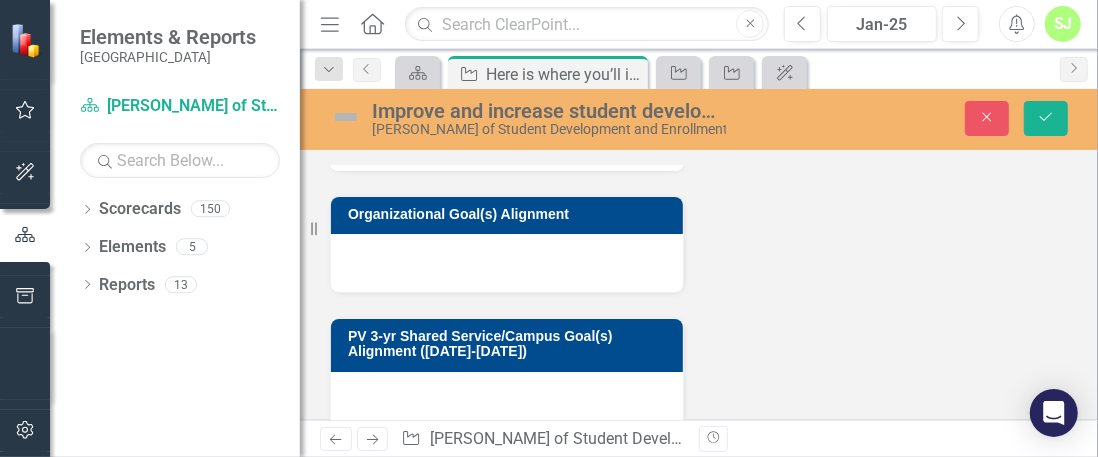 click at bounding box center [507, 263] 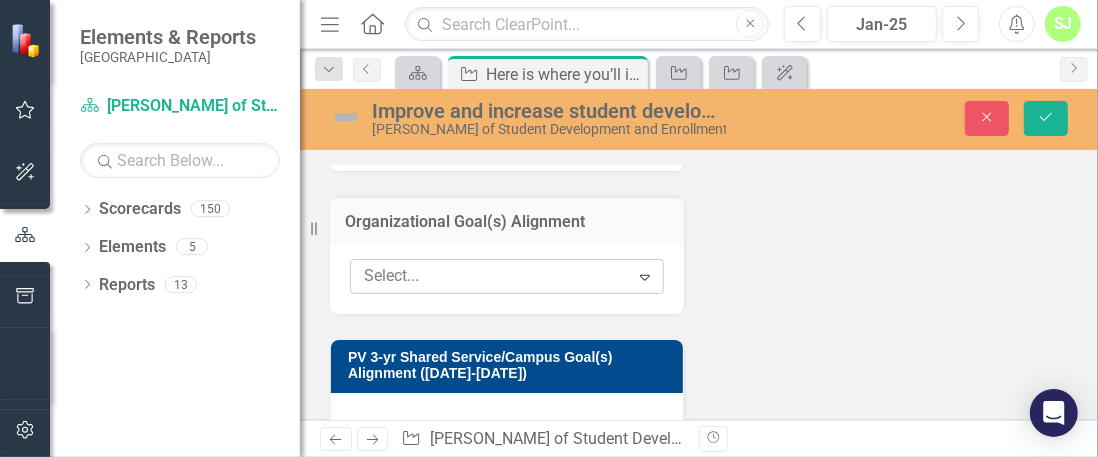 click at bounding box center (492, 276) 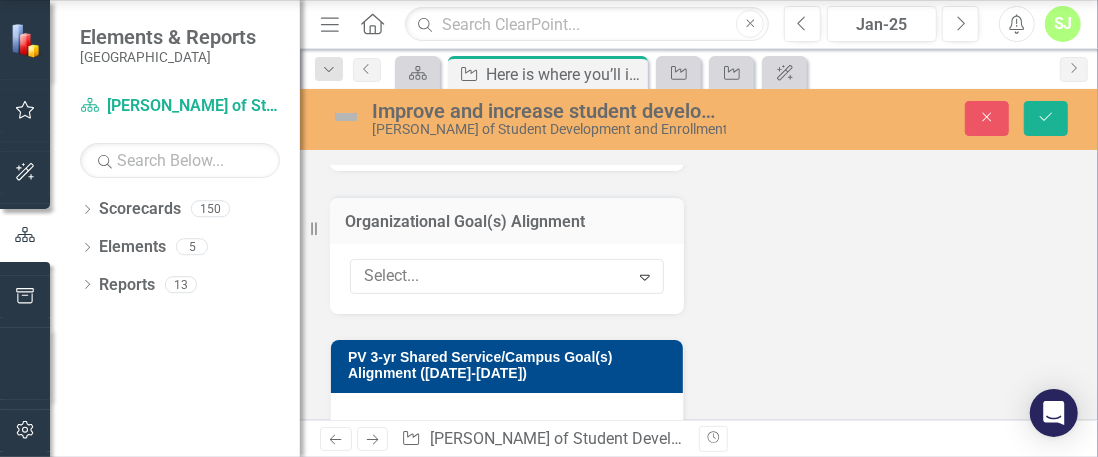scroll, scrollTop: 46, scrollLeft: 0, axis: vertical 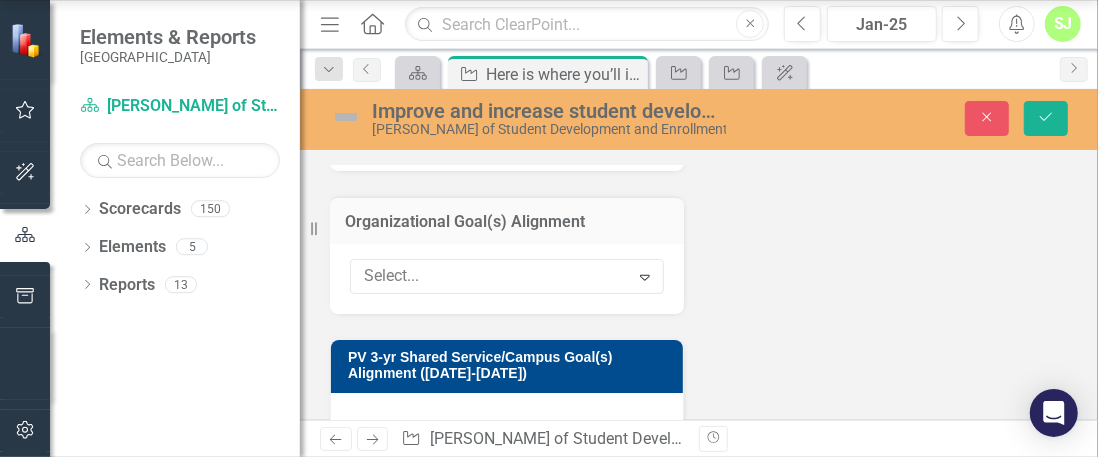 click on "A1 Enhance MCC's Brand using holistic student experiences as an expanded community asset" at bounding box center [553, -444] 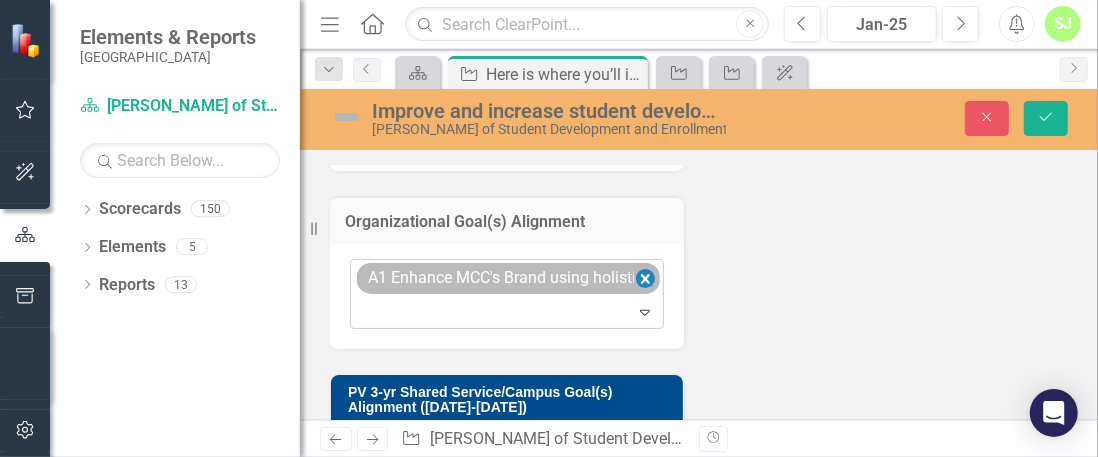 click 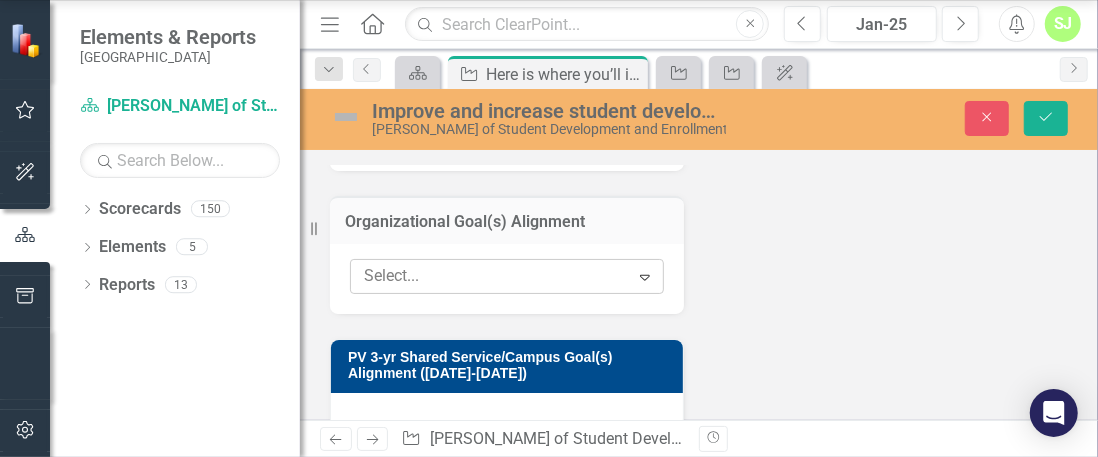 click on "Expand" 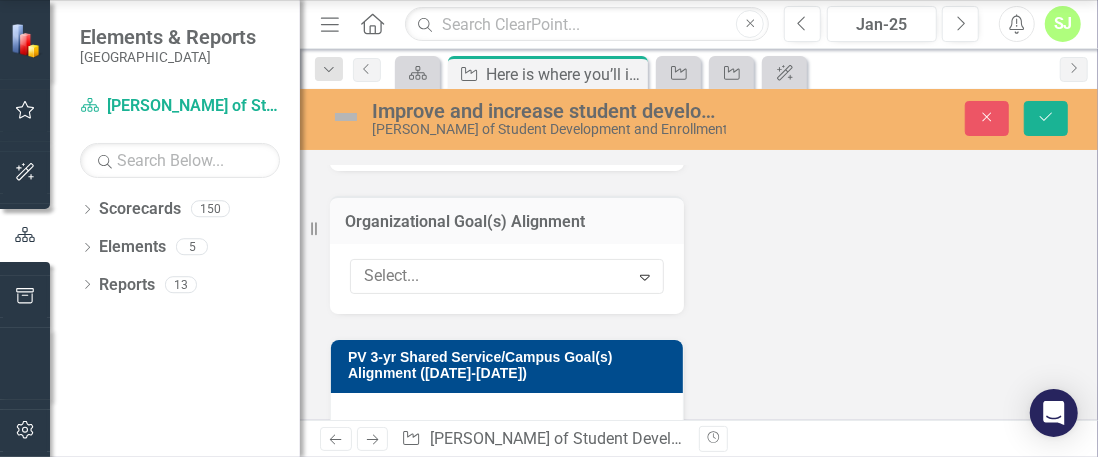 scroll, scrollTop: 46, scrollLeft: 0, axis: vertical 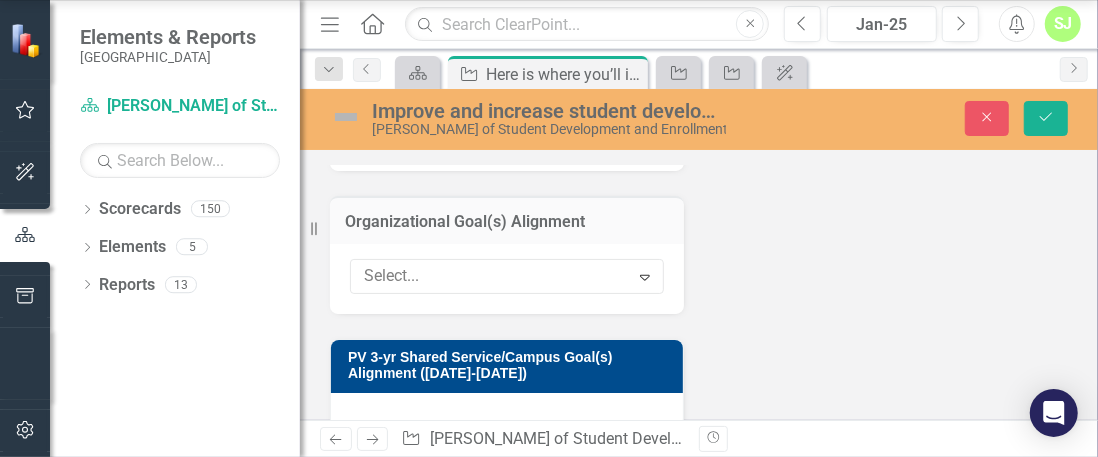 click on "A4 Expand high-impact practices to become a student-ready college" at bounding box center [553, -345] 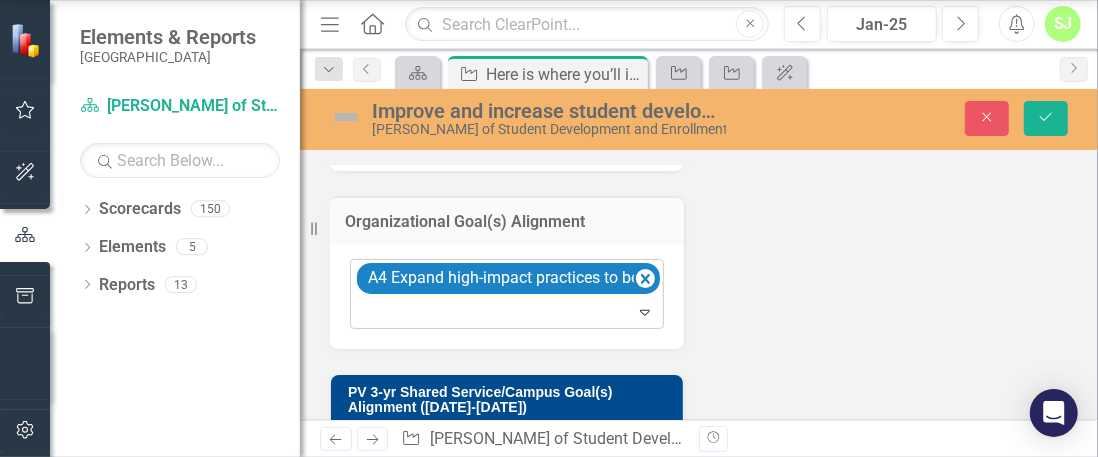 click on "Expand" 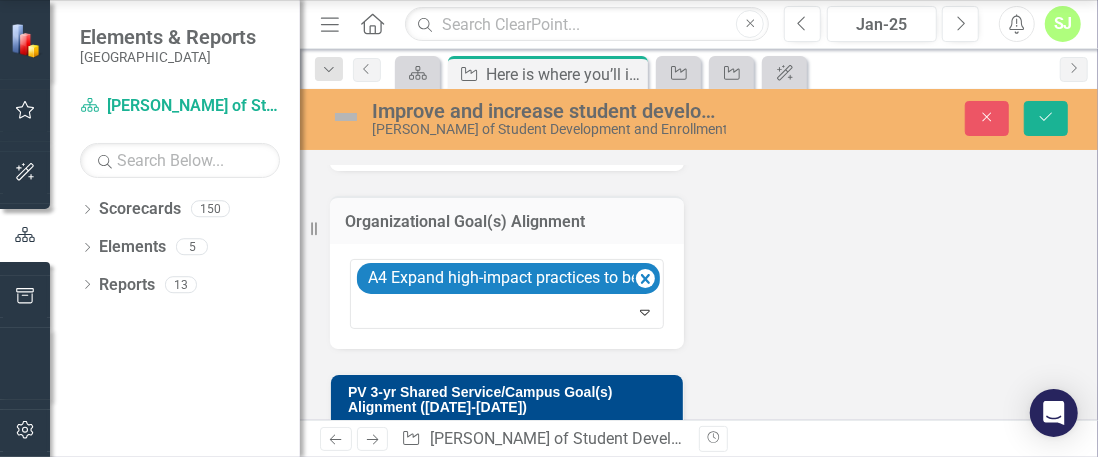 scroll, scrollTop: 46, scrollLeft: 0, axis: vertical 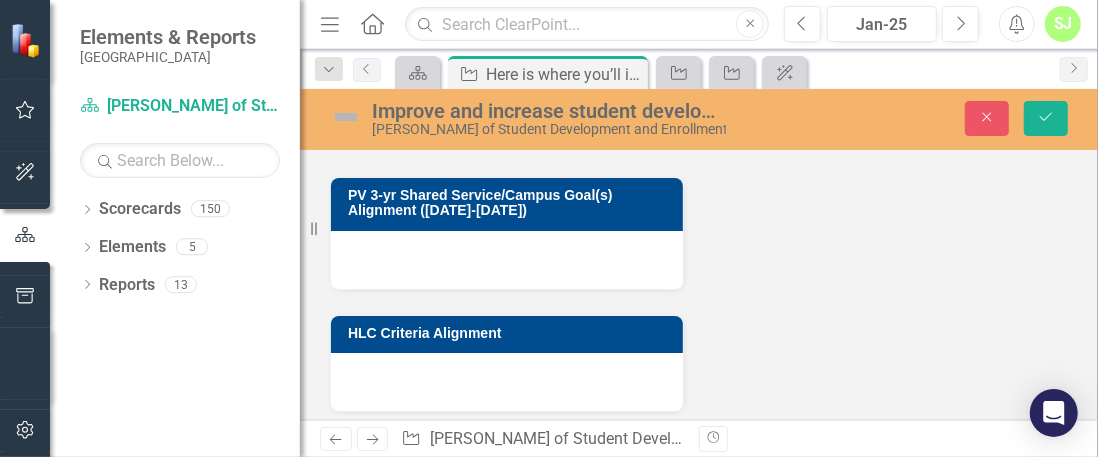 click at bounding box center (507, 260) 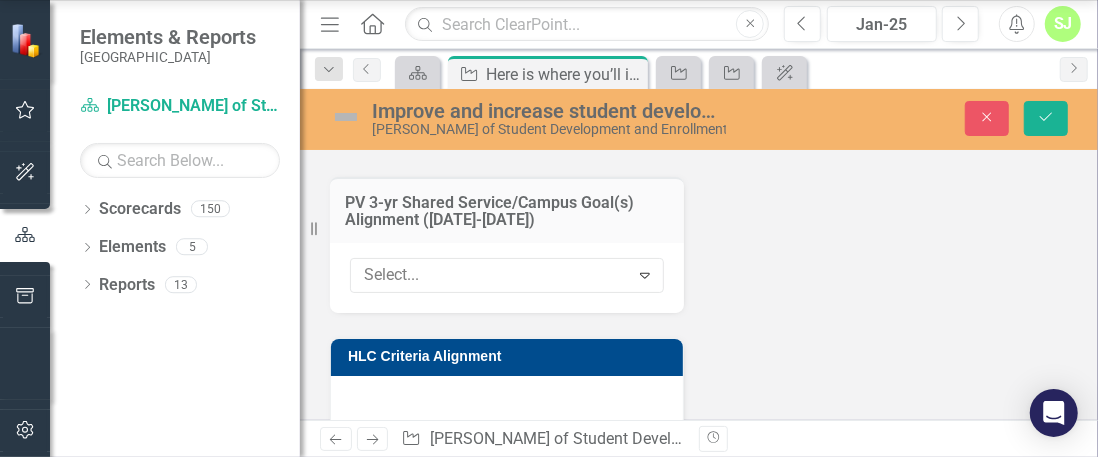 click on "Select... Expand" at bounding box center (507, 275) 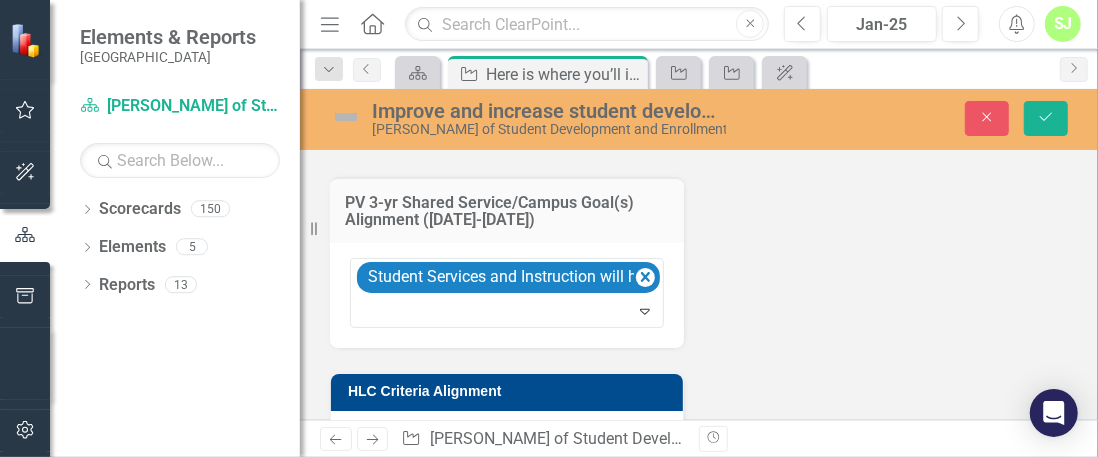 scroll, scrollTop: 2518, scrollLeft: 0, axis: vertical 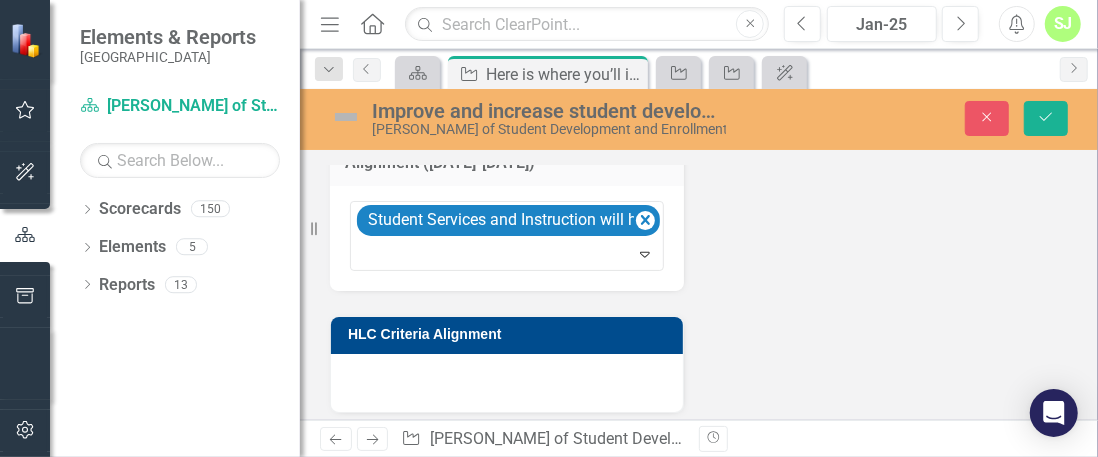 click at bounding box center (507, 383) 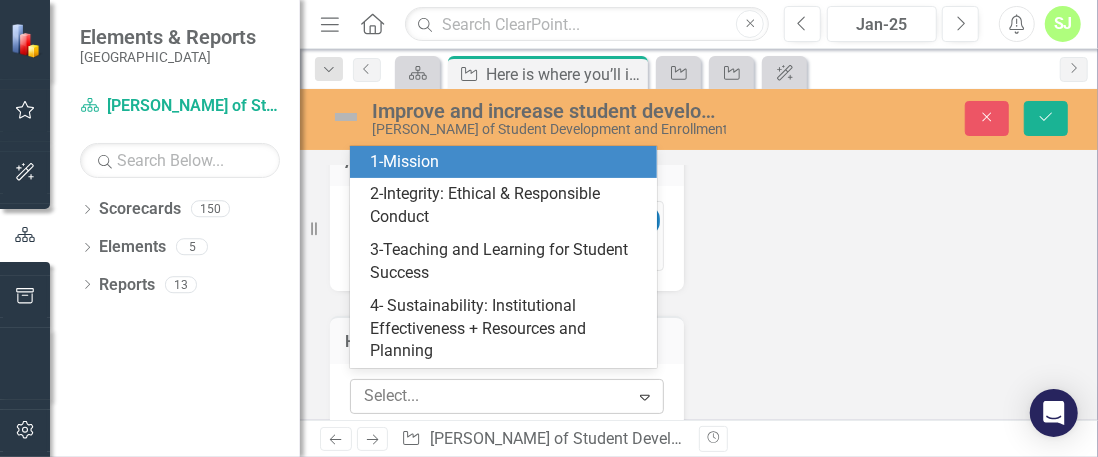 click at bounding box center [492, 396] 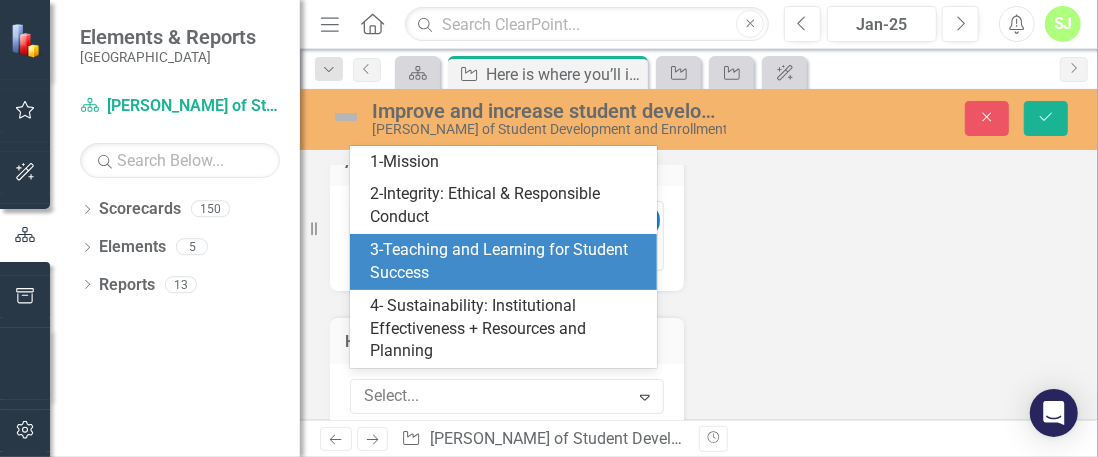click on "3-Teaching and Learning for Student Success" at bounding box center (507, 262) 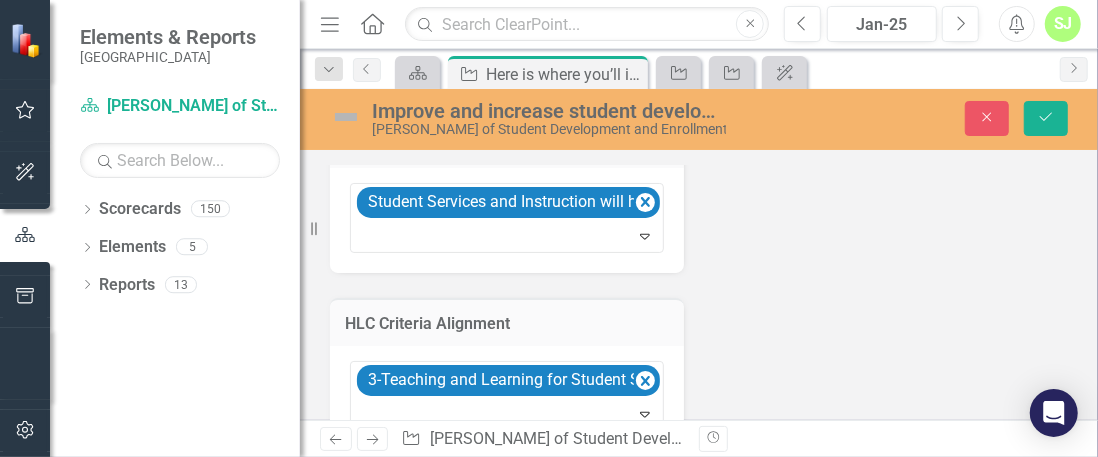 scroll, scrollTop: 2574, scrollLeft: 0, axis: vertical 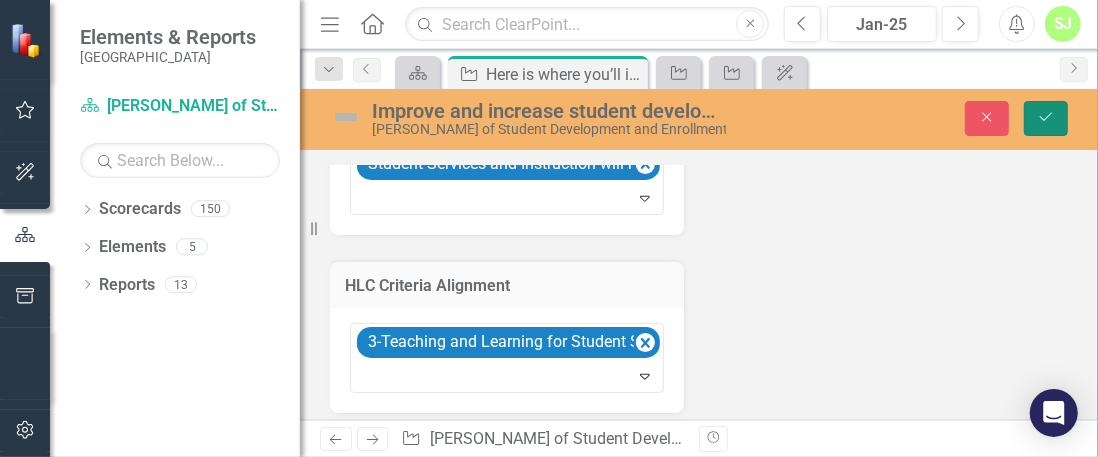 click on "Save" at bounding box center [1046, 118] 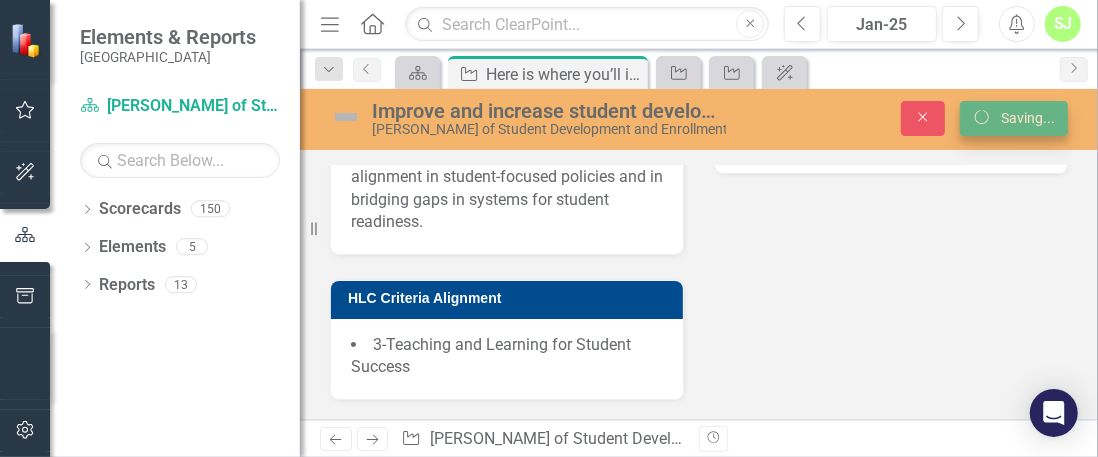 scroll, scrollTop: 985, scrollLeft: 0, axis: vertical 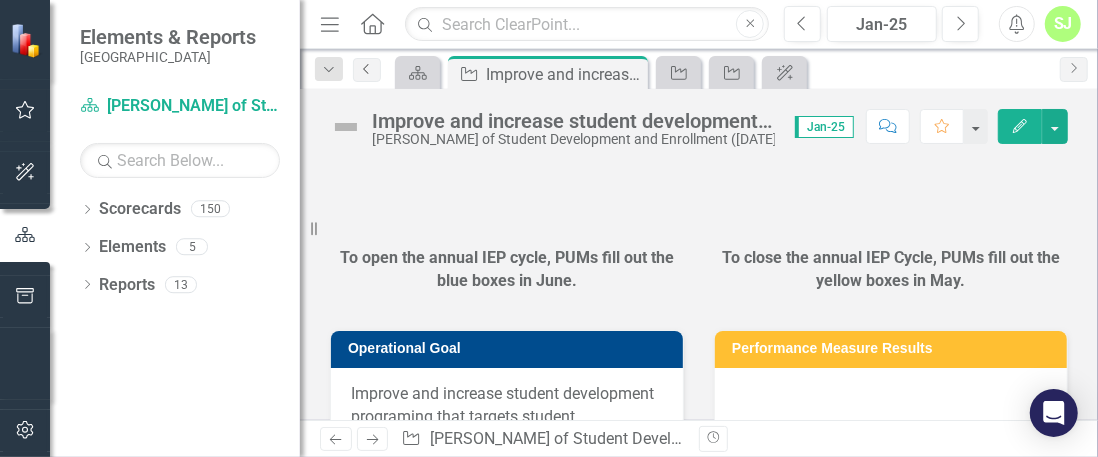 click on "Previous" 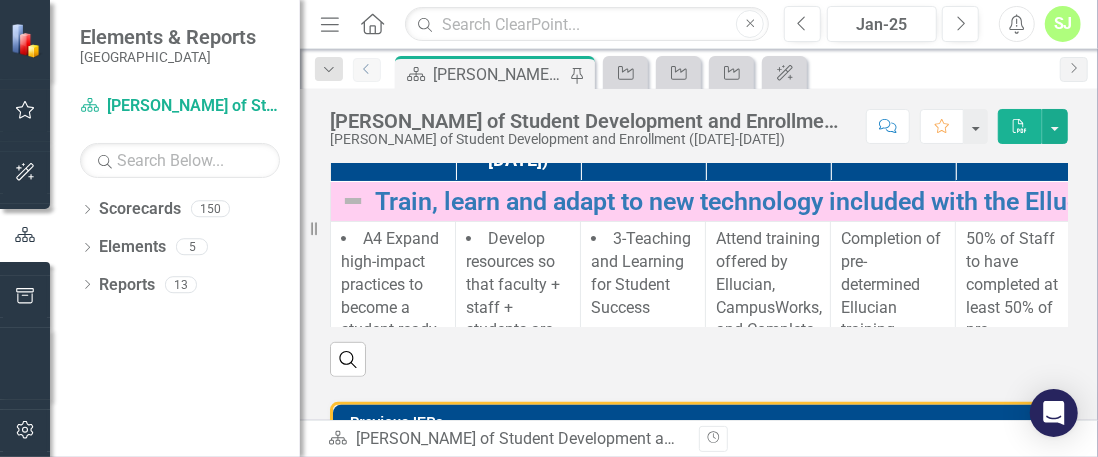 scroll, scrollTop: 418, scrollLeft: 0, axis: vertical 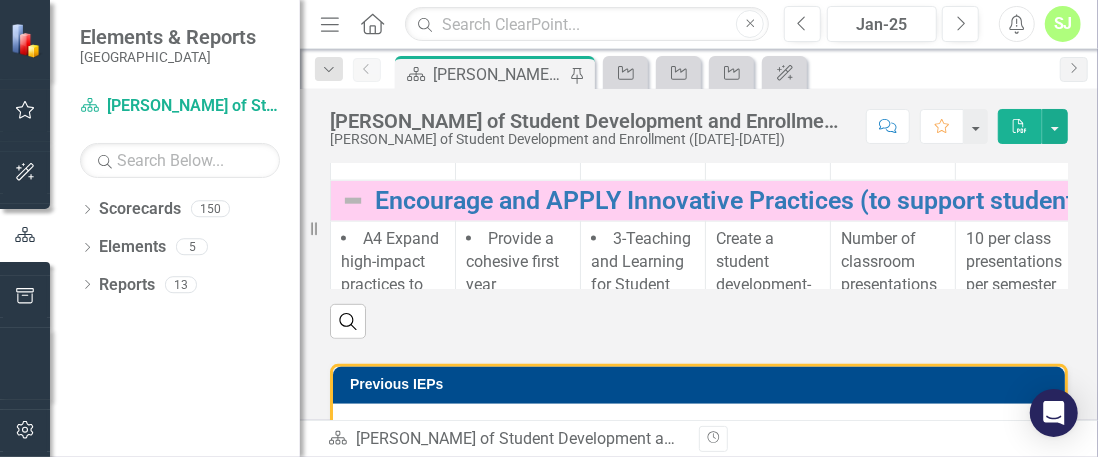 click on "Here is where you’ll input your operational goal. Please delete this text and enter your operational goal accordingly." at bounding box center [1035, 124] 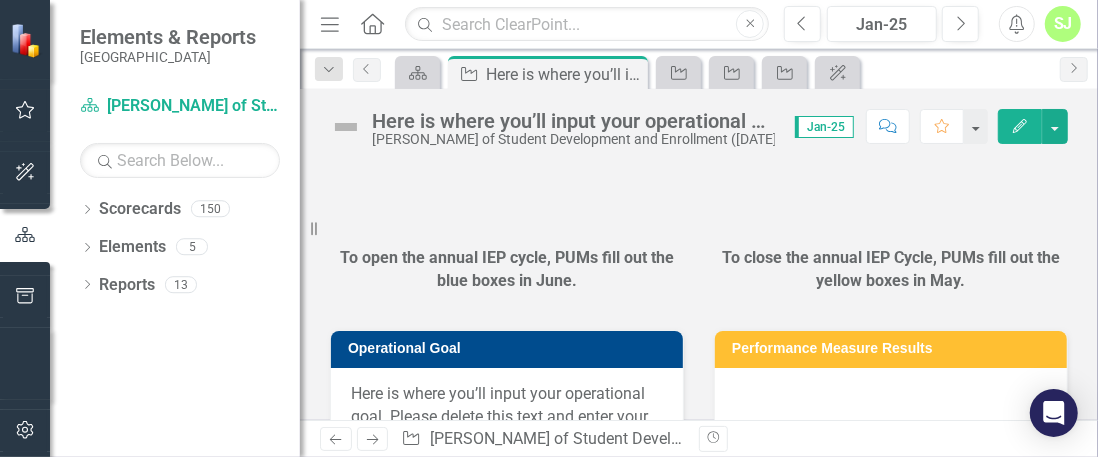 click on "Here is where you’ll input your operational goal. Please delete this text and enter your operational goal accordingly." at bounding box center [507, 417] 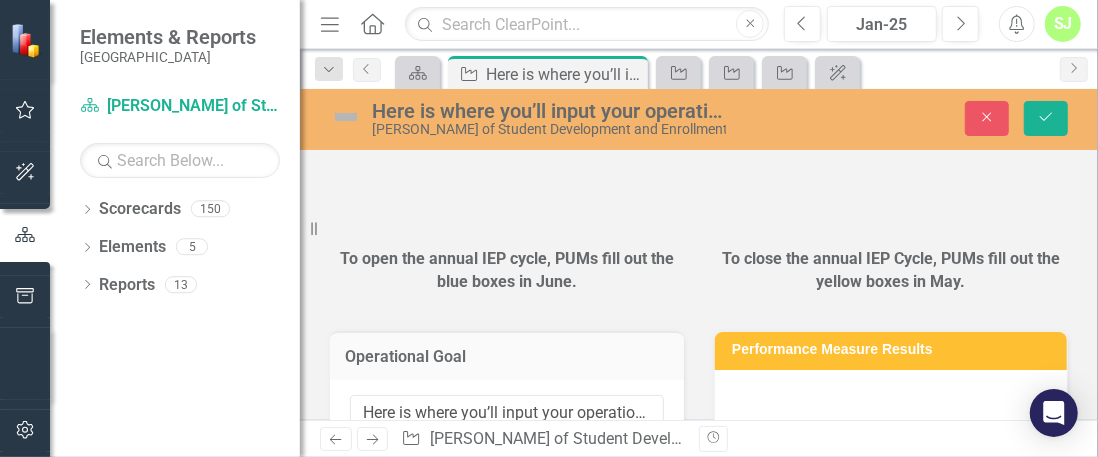 click on "Here is where you’ll input your operational goal. Please delete this text and enter your operational goal accordingly." at bounding box center (507, 413) 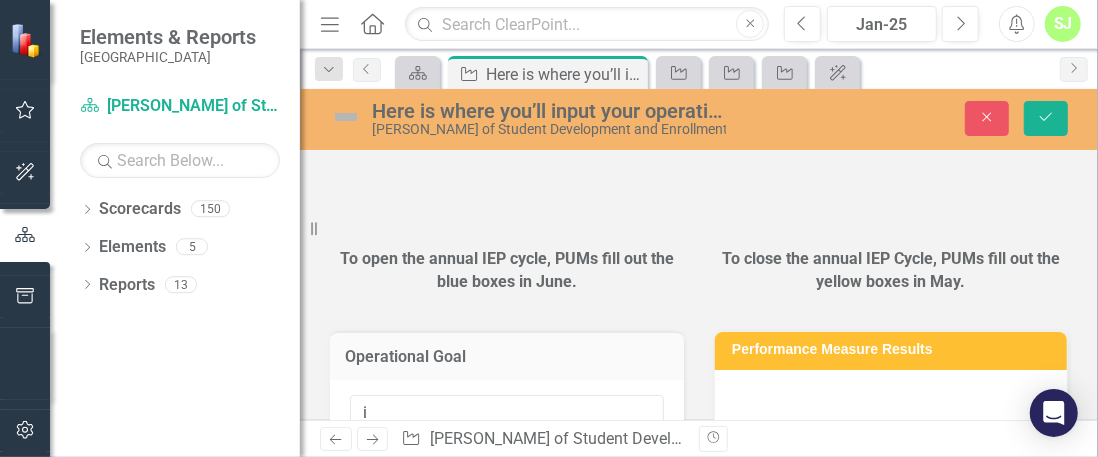 scroll, scrollTop: 1, scrollLeft: 0, axis: vertical 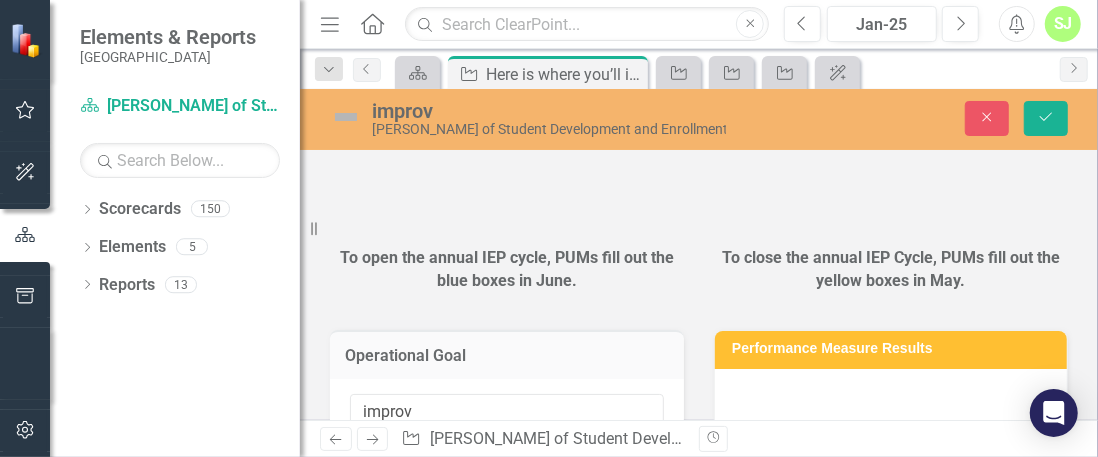 type on "Improve Unit personnel utilization to service PV Campus to include main Campus, ATSI and HSI buildings." 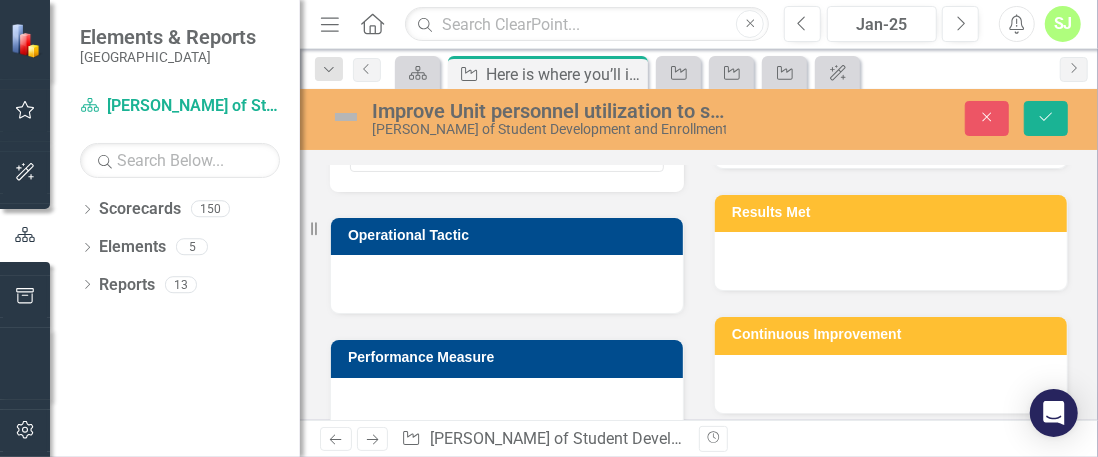 scroll, scrollTop: 284, scrollLeft: 0, axis: vertical 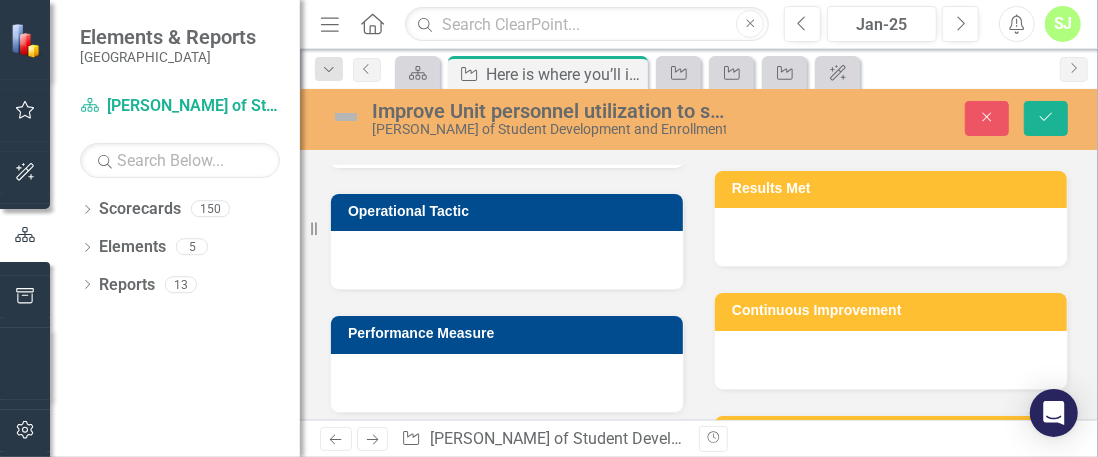 click at bounding box center [507, 260] 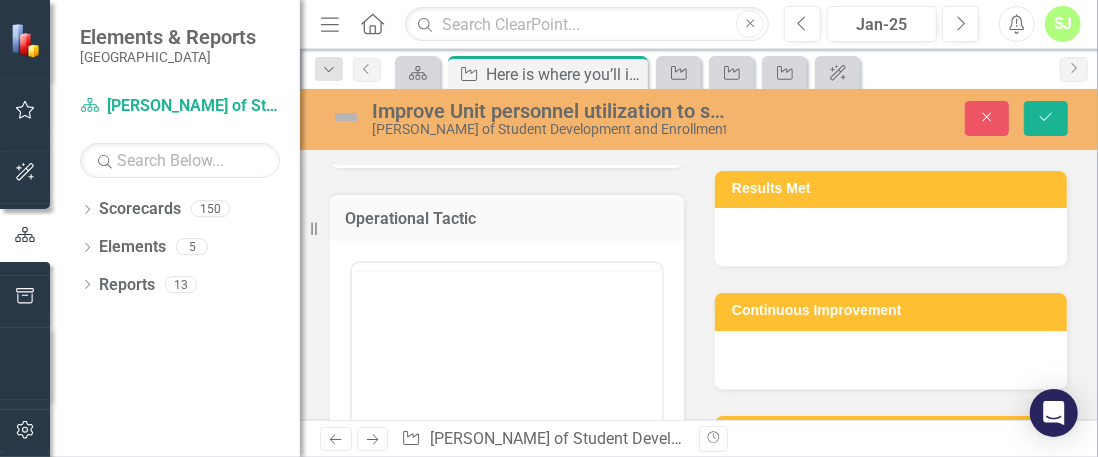 click on "Insert Data HTML Token Dropdown" at bounding box center (507, 493) 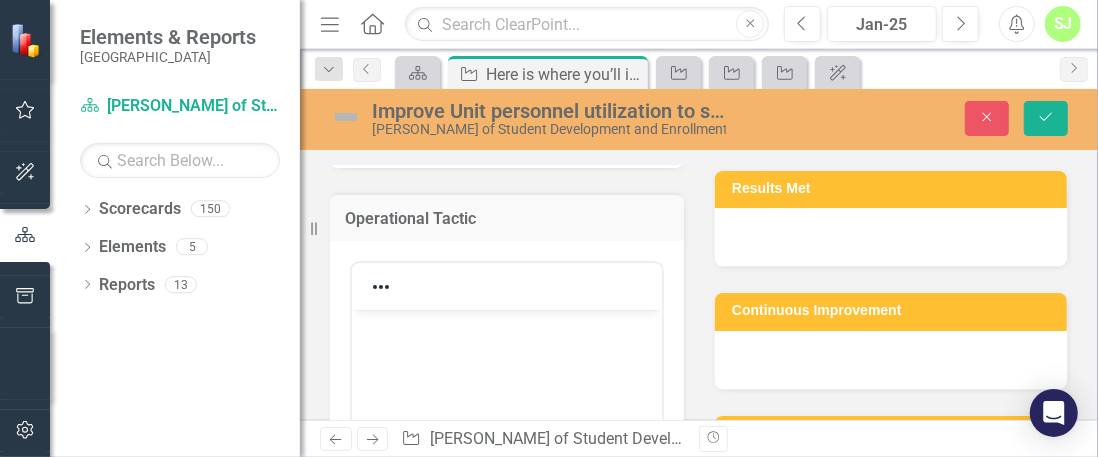 scroll, scrollTop: 0, scrollLeft: 0, axis: both 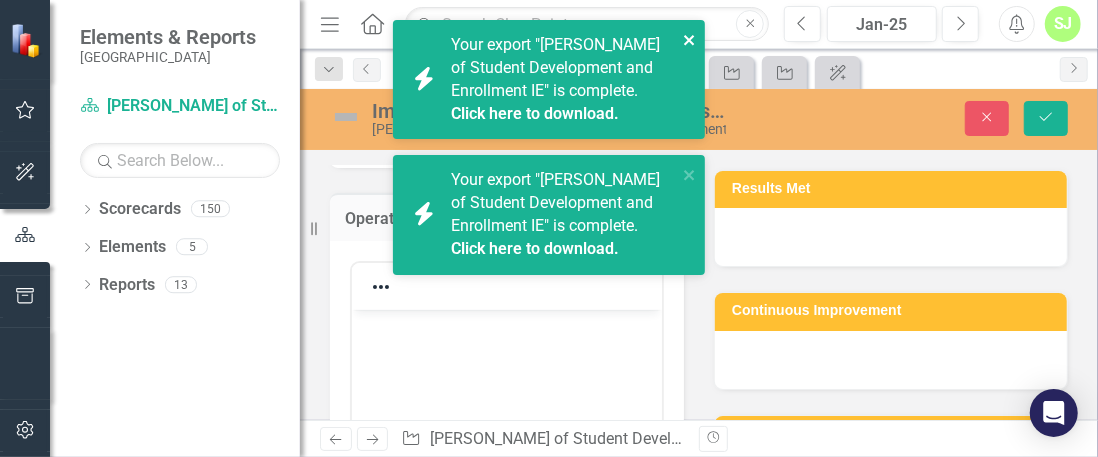click 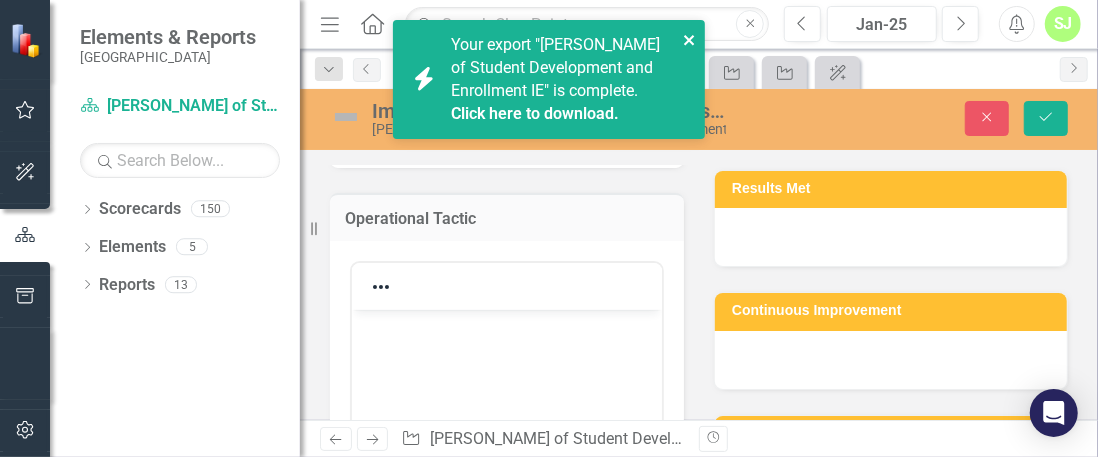 click 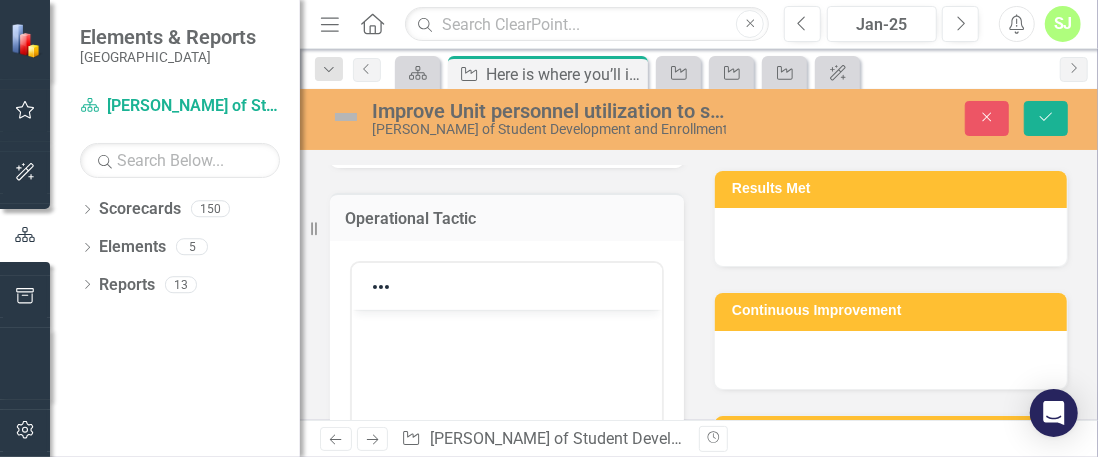 click at bounding box center [506, 460] 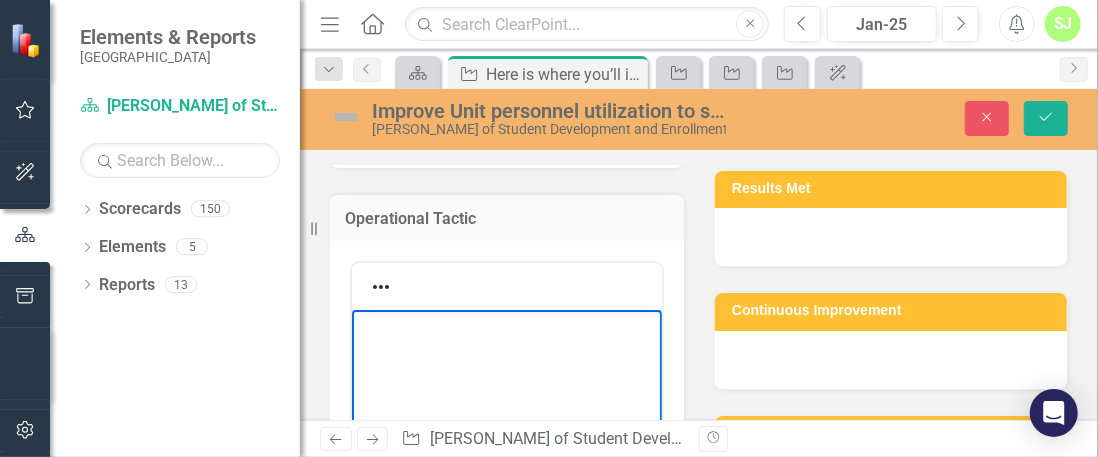 type 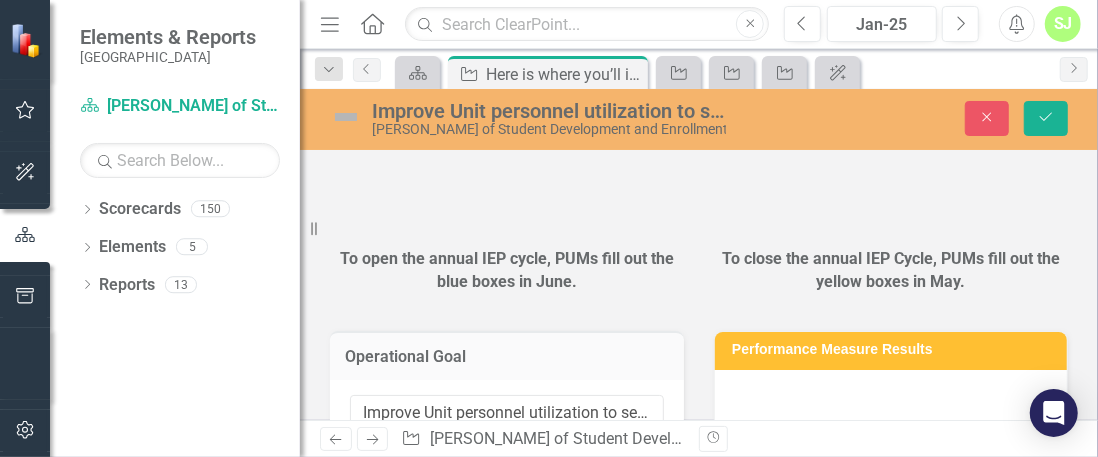 scroll, scrollTop: 0, scrollLeft: 0, axis: both 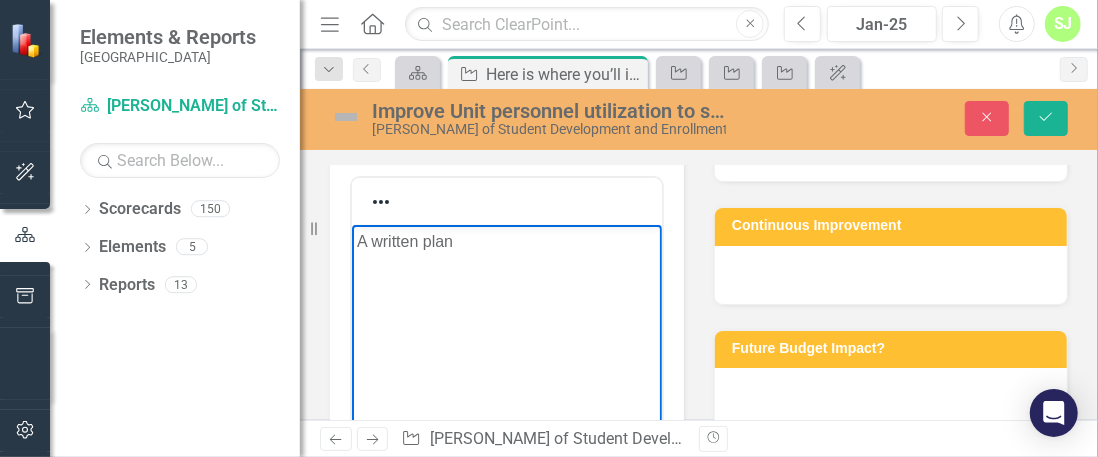 click on "A written plan" at bounding box center (506, 242) 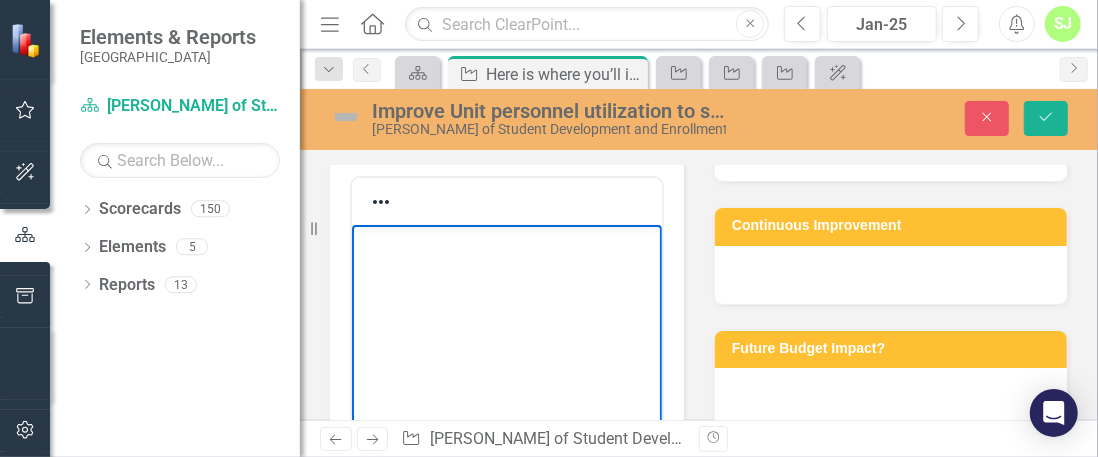 click at bounding box center [506, 242] 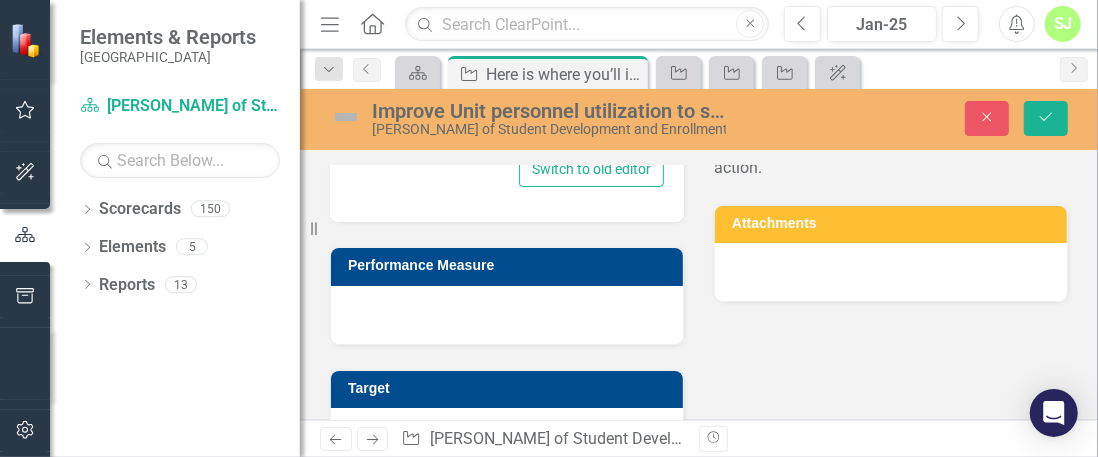 scroll, scrollTop: 896, scrollLeft: 0, axis: vertical 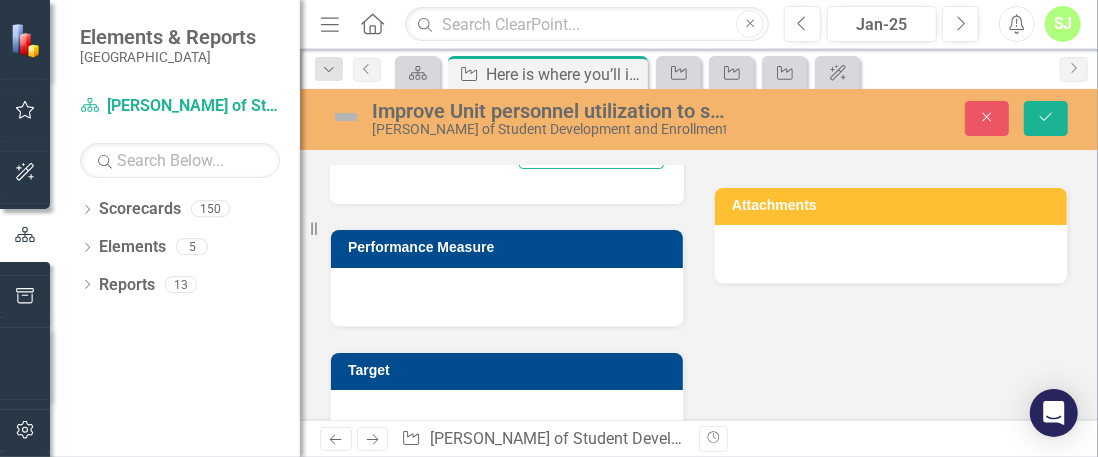 click at bounding box center (507, 297) 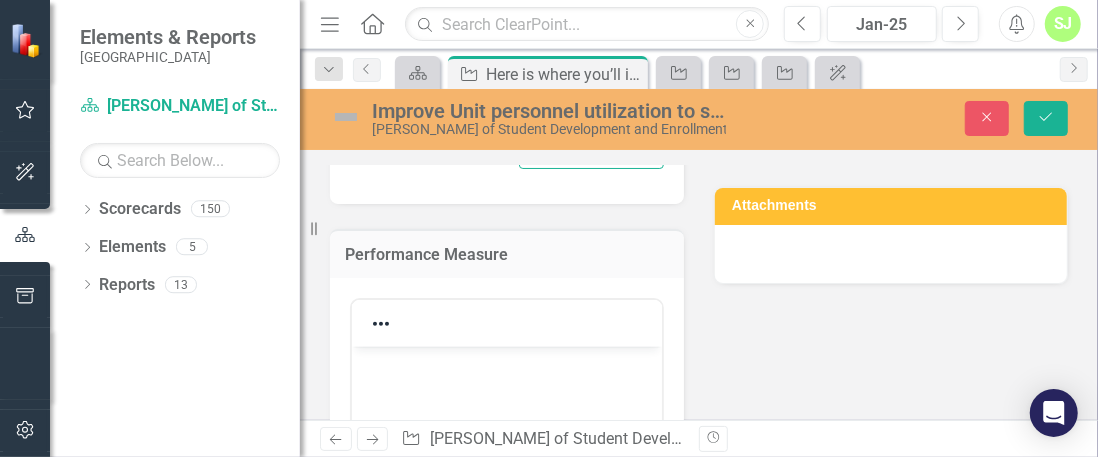scroll, scrollTop: 0, scrollLeft: 0, axis: both 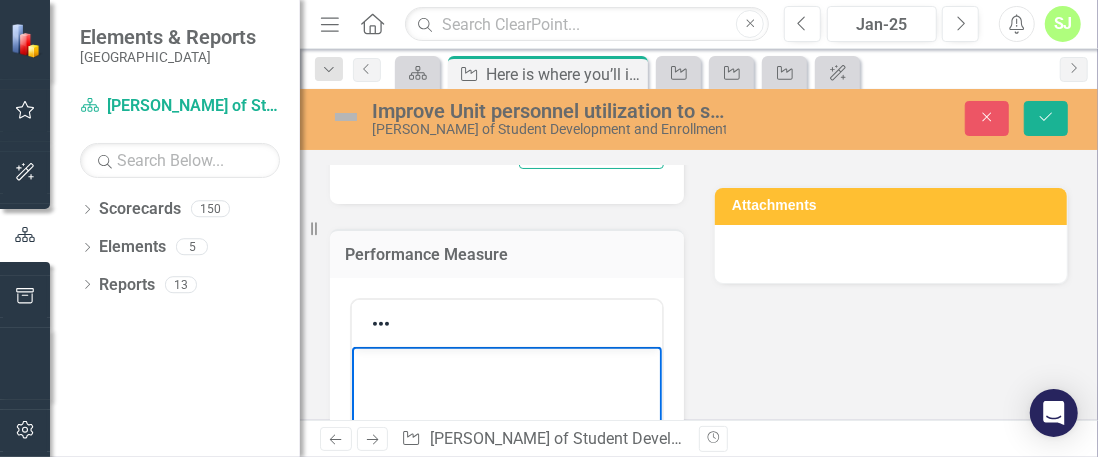 click at bounding box center (506, 496) 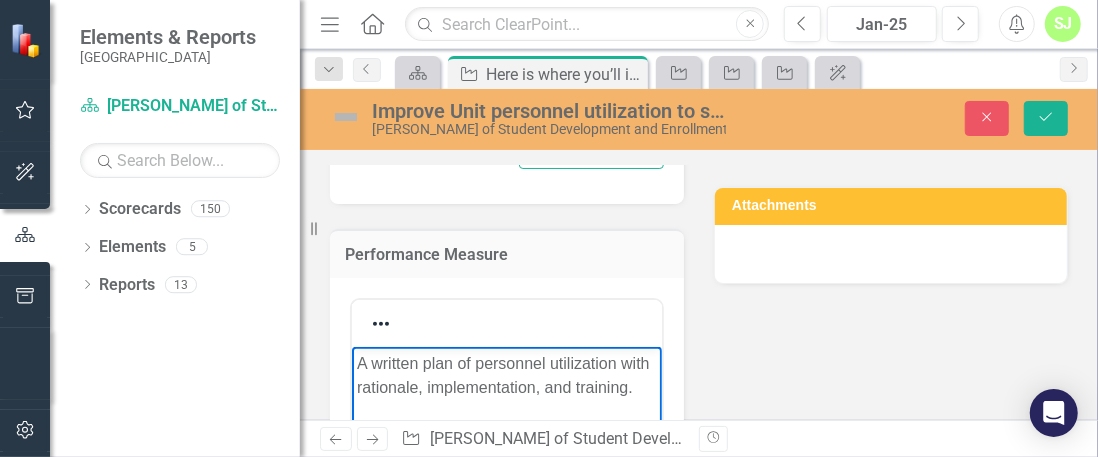 scroll, scrollTop: 1113, scrollLeft: 0, axis: vertical 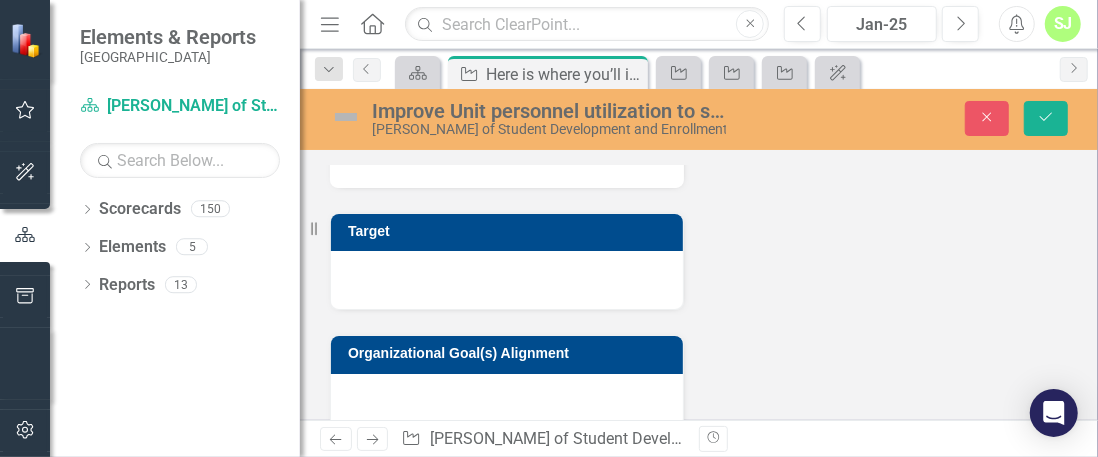 click at bounding box center [507, 280] 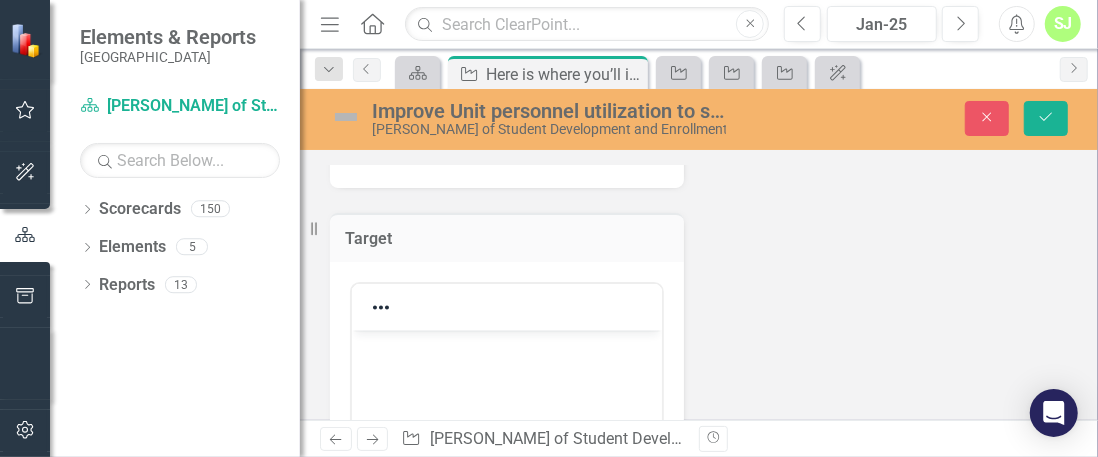 scroll, scrollTop: 0, scrollLeft: 0, axis: both 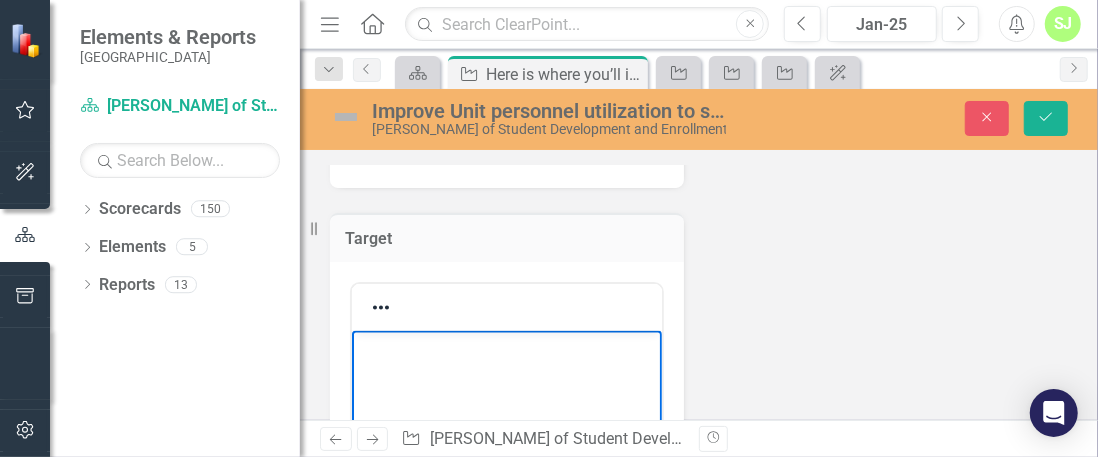 click at bounding box center [506, 480] 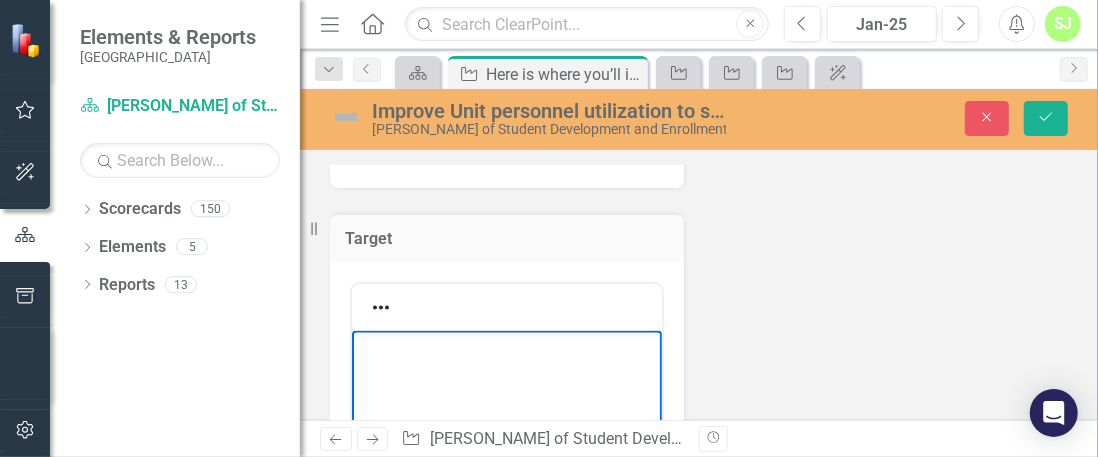 scroll, scrollTop: 42, scrollLeft: 0, axis: vertical 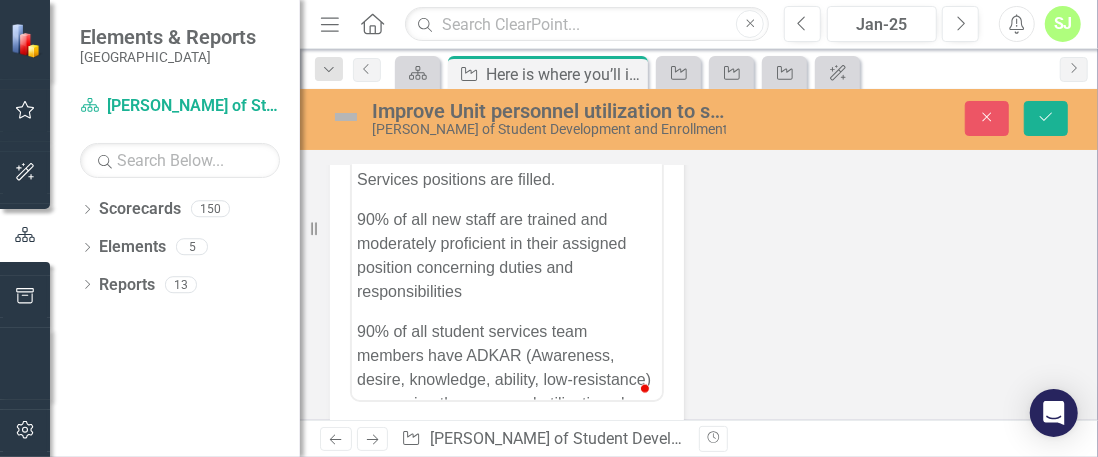 drag, startPoint x: 1006, startPoint y: 345, endPoint x: 641, endPoint y: 301, distance: 367.6425 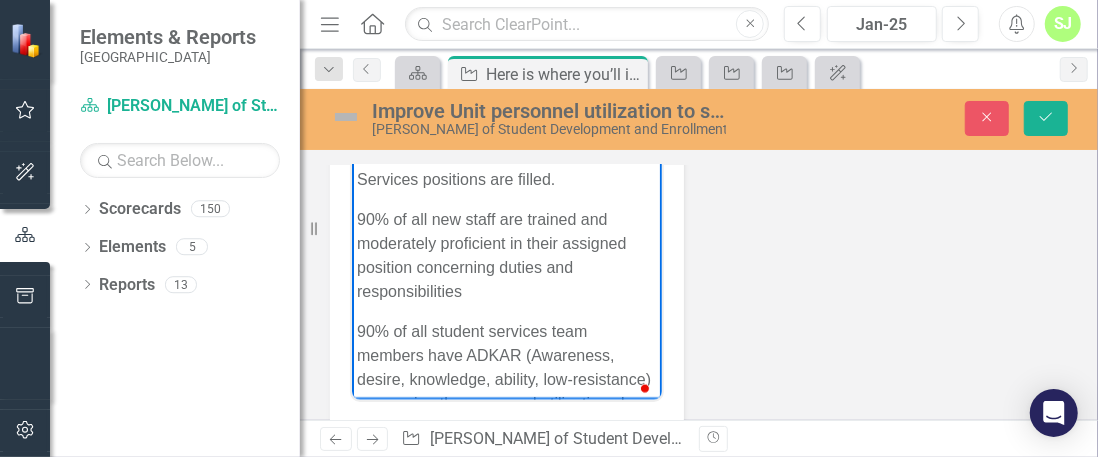 scroll, scrollTop: 33, scrollLeft: 0, axis: vertical 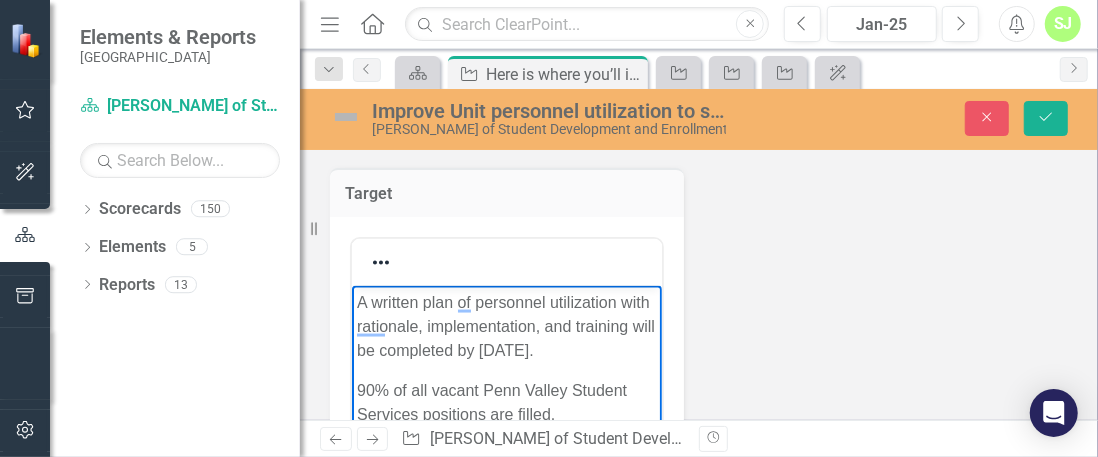 click on "A written plan of personnel utilization with rationale, implementation, and training will be completed by December 2024." at bounding box center (506, 326) 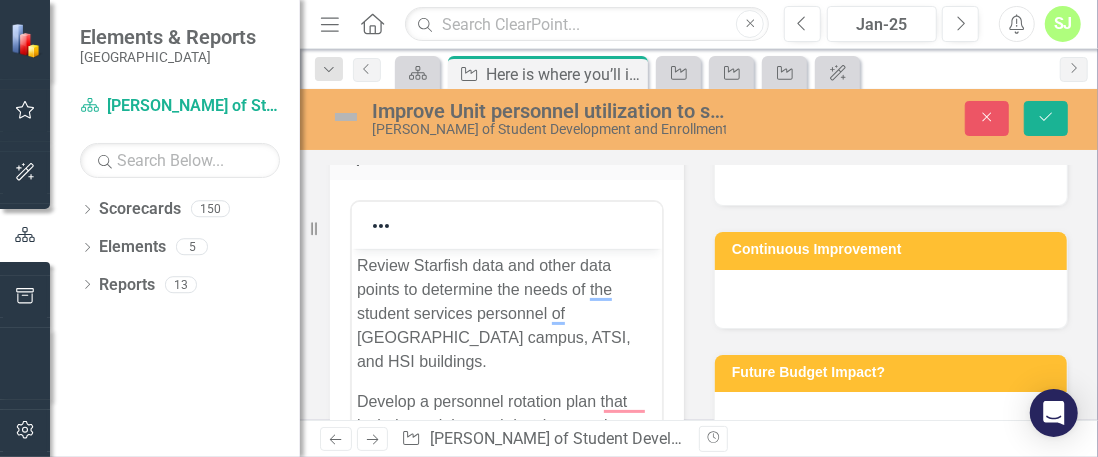 click on "Review Starfish data and other data points to determine the needs of the student services personnel of PV main campus, ATSI, and HSI buildings." at bounding box center [506, 314] 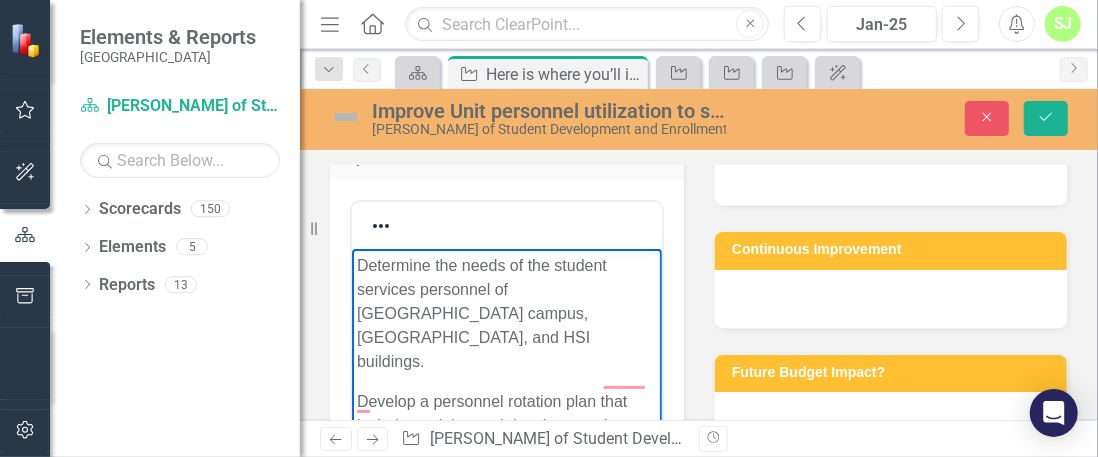scroll, scrollTop: 356, scrollLeft: 0, axis: vertical 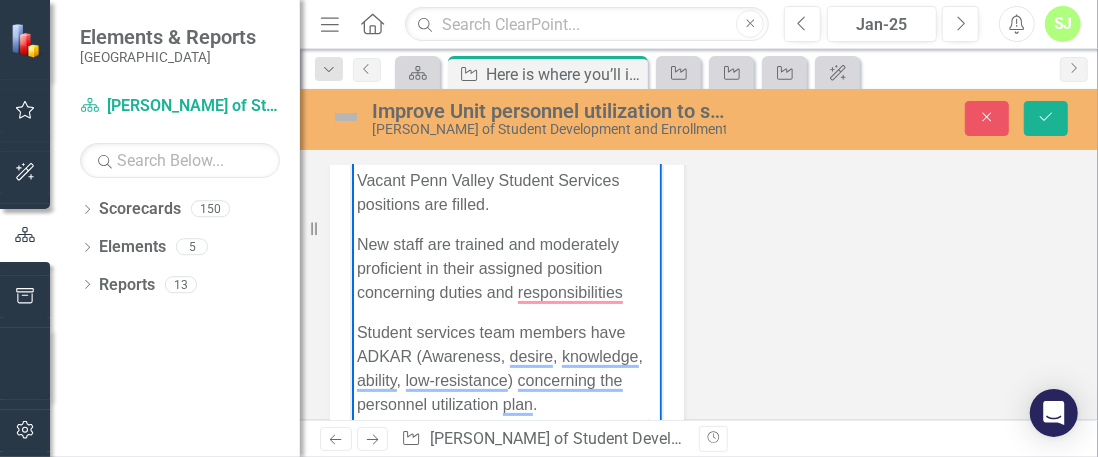 click on "New staff are trained and moderately proficient in their assigned position concerning duties and responsibilities" at bounding box center (506, 268) 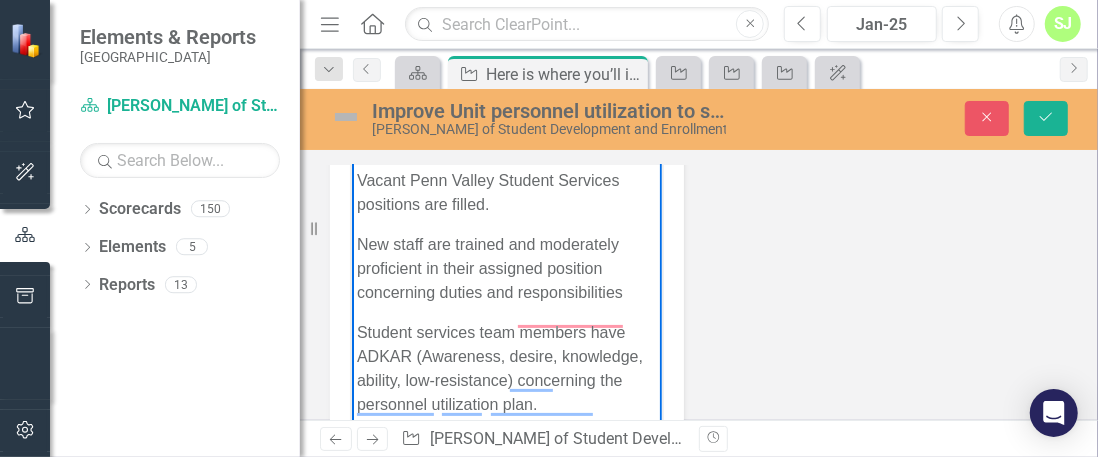 click on "New staff are trained and moderately proficient in their assigned position concerning duties and responsibilities" at bounding box center [506, 268] 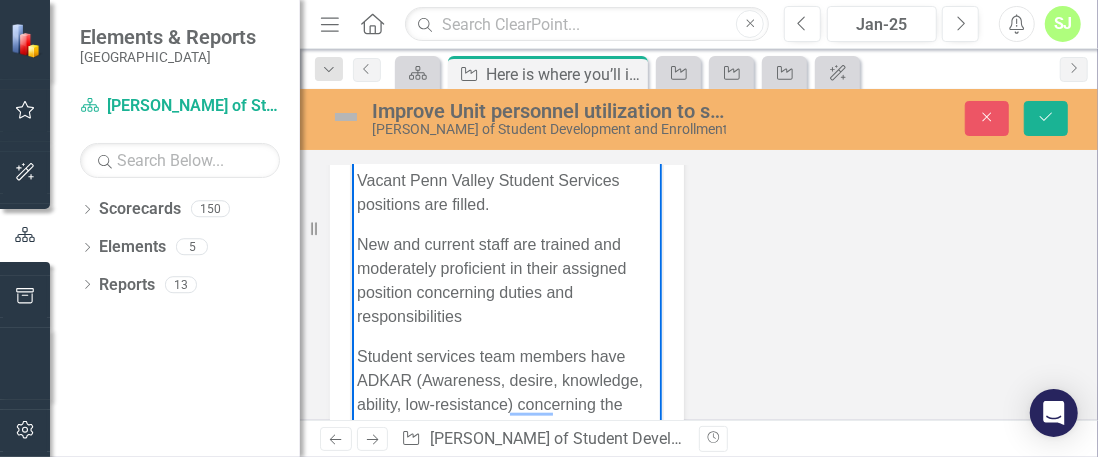 click on "New and current staff are trained and moderately proficient in their assigned position concerning duties and responsibilities" at bounding box center [506, 280] 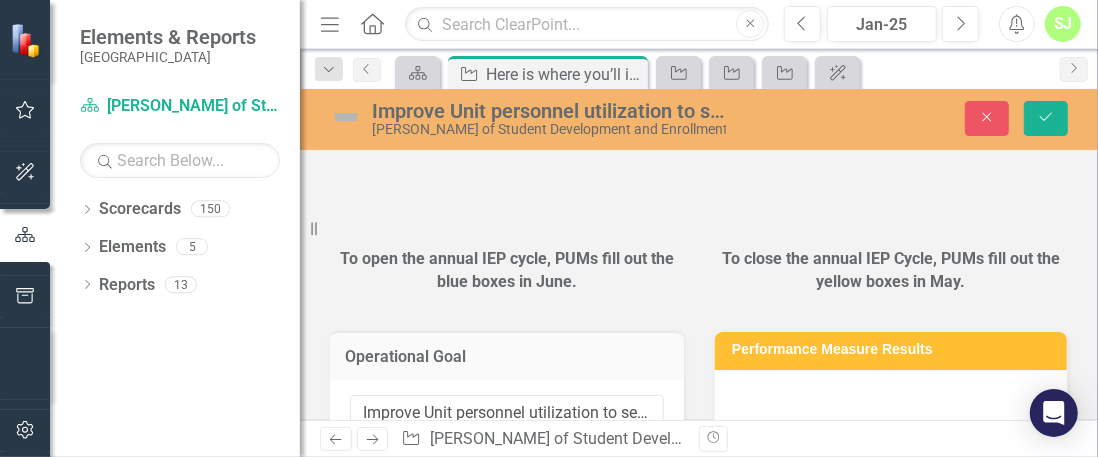 scroll, scrollTop: 0, scrollLeft: 0, axis: both 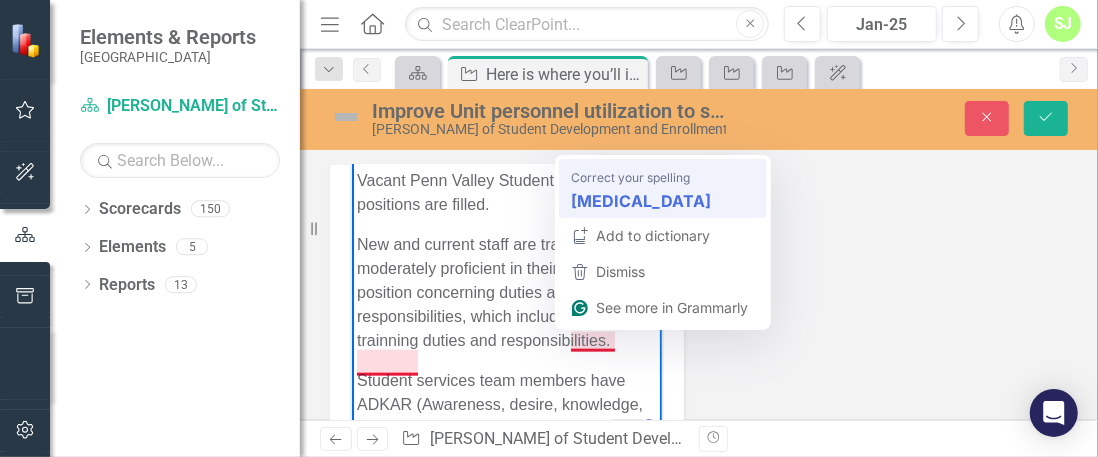 type 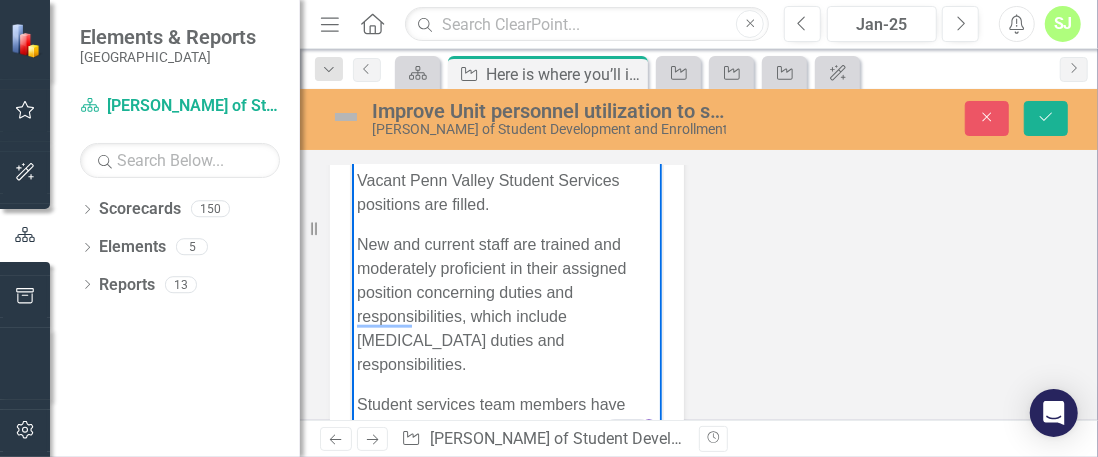 scroll, scrollTop: 26, scrollLeft: 0, axis: vertical 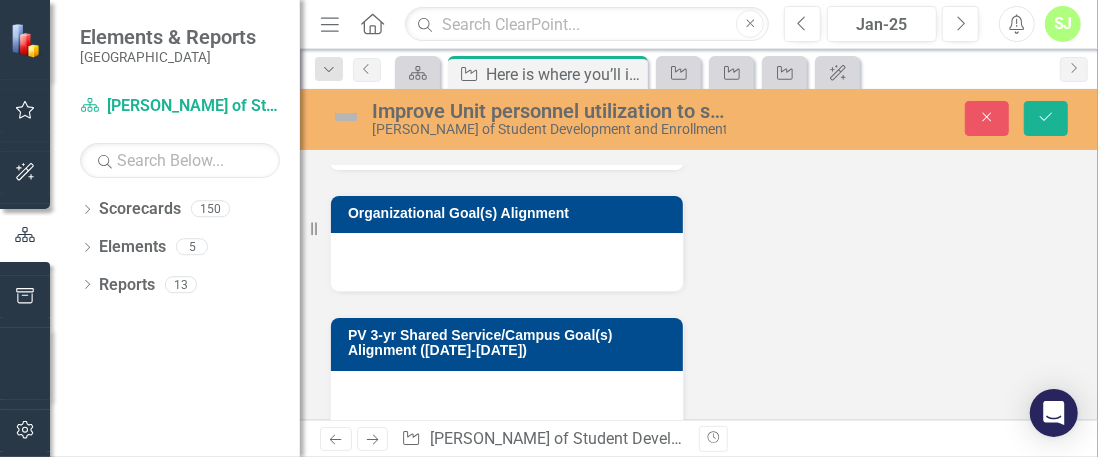 click at bounding box center (507, 262) 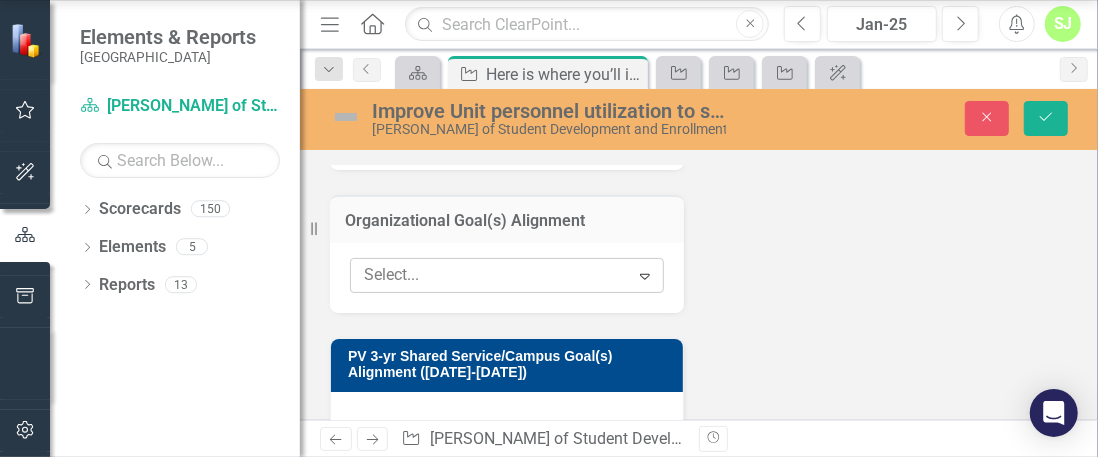 click at bounding box center (492, 275) 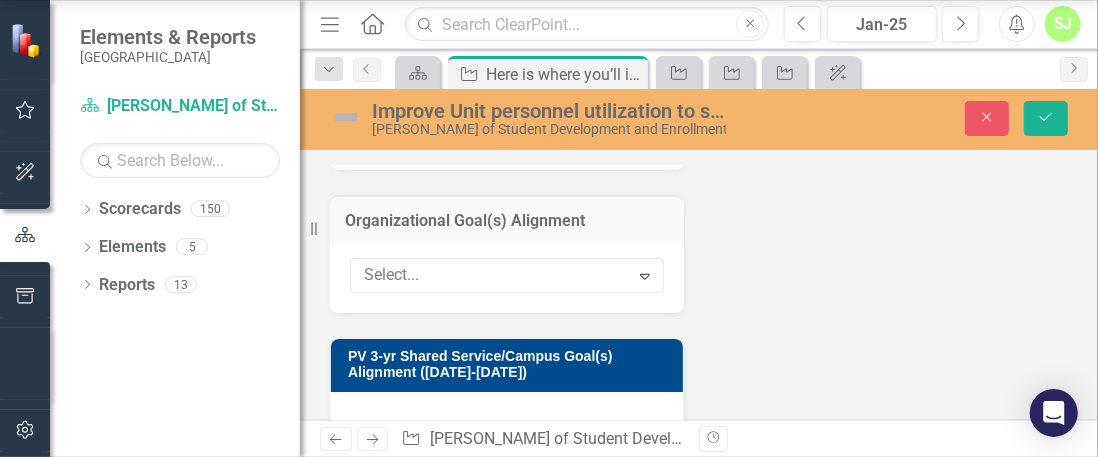 scroll, scrollTop: 47, scrollLeft: 0, axis: vertical 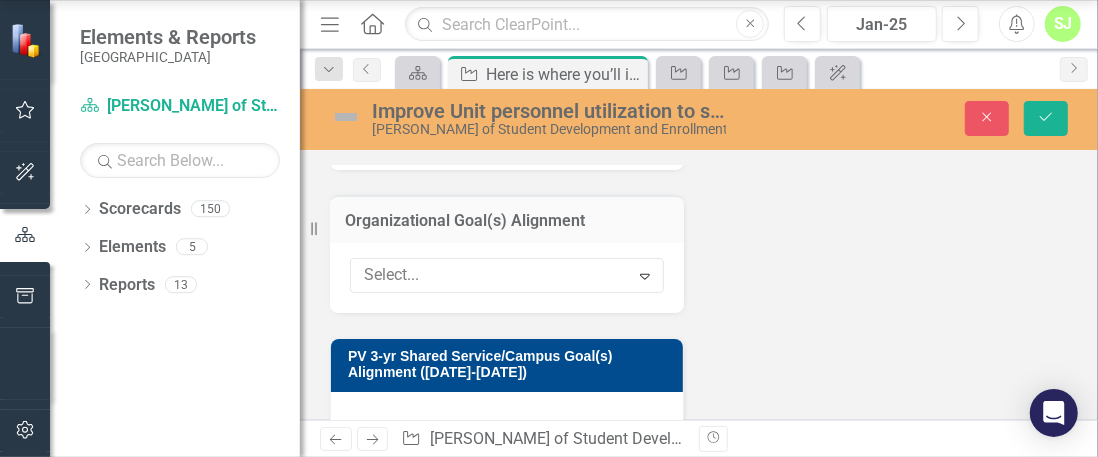 click on "B2 Demonstrate student-focused decision-making" at bounding box center [549, -280] 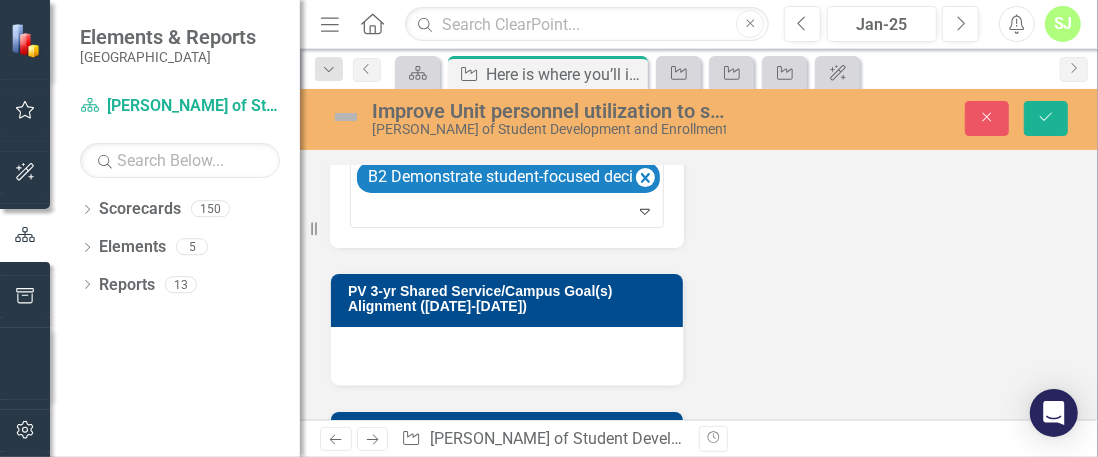 scroll, scrollTop: 2424, scrollLeft: 0, axis: vertical 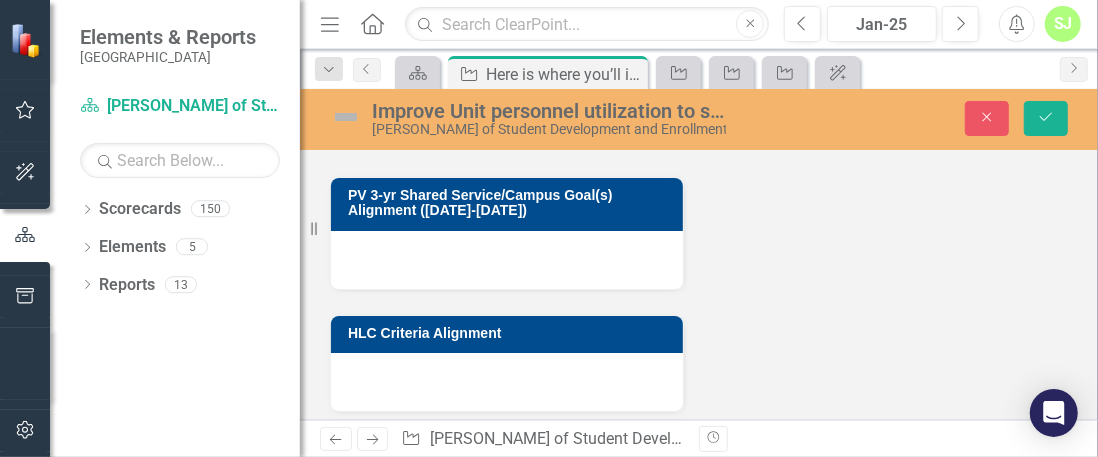 click at bounding box center (507, 260) 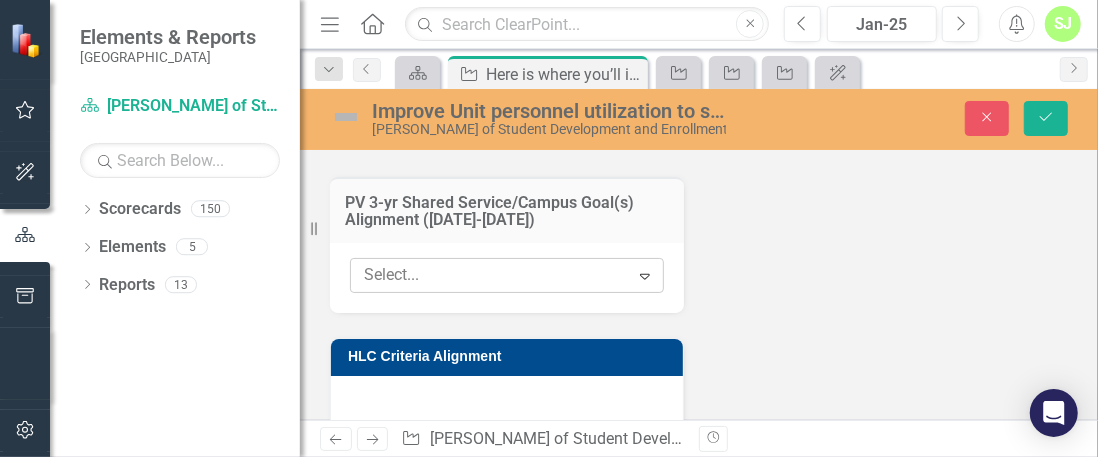 click at bounding box center [492, 275] 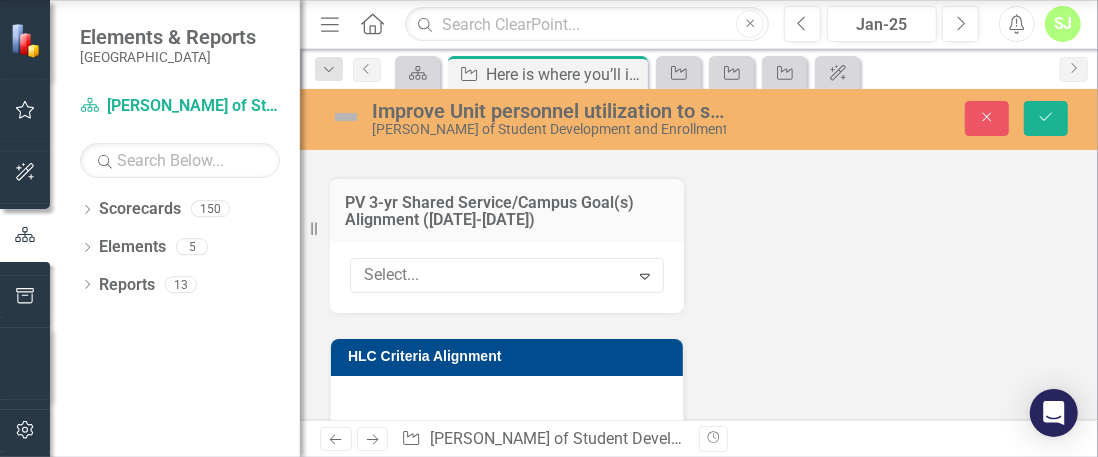 scroll, scrollTop: 70, scrollLeft: 0, axis: vertical 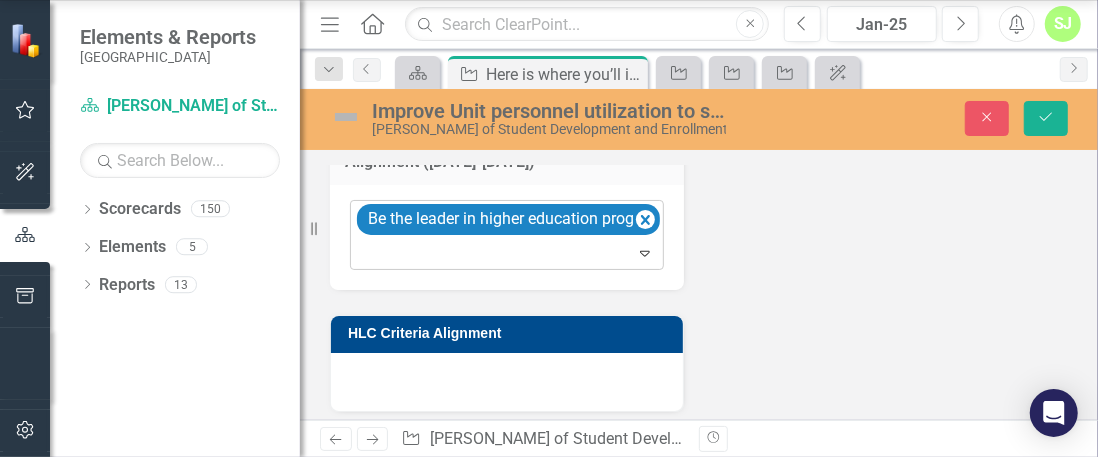 click on "Expand" 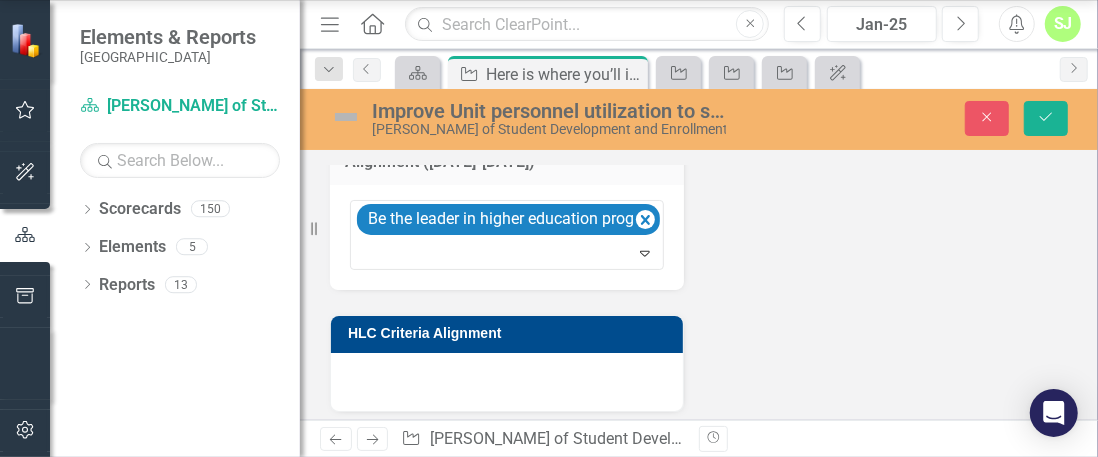 scroll, scrollTop: 67, scrollLeft: 0, axis: vertical 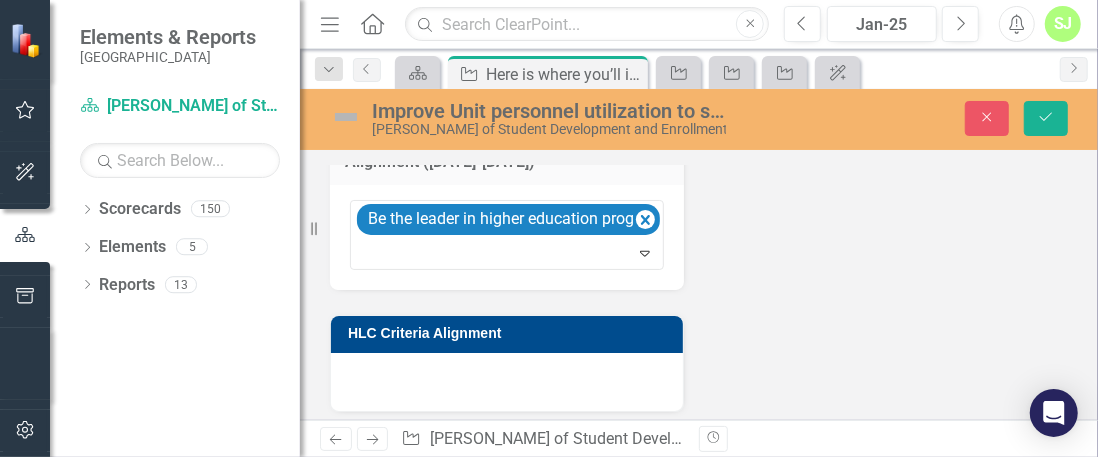 click at bounding box center (507, 382) 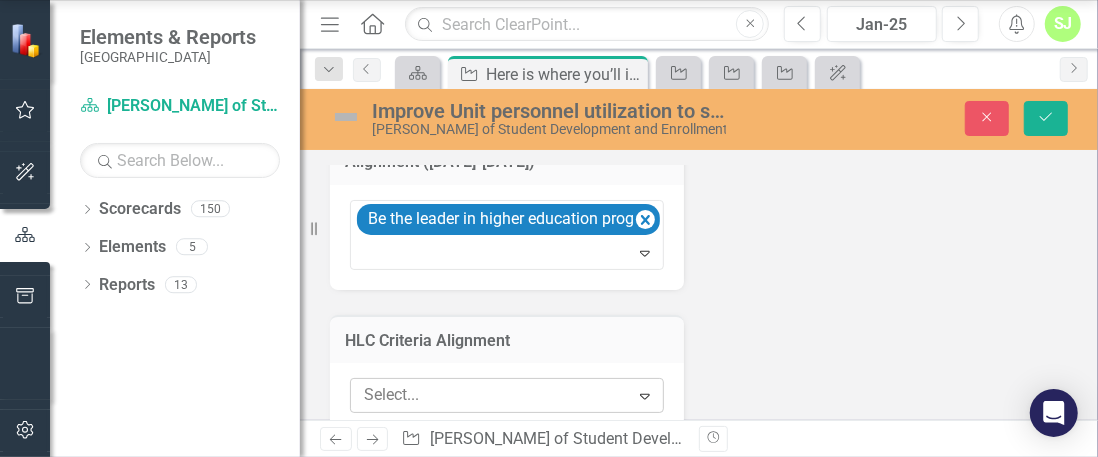 click at bounding box center [492, 395] 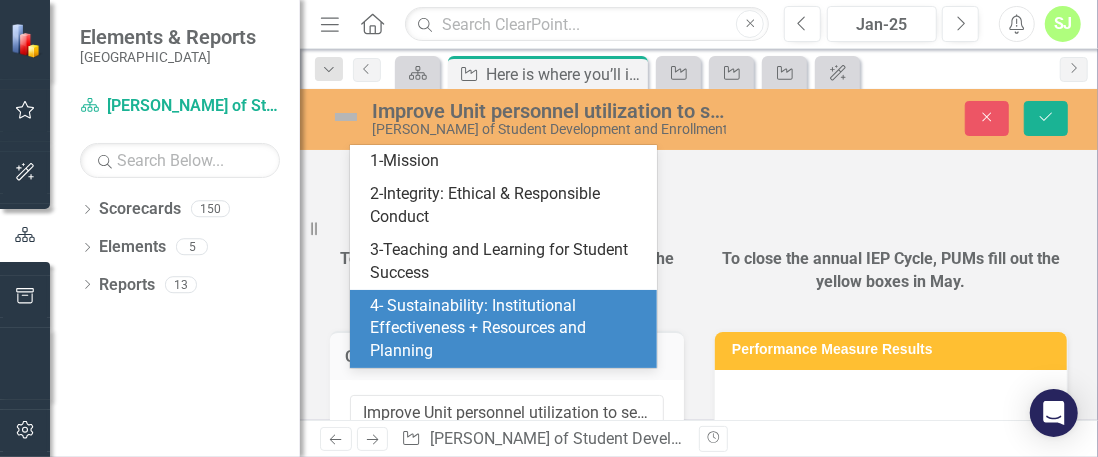scroll, scrollTop: 84, scrollLeft: 0, axis: vertical 